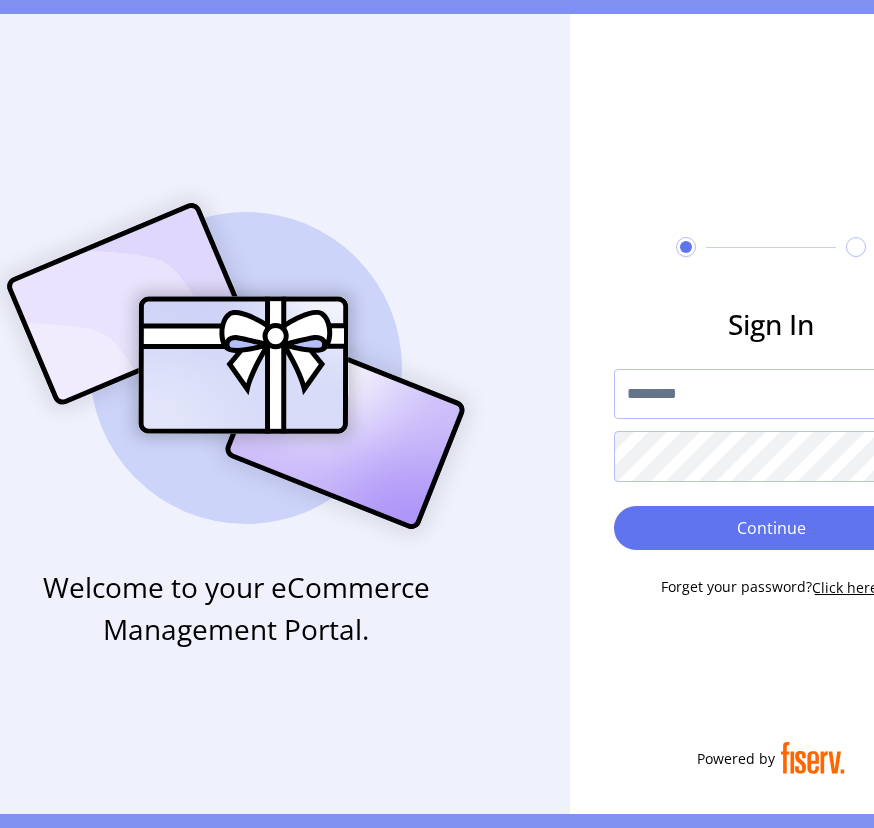 scroll, scrollTop: 0, scrollLeft: 0, axis: both 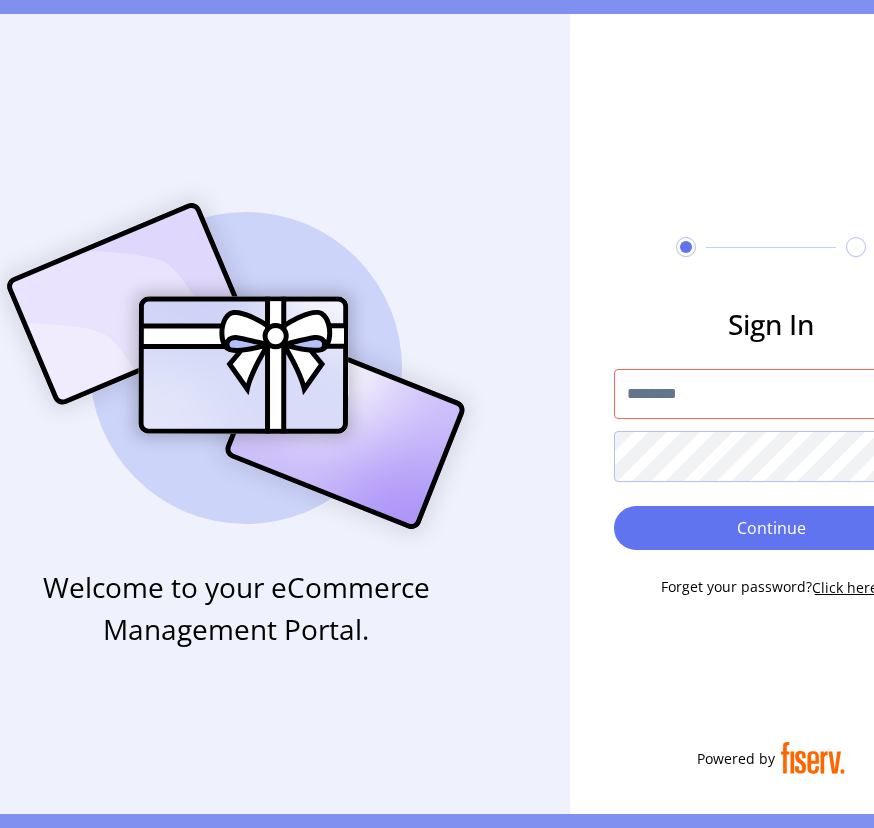 click at bounding box center (771, 394) 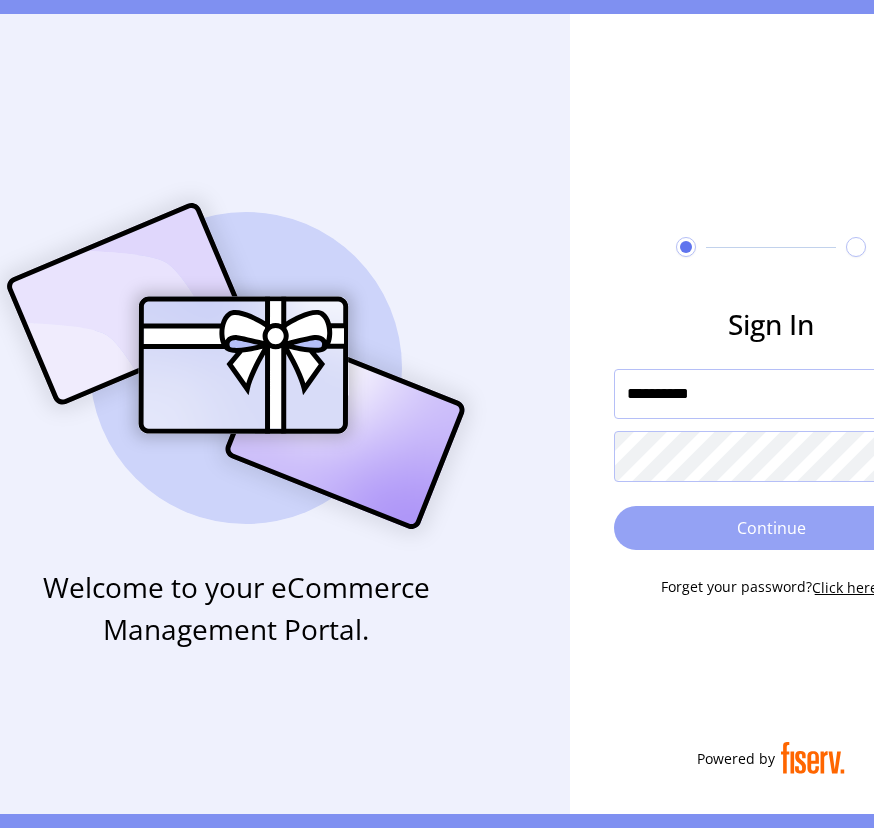 click on "Continue" at bounding box center [771, 528] 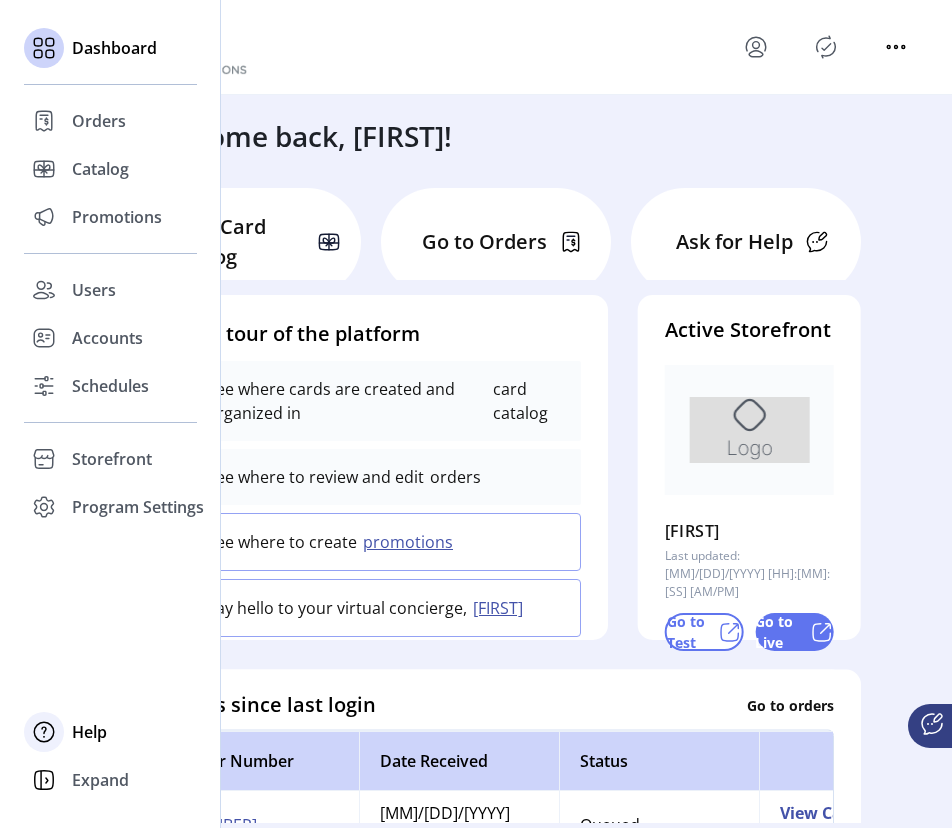click at bounding box center [44, 48] 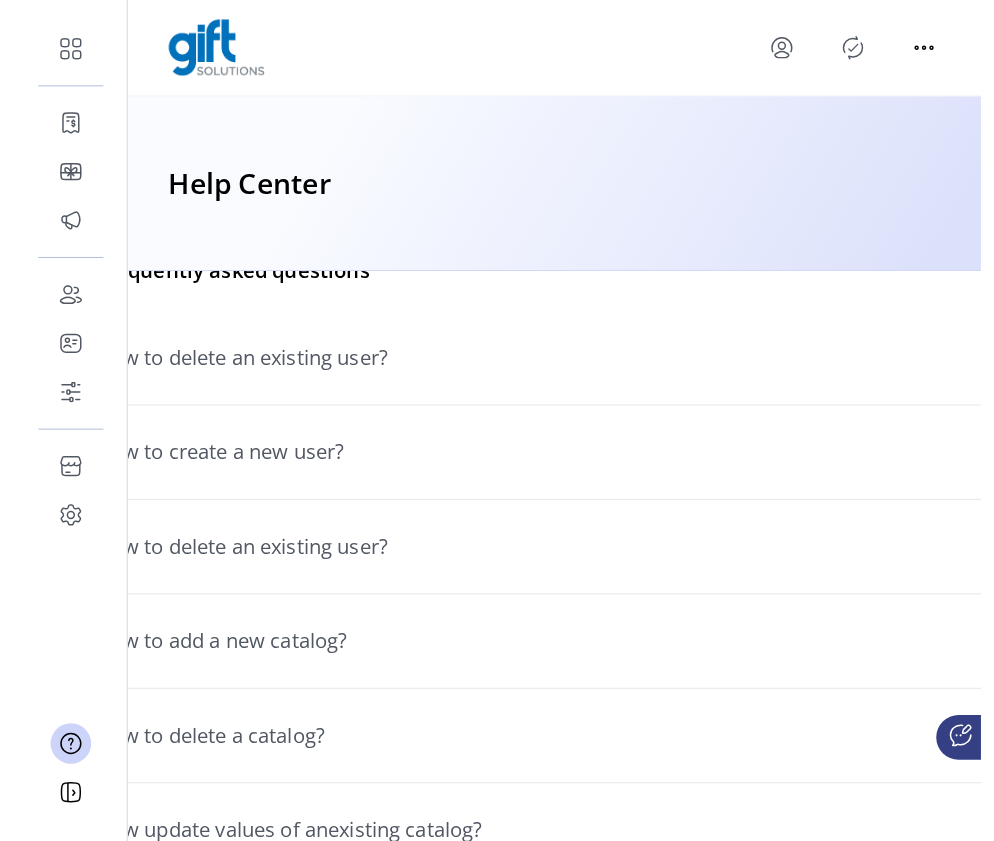 scroll, scrollTop: 1254, scrollLeft: 0, axis: vertical 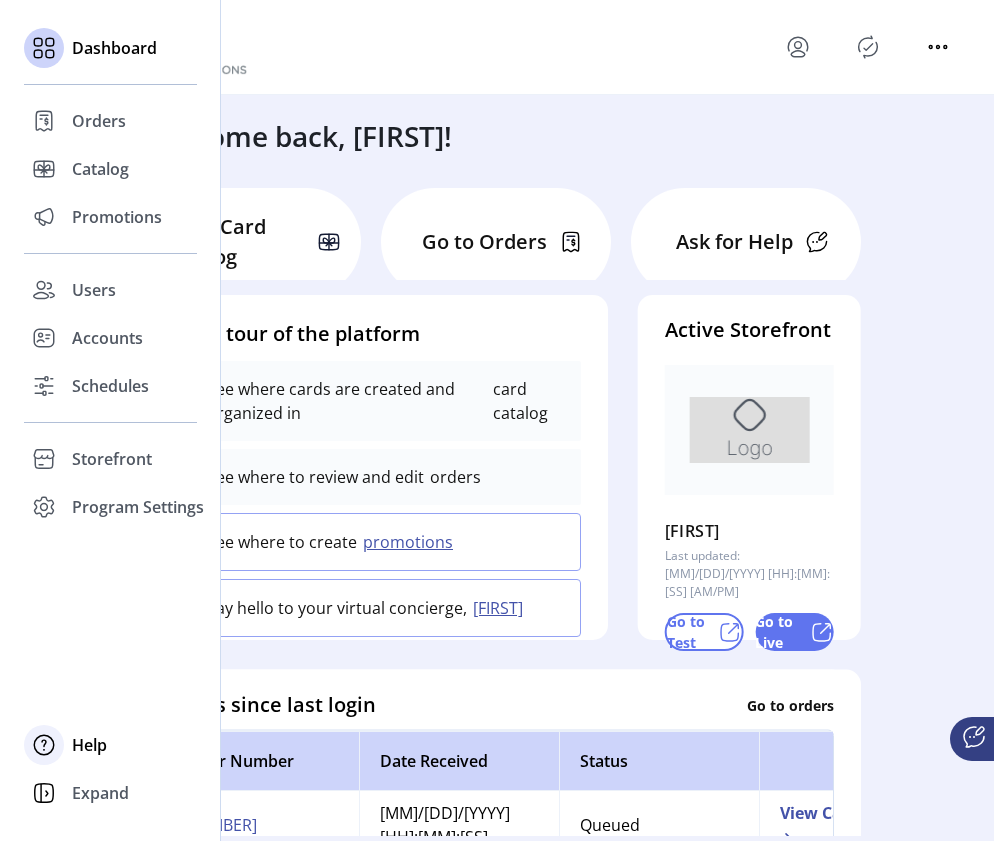 click on "Help" at bounding box center (110, 48) 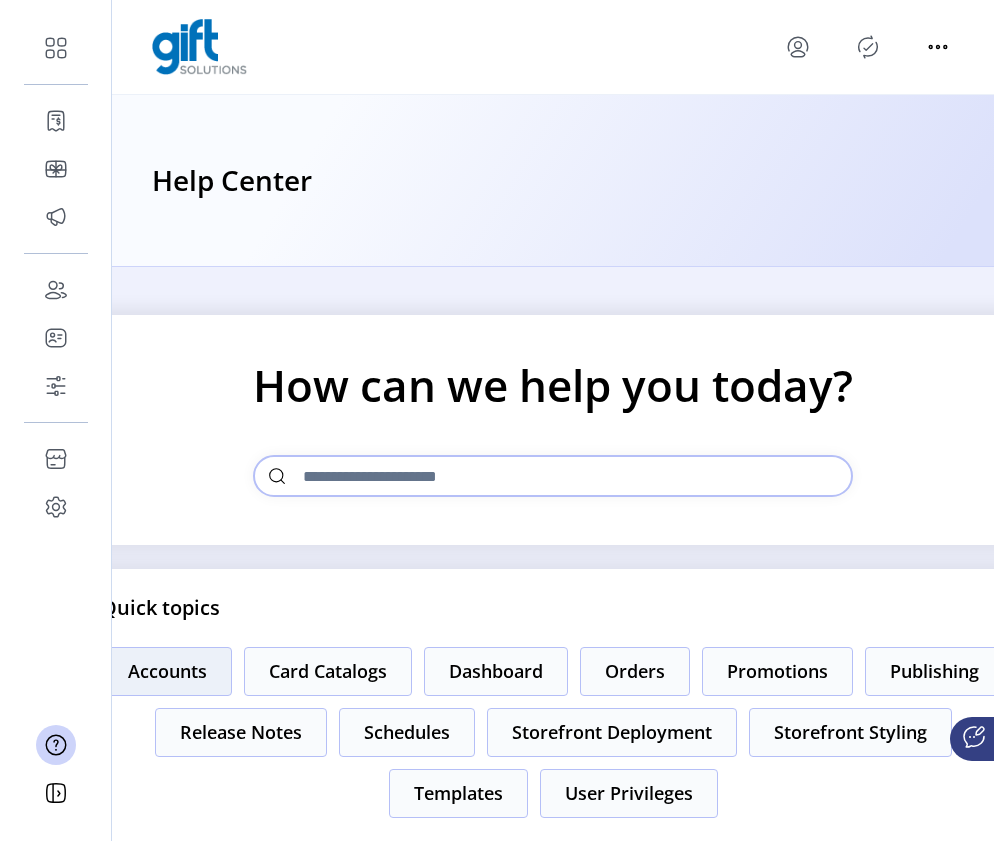 click on "Accounts" at bounding box center (167, 671) 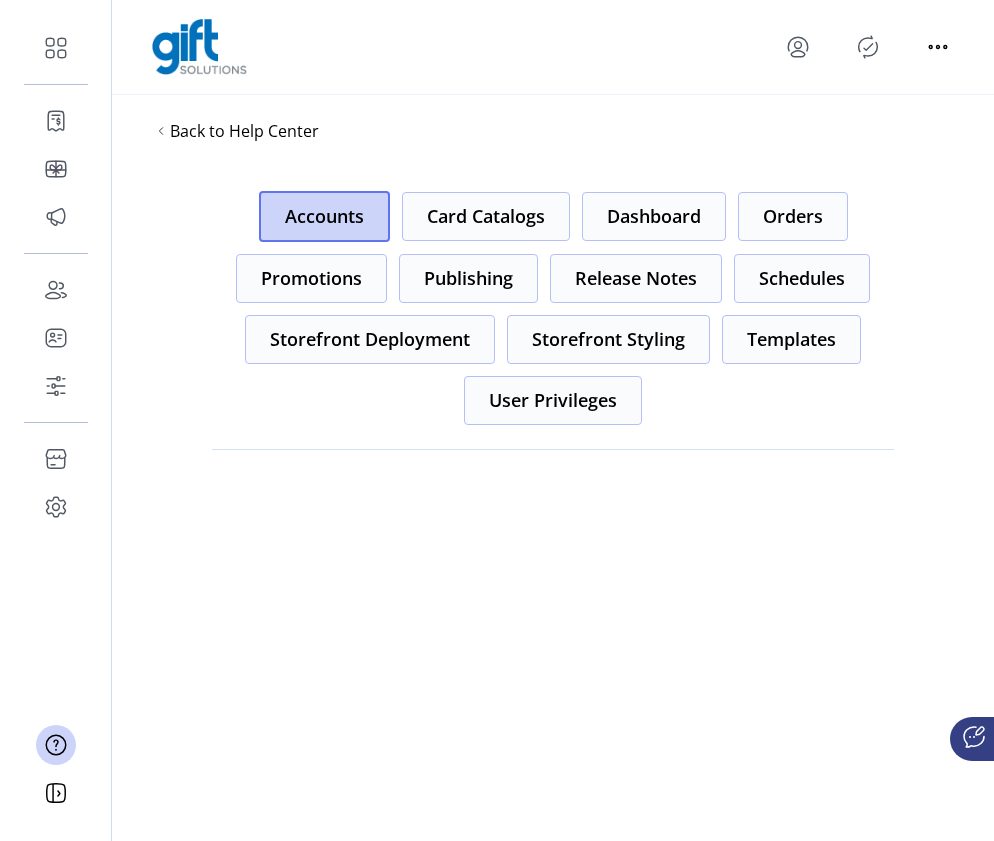 scroll, scrollTop: 0, scrollLeft: 0, axis: both 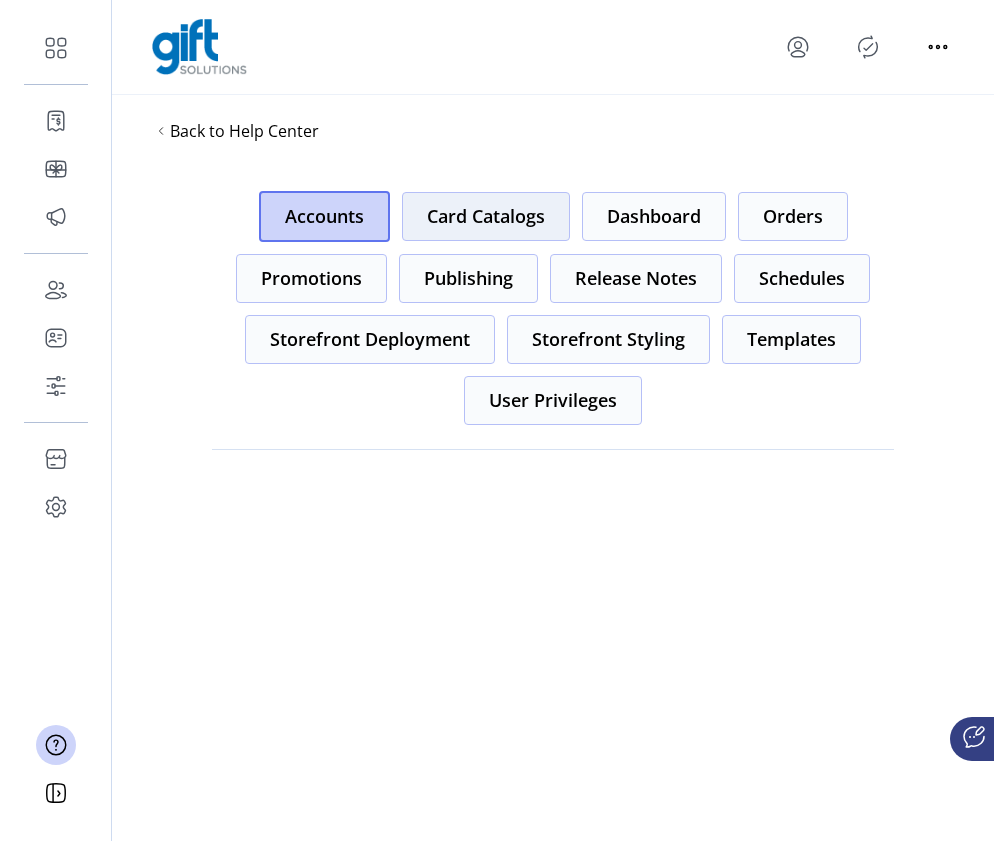 click on "Card Catalogs" at bounding box center (486, 216) 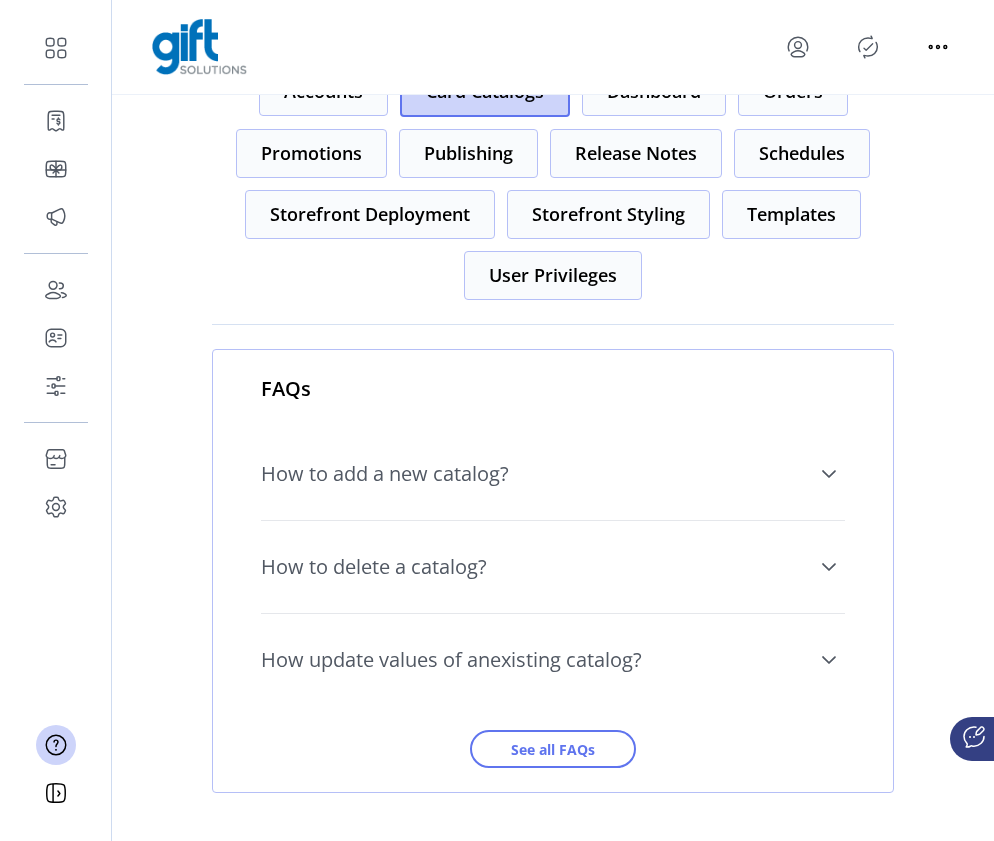 scroll, scrollTop: 125, scrollLeft: 0, axis: vertical 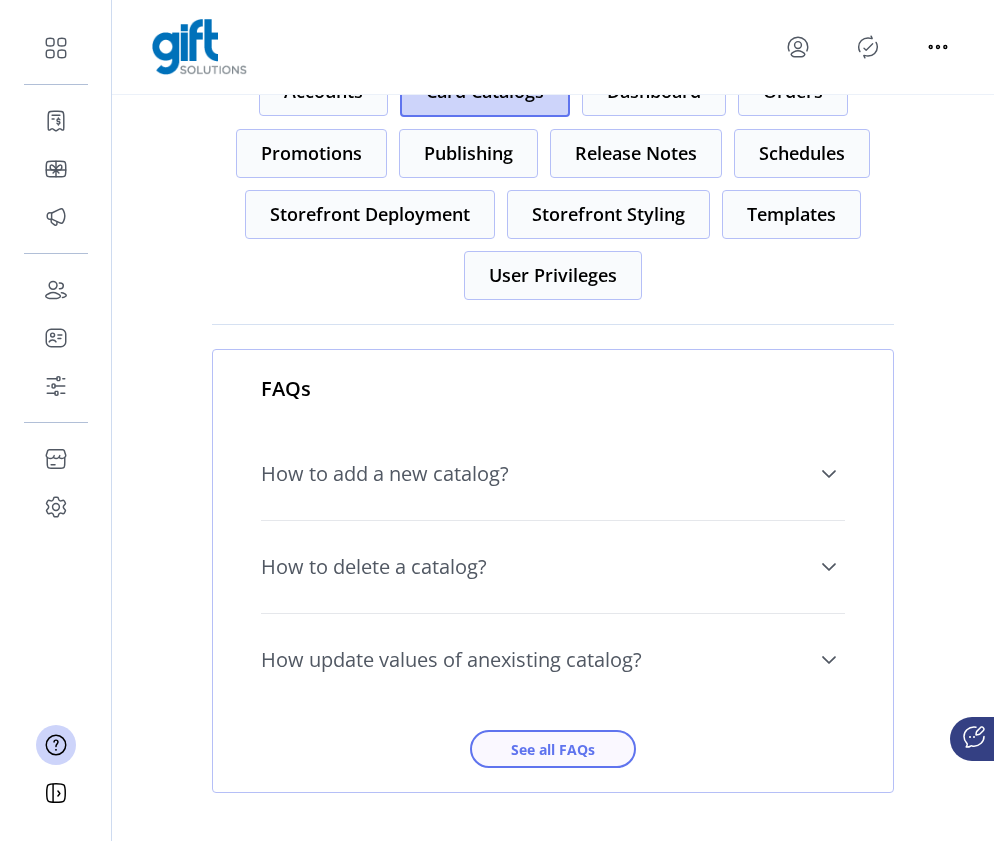 click on "See all FAQs" at bounding box center [553, 749] 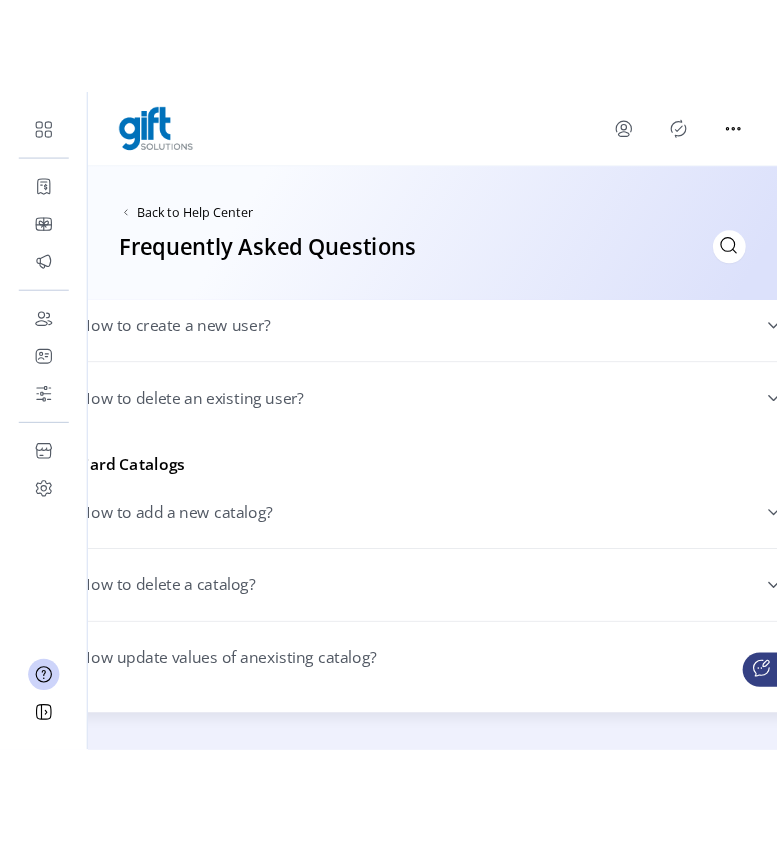 scroll, scrollTop: 226, scrollLeft: 0, axis: vertical 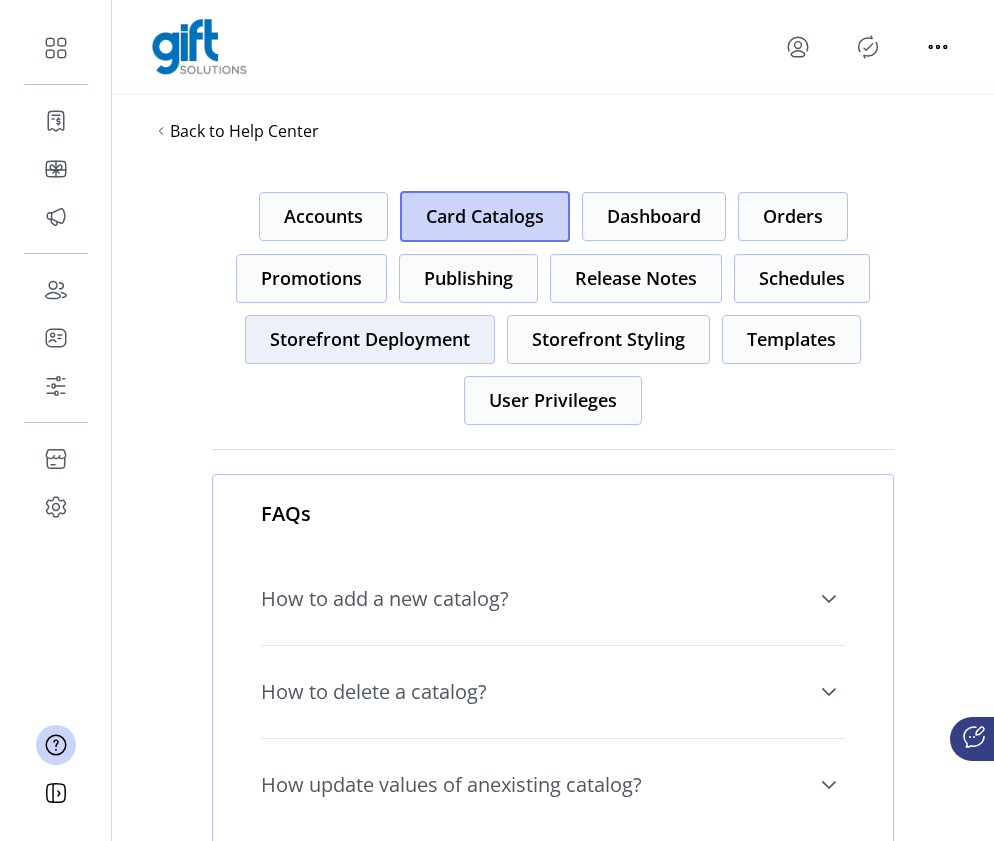 click on "Storefront Deployment" at bounding box center (323, 216) 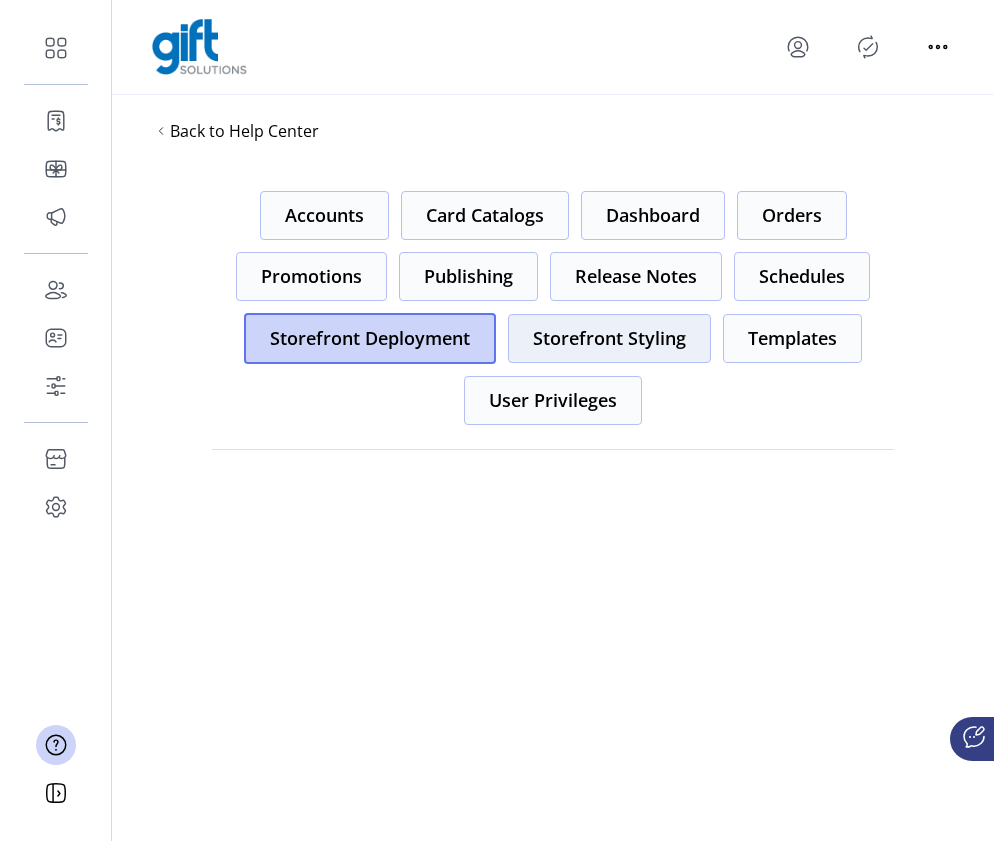 click on "Storefront Styling" at bounding box center (324, 215) 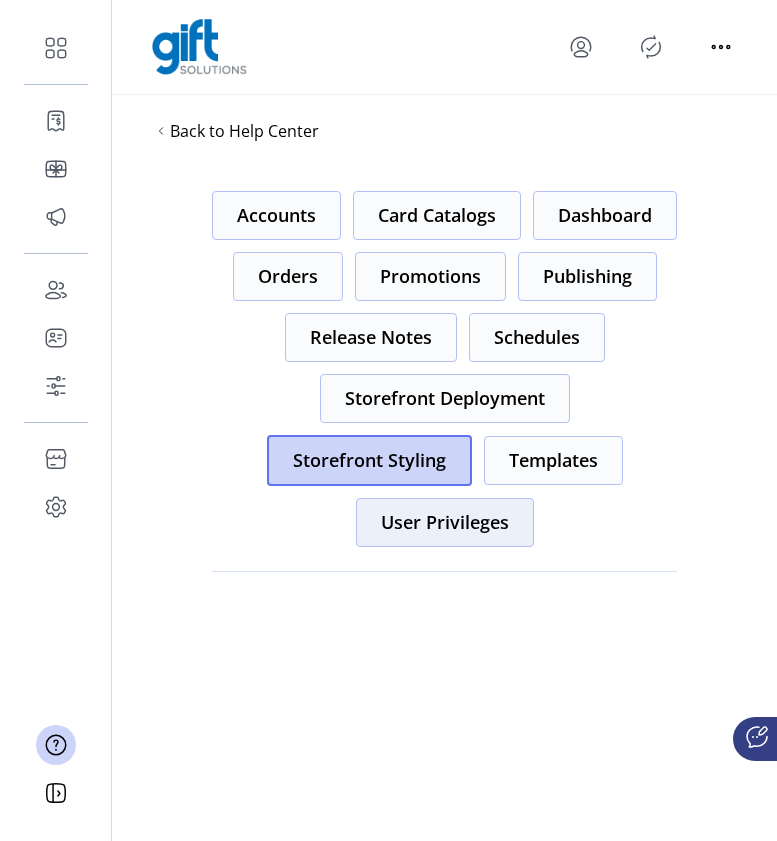 click on "User Privileges" at bounding box center (276, 215) 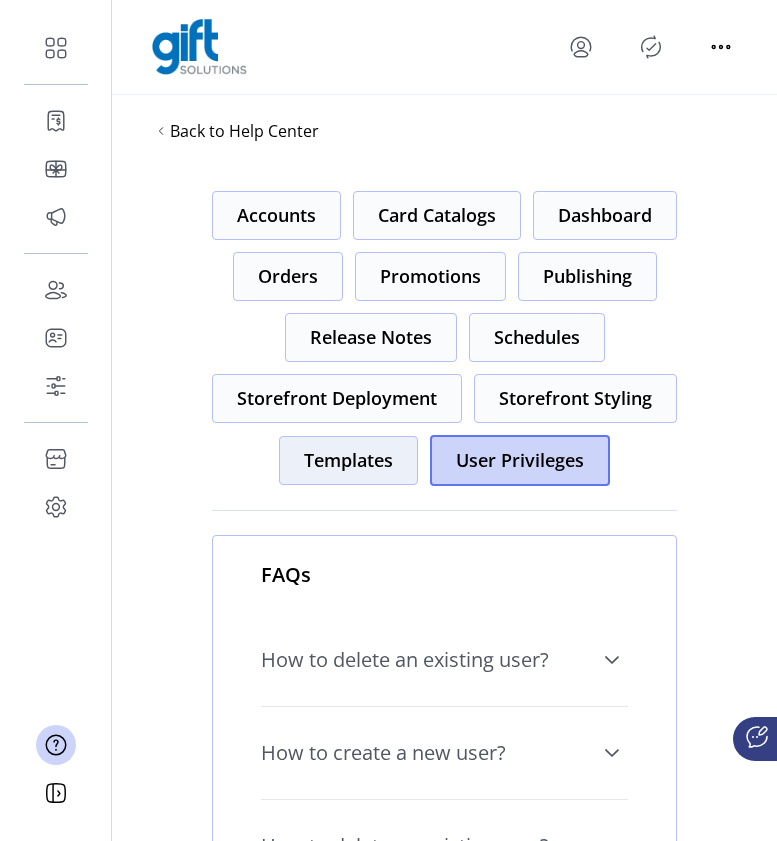 click on "Templates" at bounding box center [276, 215] 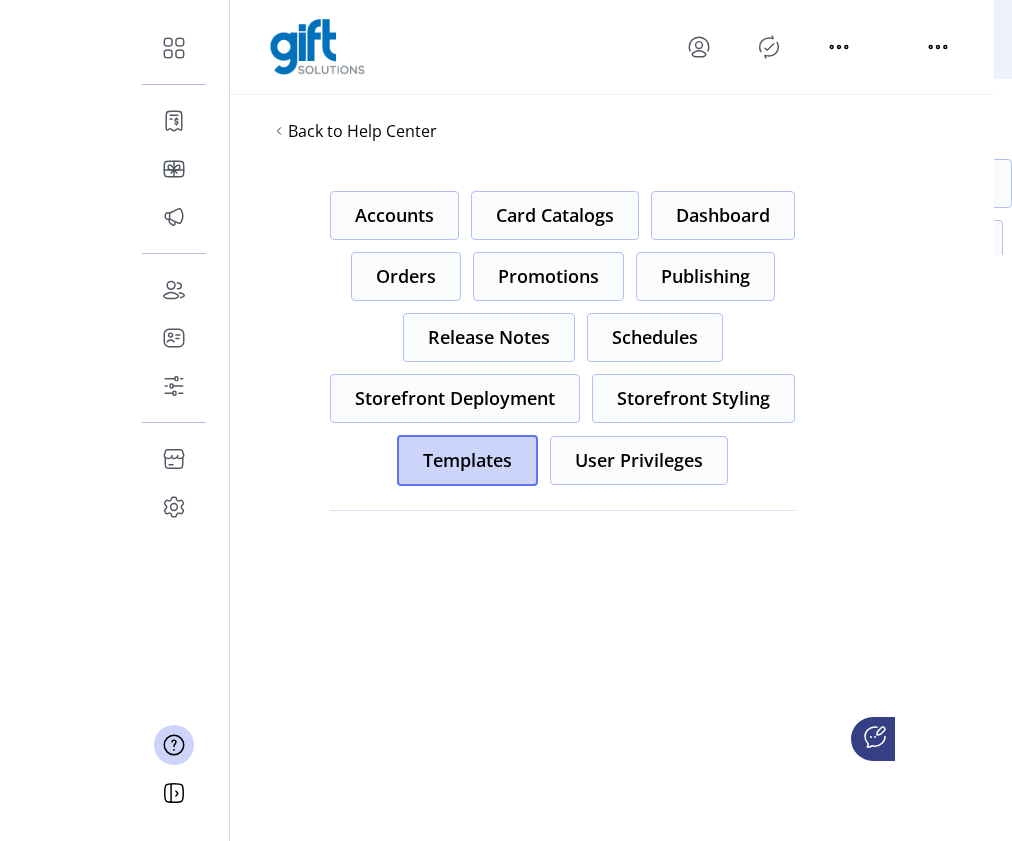 scroll, scrollTop: 0, scrollLeft: 0, axis: both 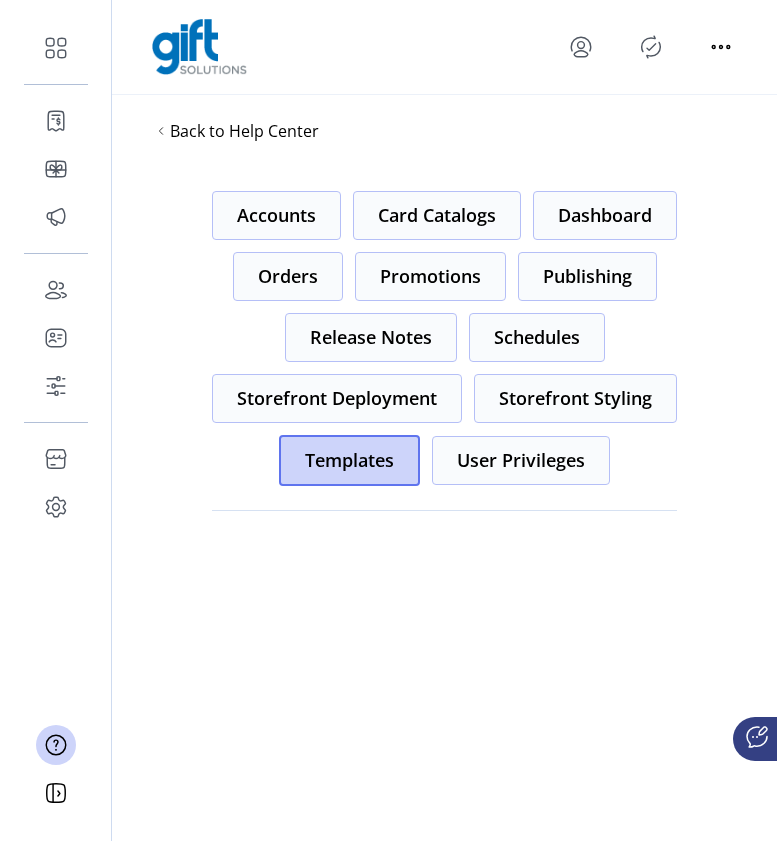 click on "Accounts   Card Catalogs   Dashboard   Orders   Promotions   Publishing   Release Notes   Schedules   Storefront Deployment   Storefront Styling   Templates   User Privileges" at bounding box center (444, 363) 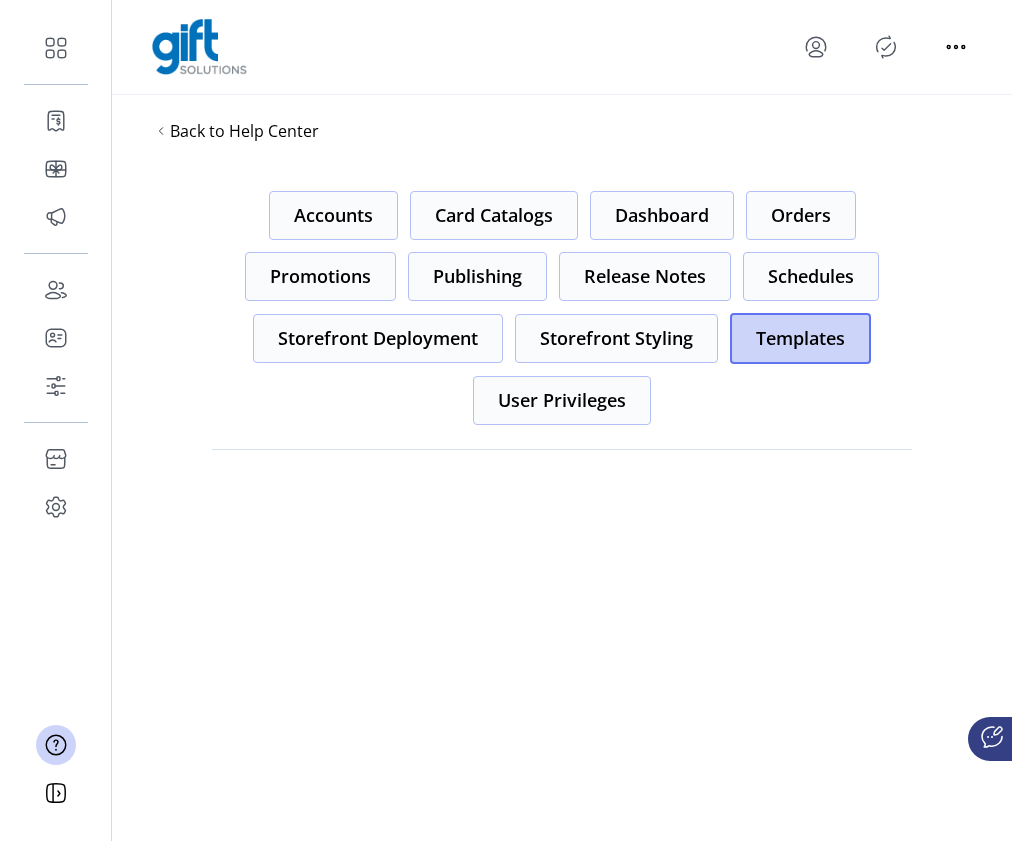 scroll, scrollTop: 0, scrollLeft: 0, axis: both 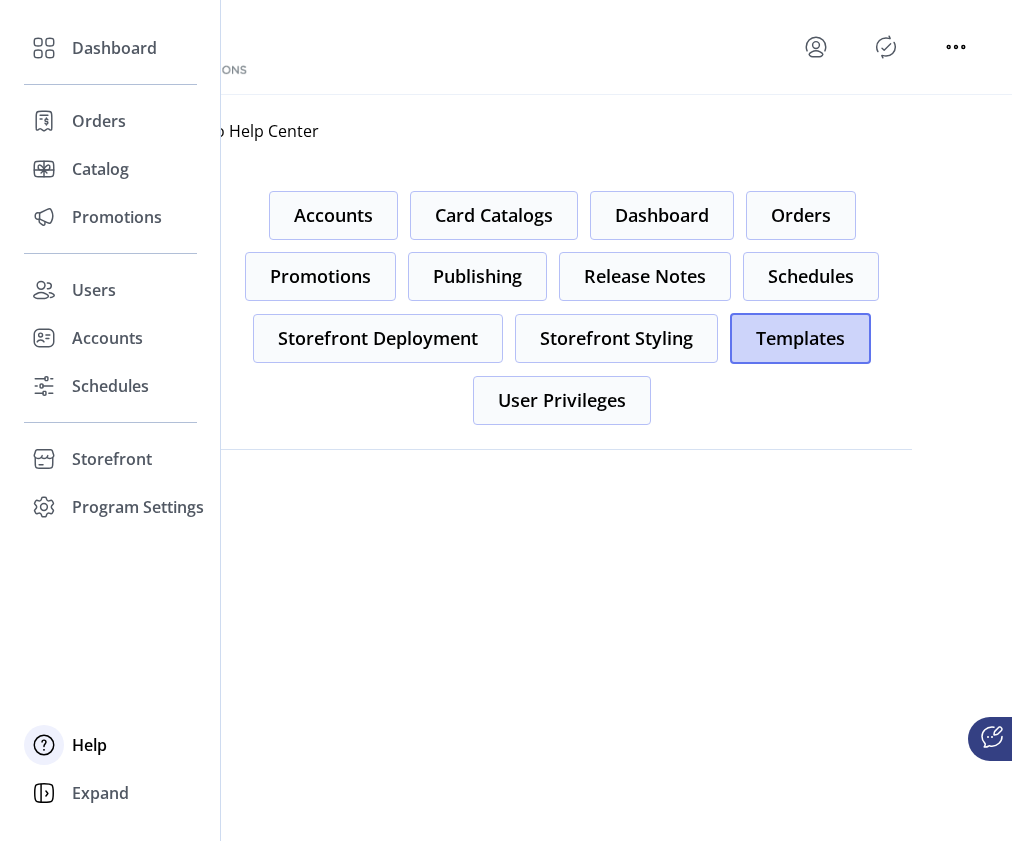 click on "Help" at bounding box center (89, 745) 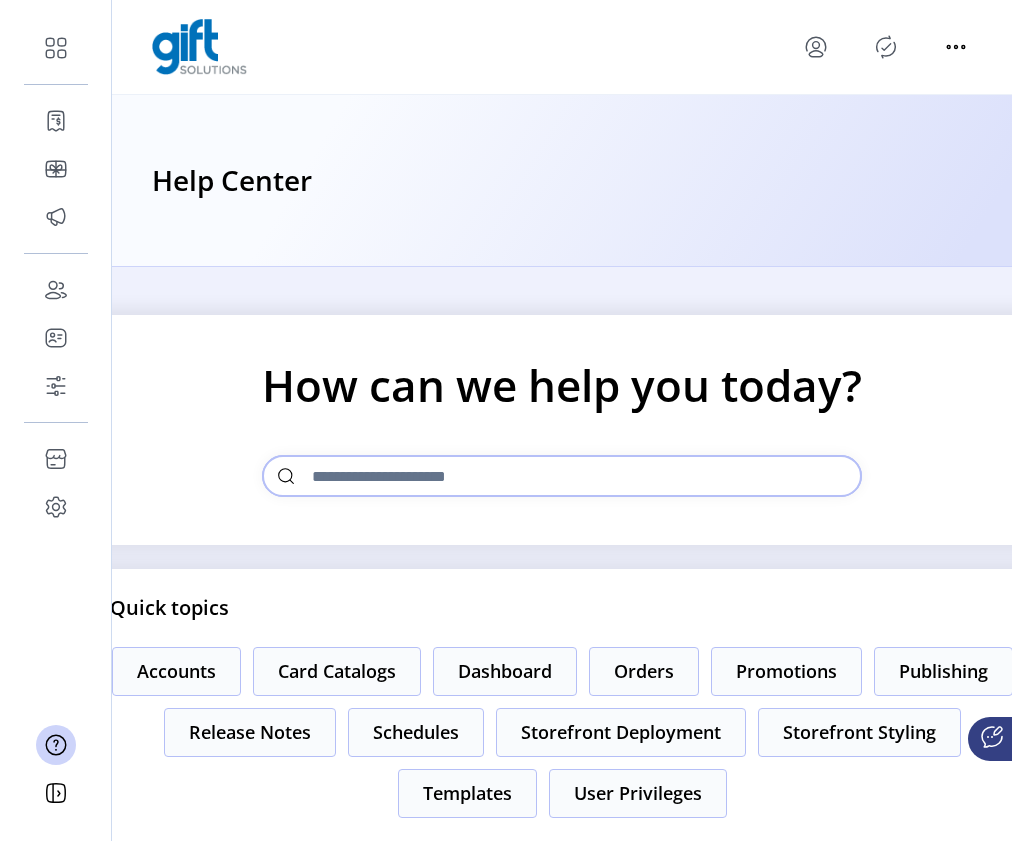 click at bounding box center (562, 476) 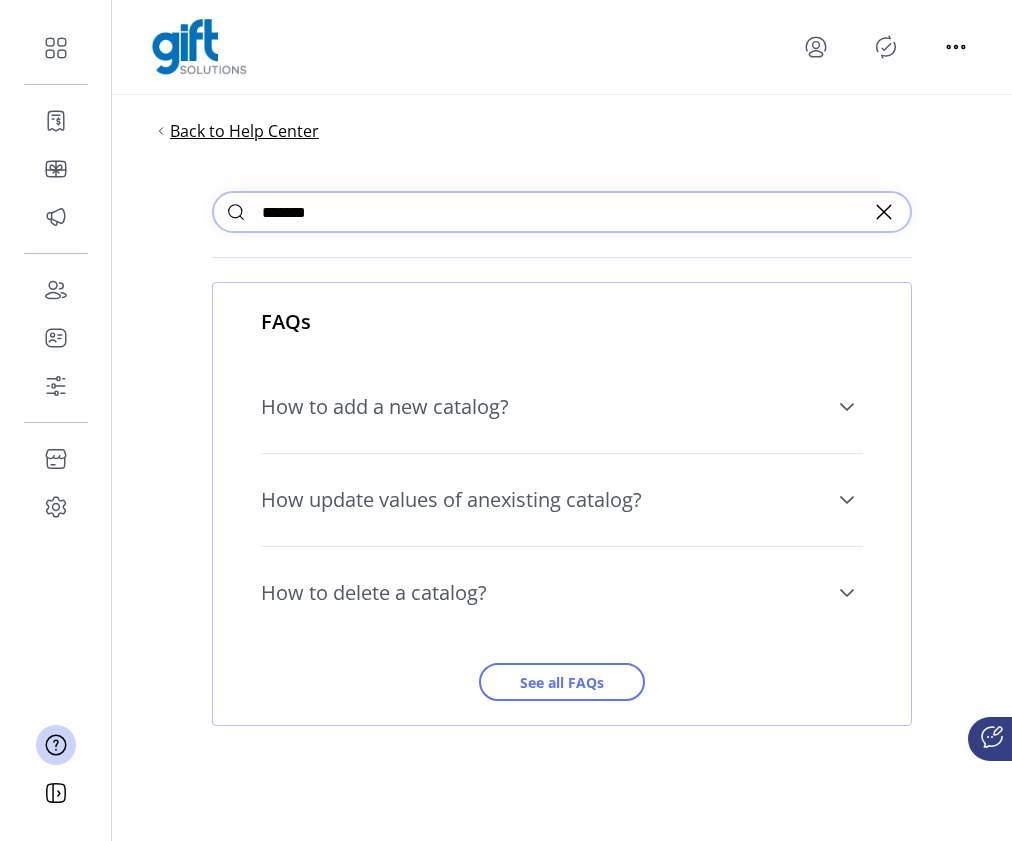 click on "Back to Help Center" at bounding box center (244, 131) 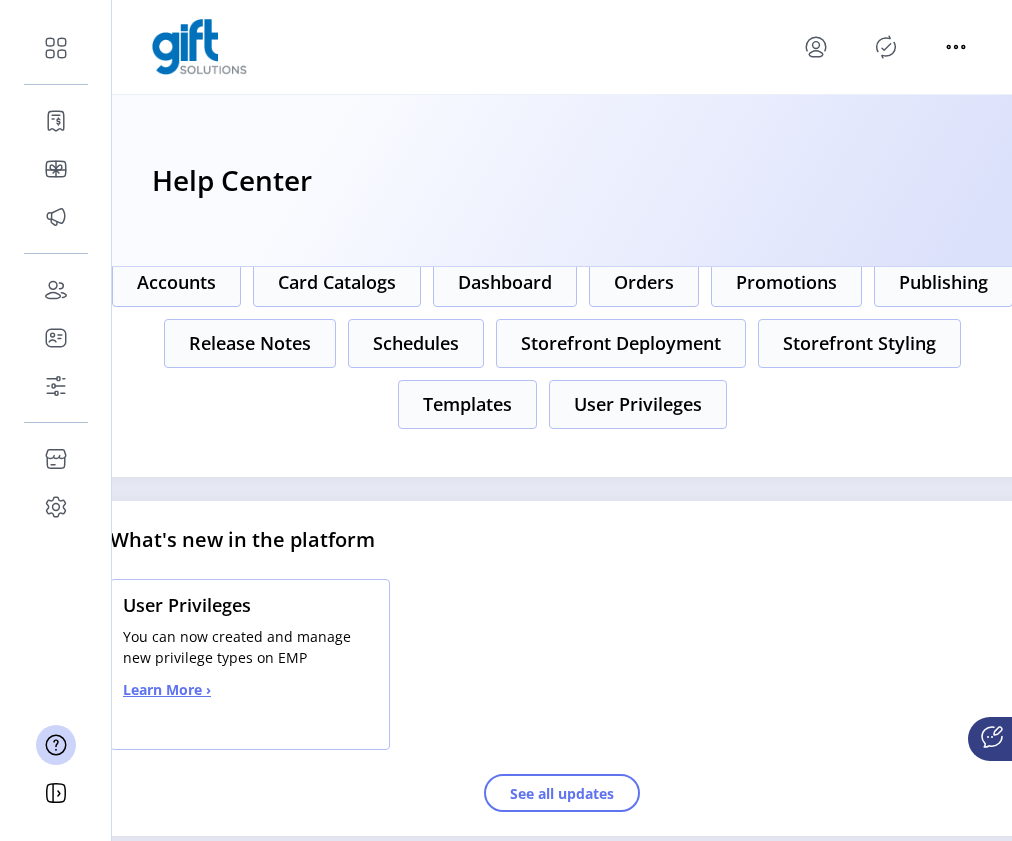 scroll, scrollTop: 358, scrollLeft: 0, axis: vertical 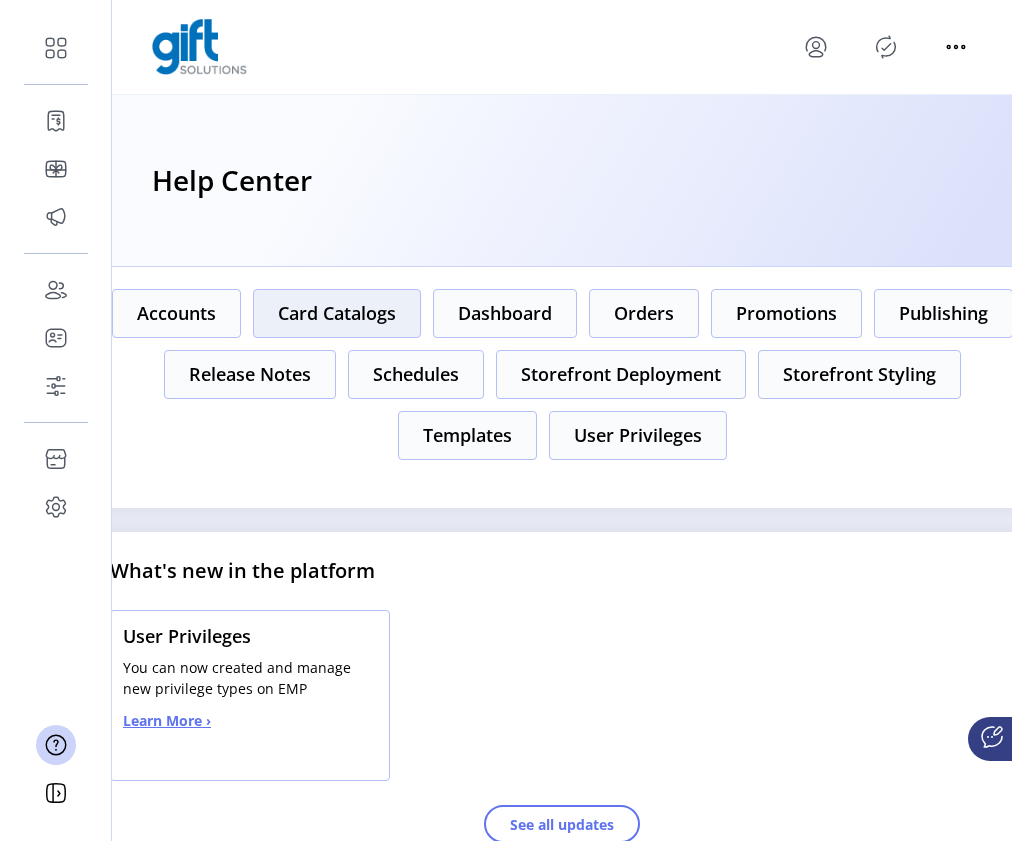 click on "Card Catalogs" at bounding box center [176, 313] 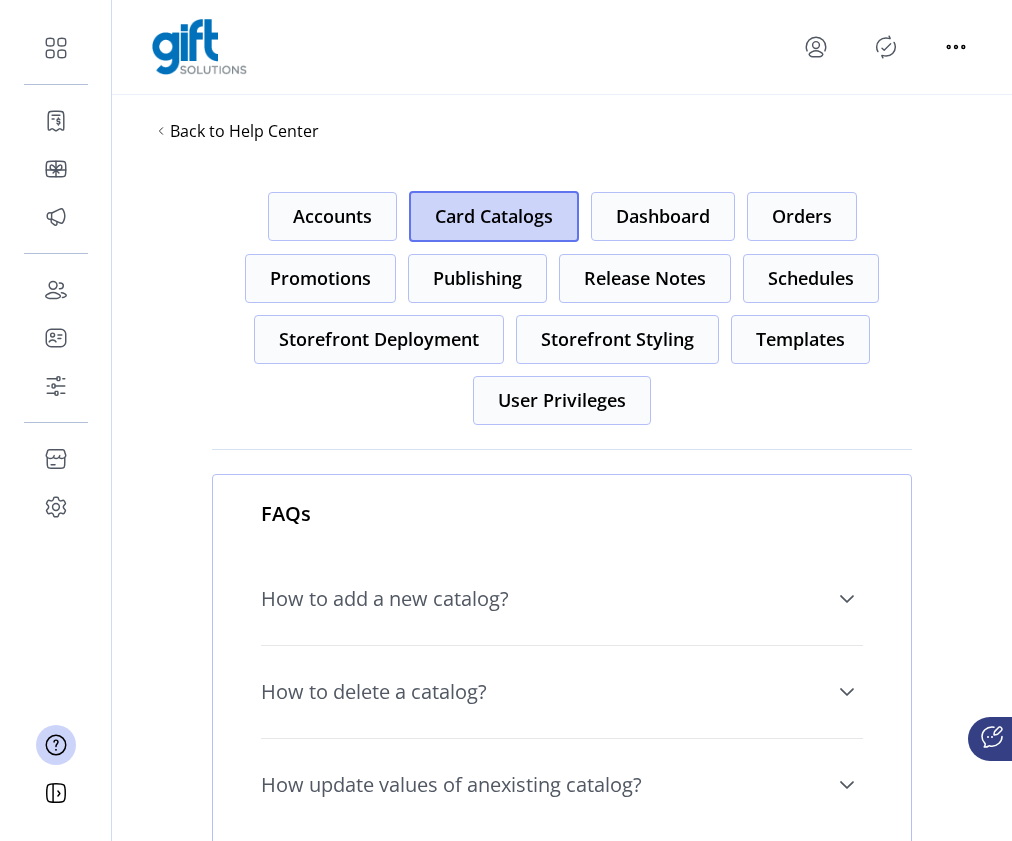 scroll, scrollTop: 0, scrollLeft: 0, axis: both 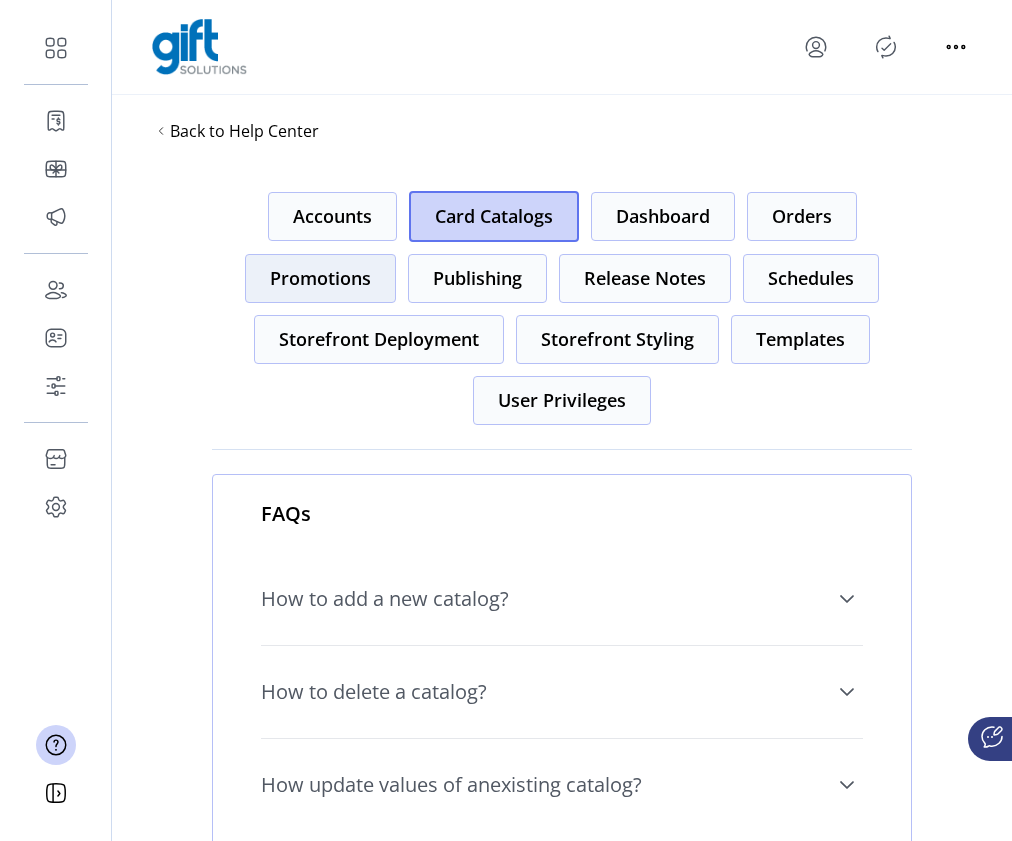 click on "Promotions" at bounding box center [332, 216] 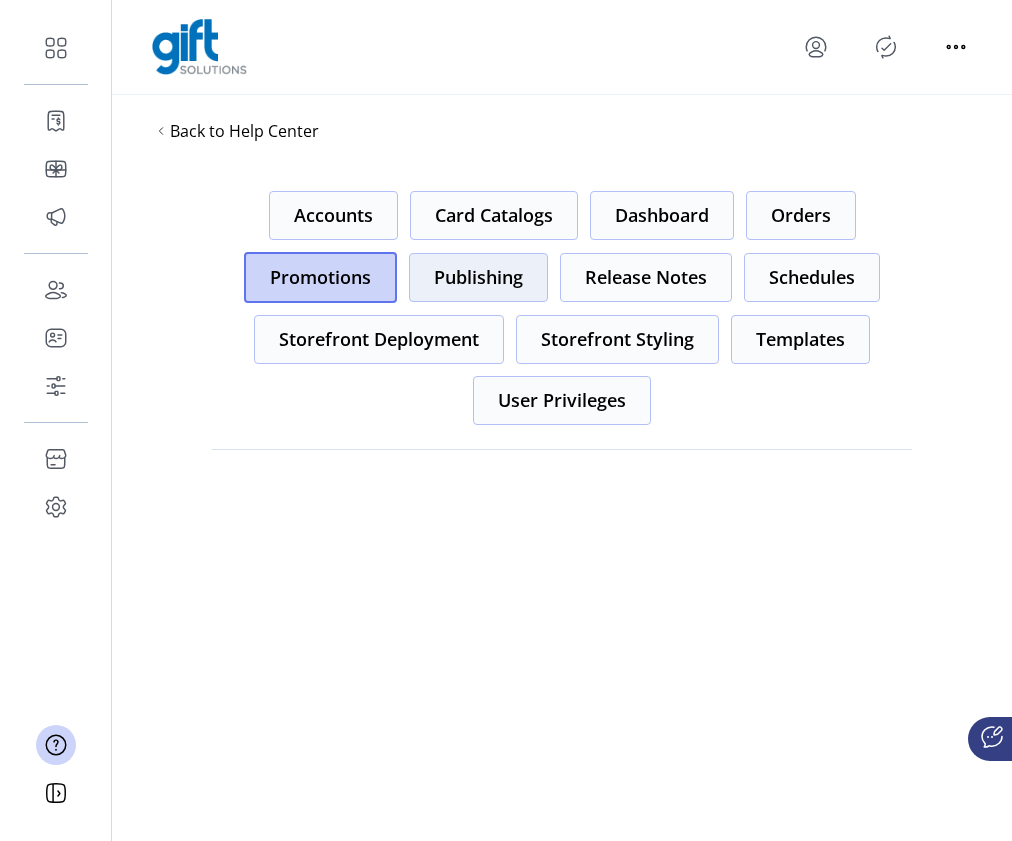 click on "Publishing" at bounding box center (333, 215) 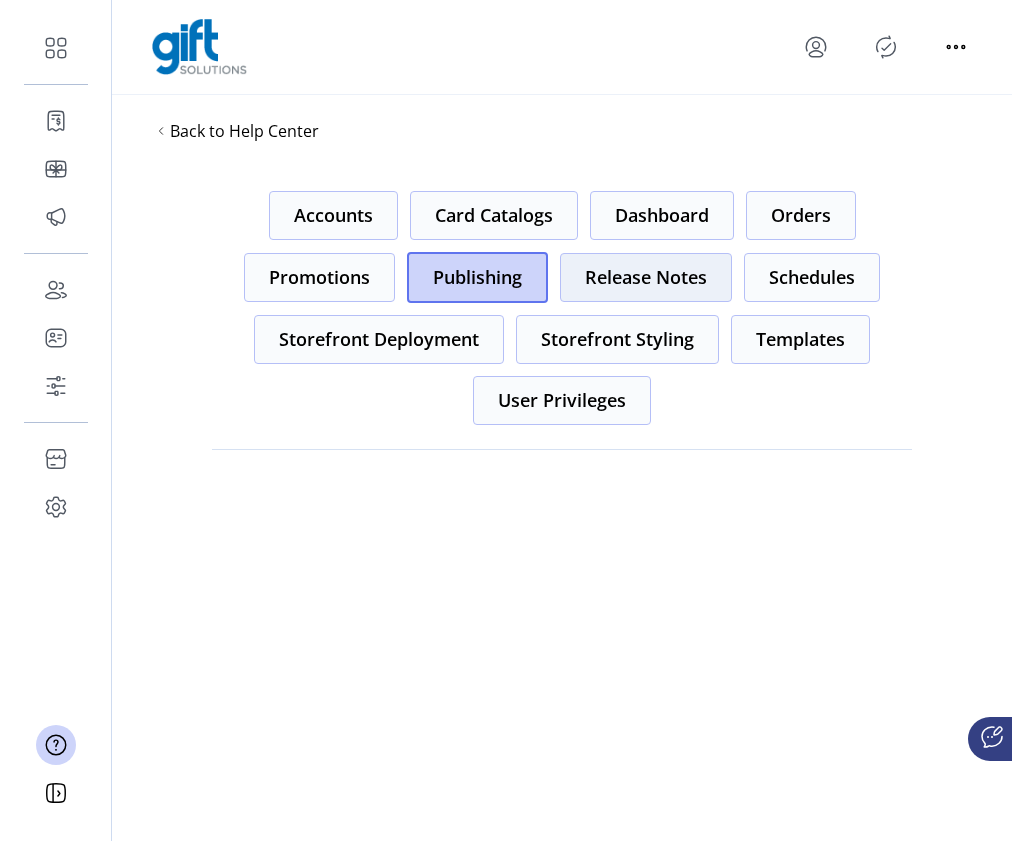 click on "Release Notes" at bounding box center (333, 215) 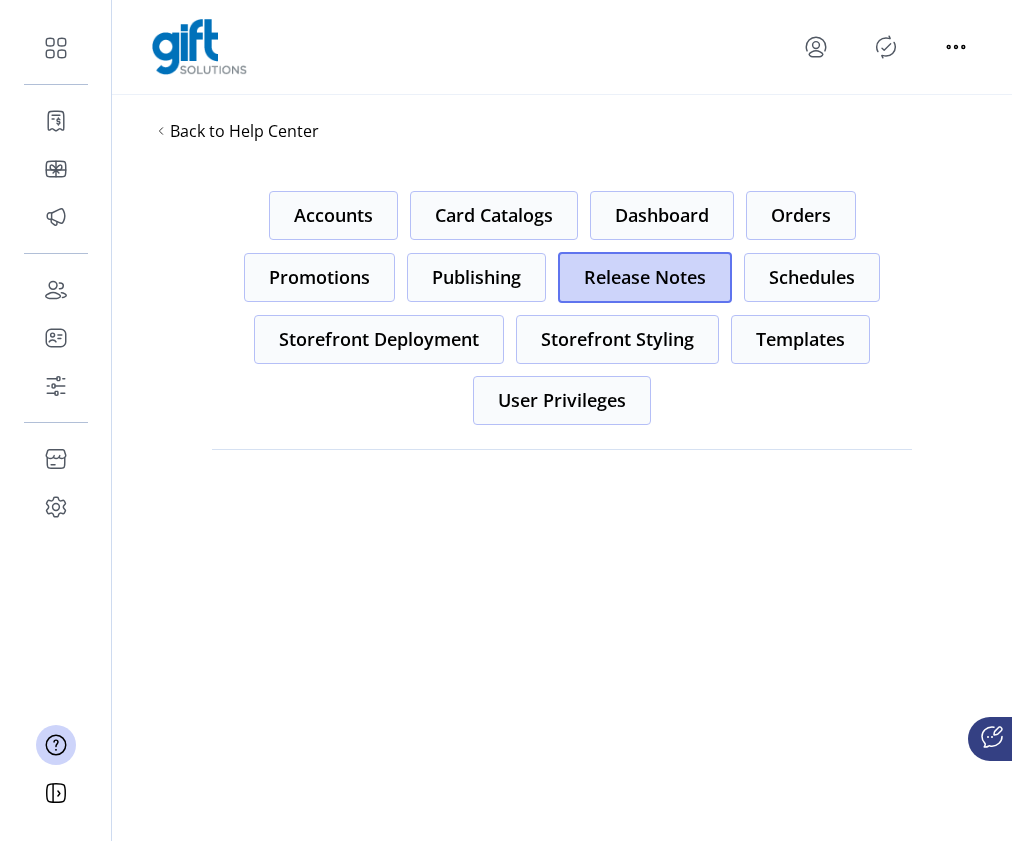 click on "Release Notes" at bounding box center [645, 277] 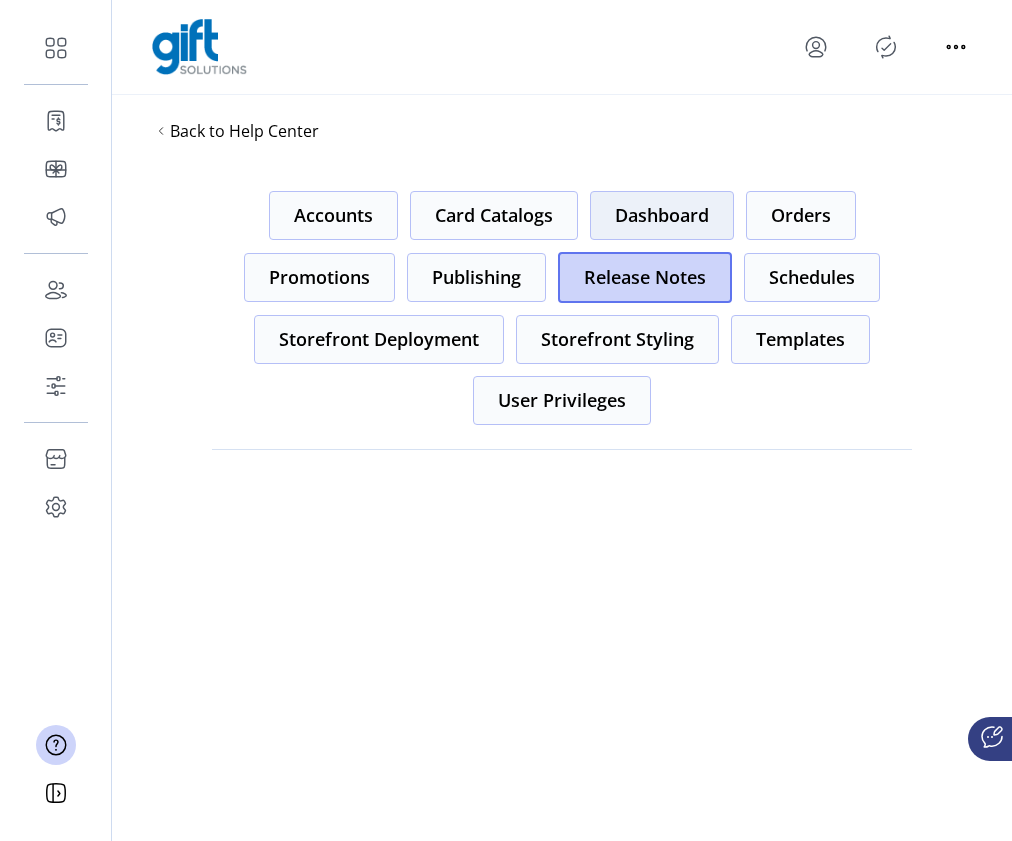 click on "Dashboard" at bounding box center [333, 215] 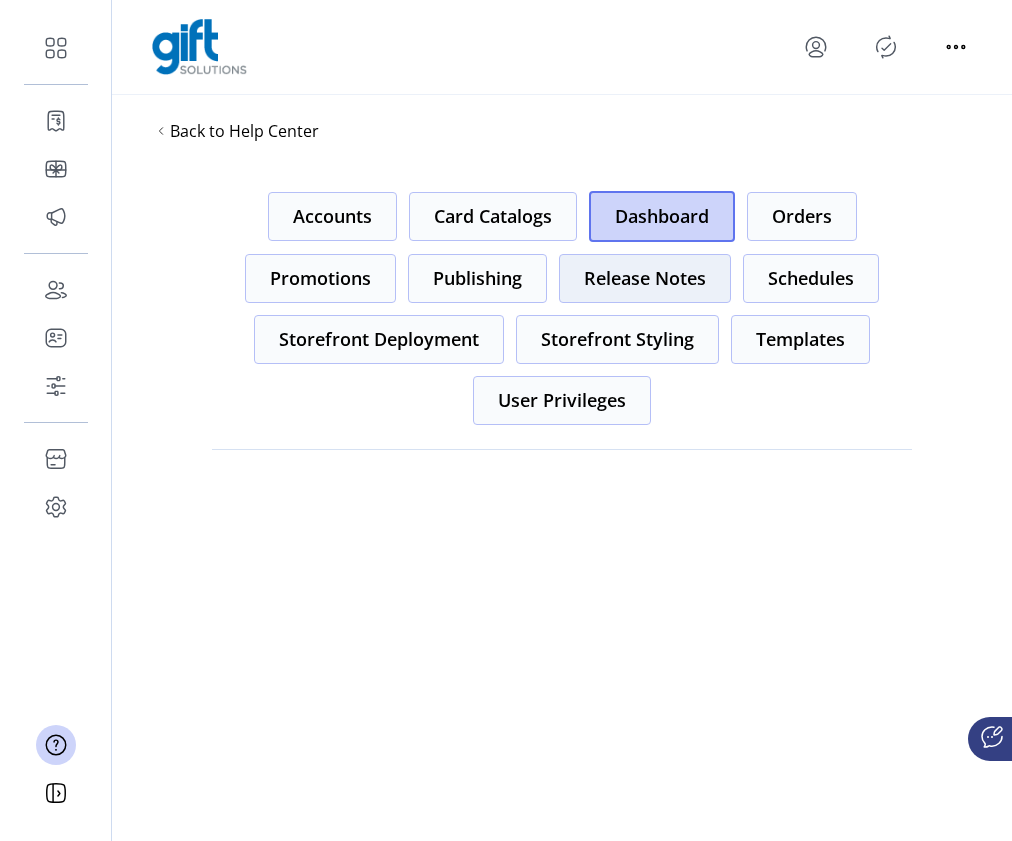 click on "Release Notes" at bounding box center [332, 216] 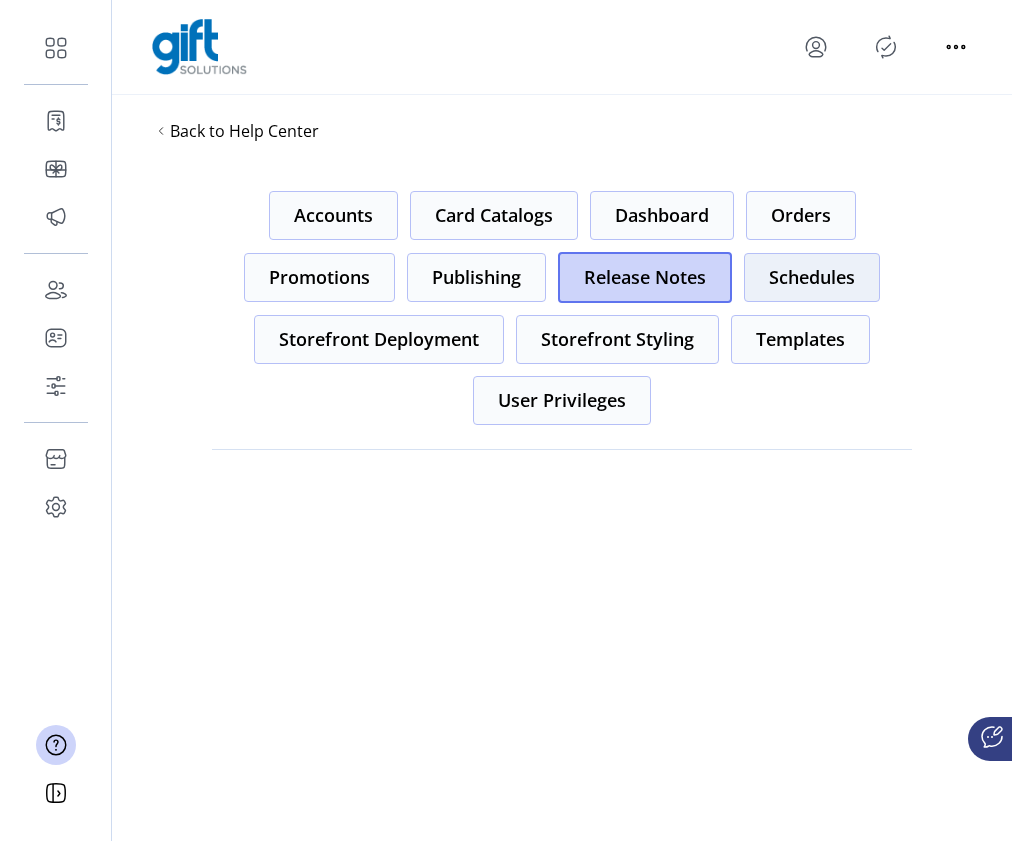 click on "Schedules" at bounding box center (333, 215) 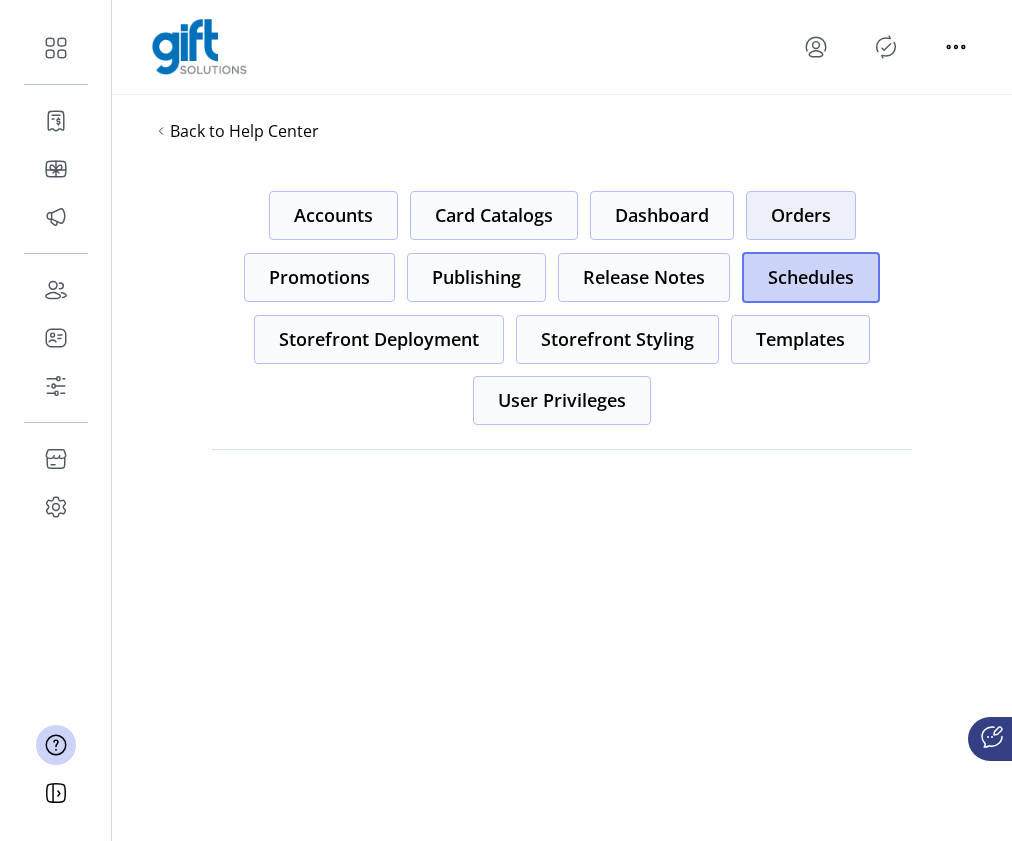 click on "Orders" at bounding box center [333, 215] 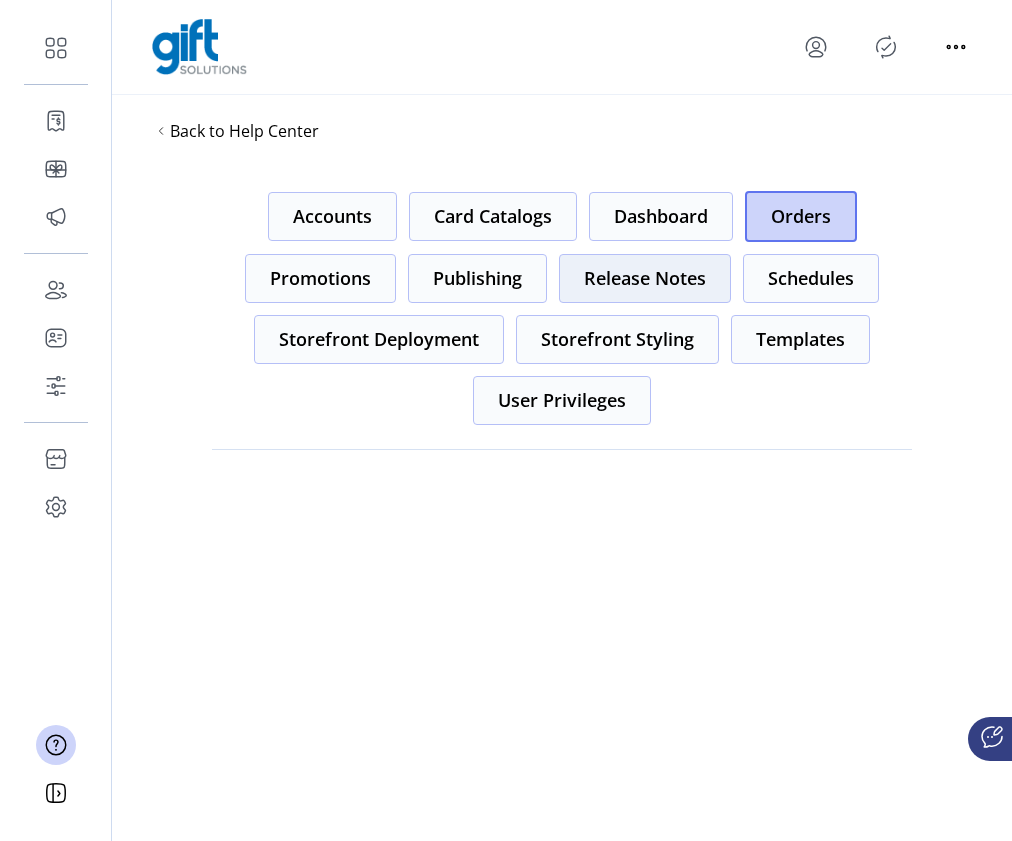 click on "Release Notes" at bounding box center [332, 216] 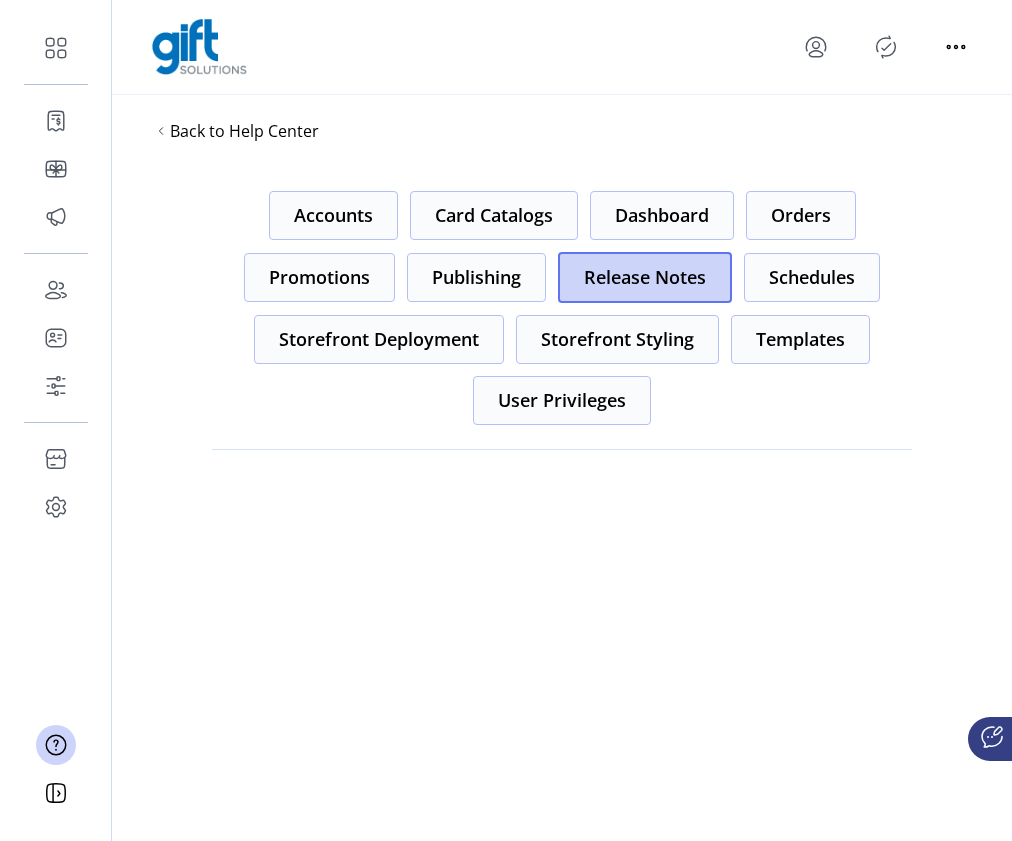 click on "Release Notes" at bounding box center [645, 277] 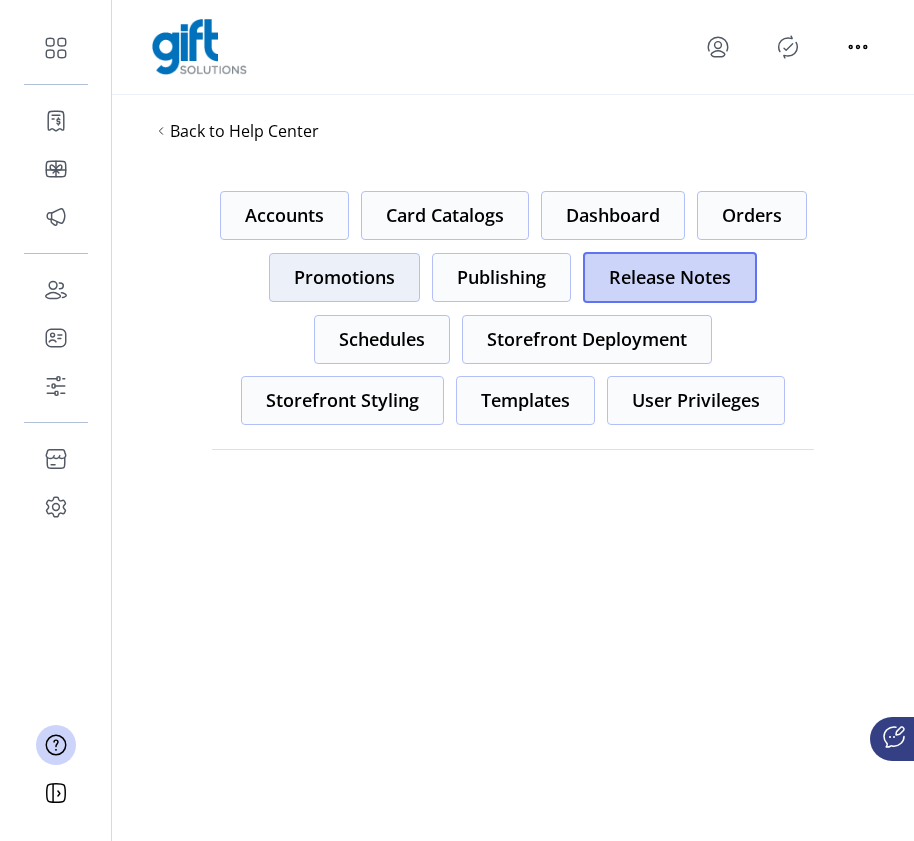 click on "Promotions" at bounding box center (284, 215) 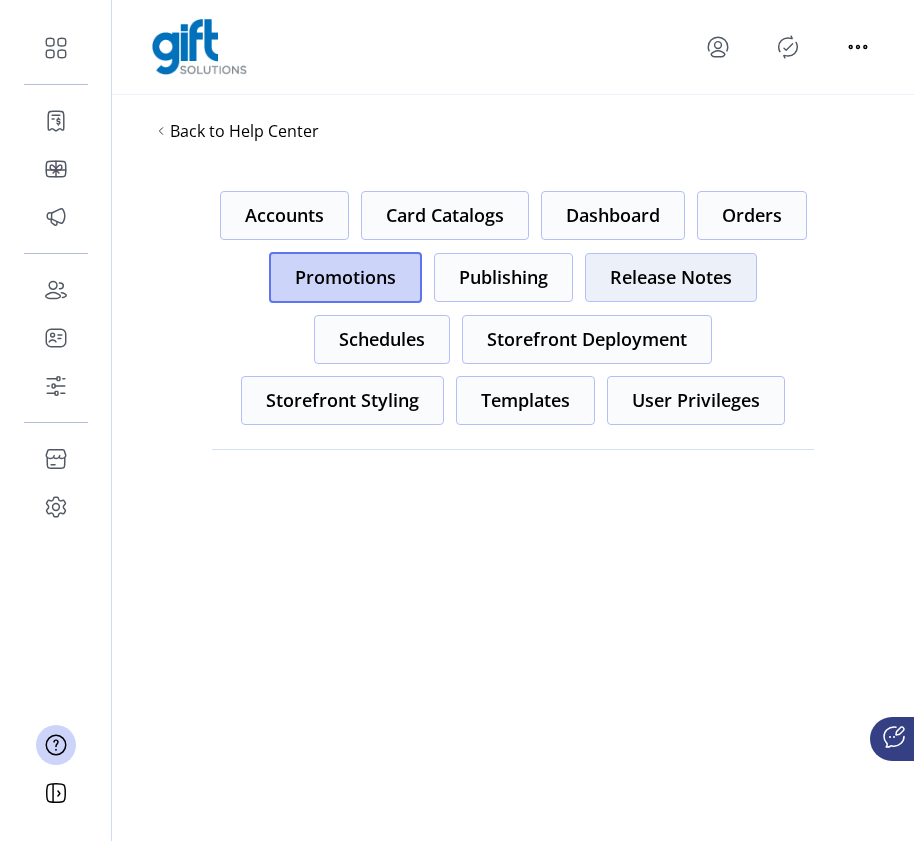 click on "Release Notes" at bounding box center (284, 215) 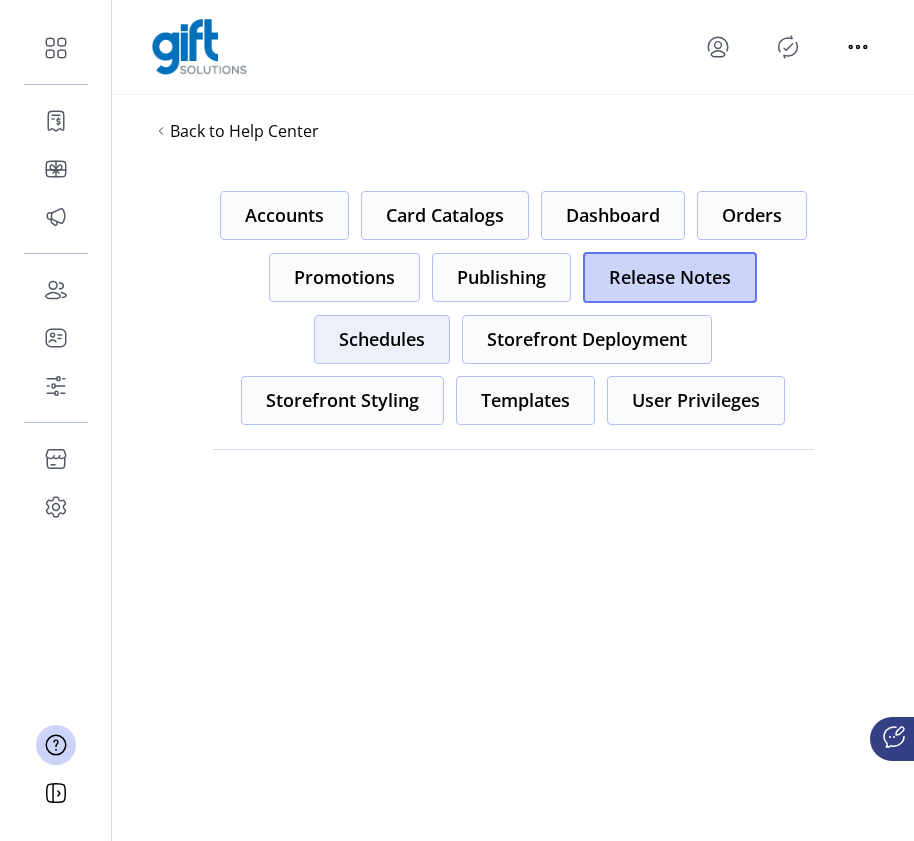 click on "Schedules" at bounding box center [284, 215] 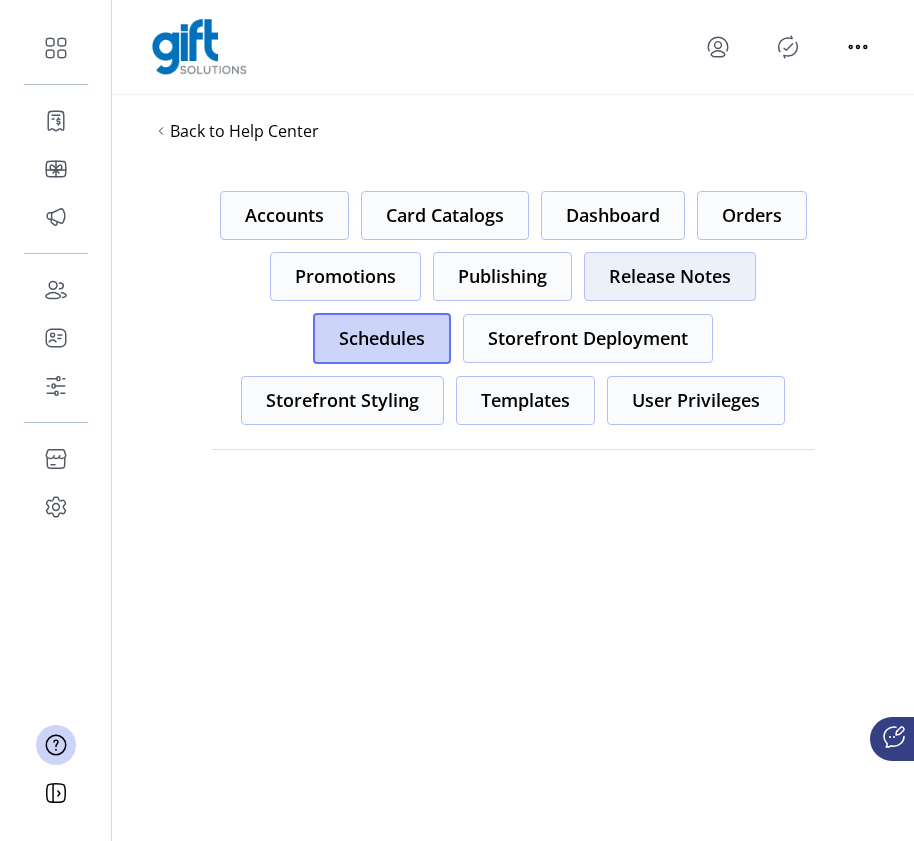 click on "Release Notes" at bounding box center [284, 215] 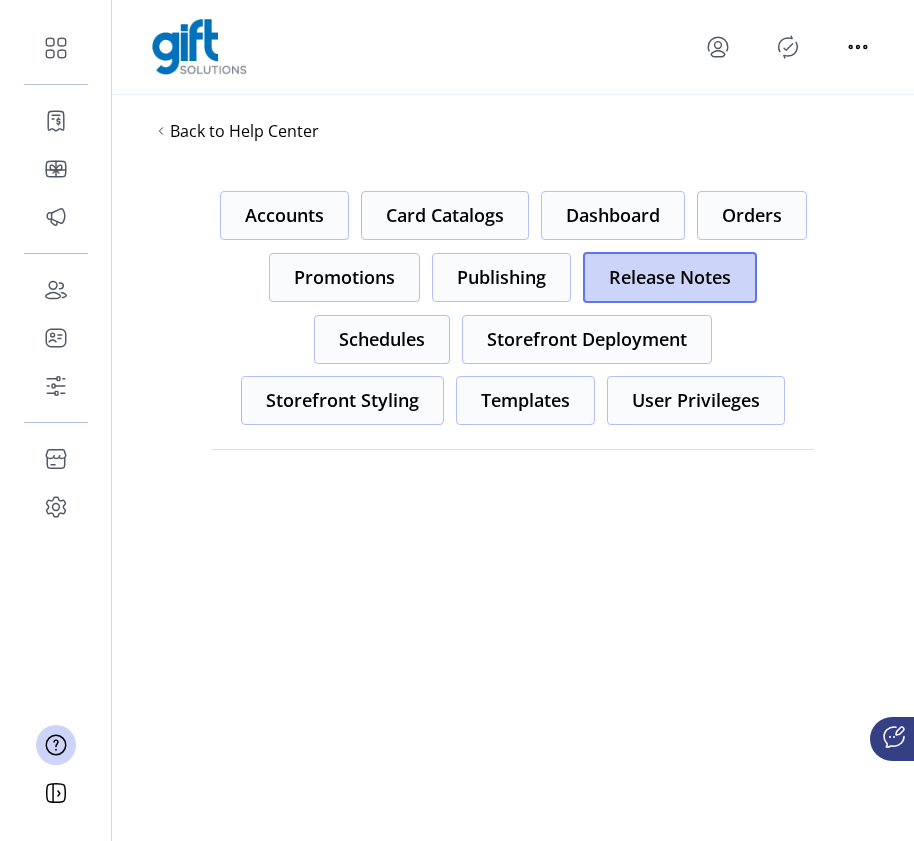 click on "Release Notes" at bounding box center [670, 277] 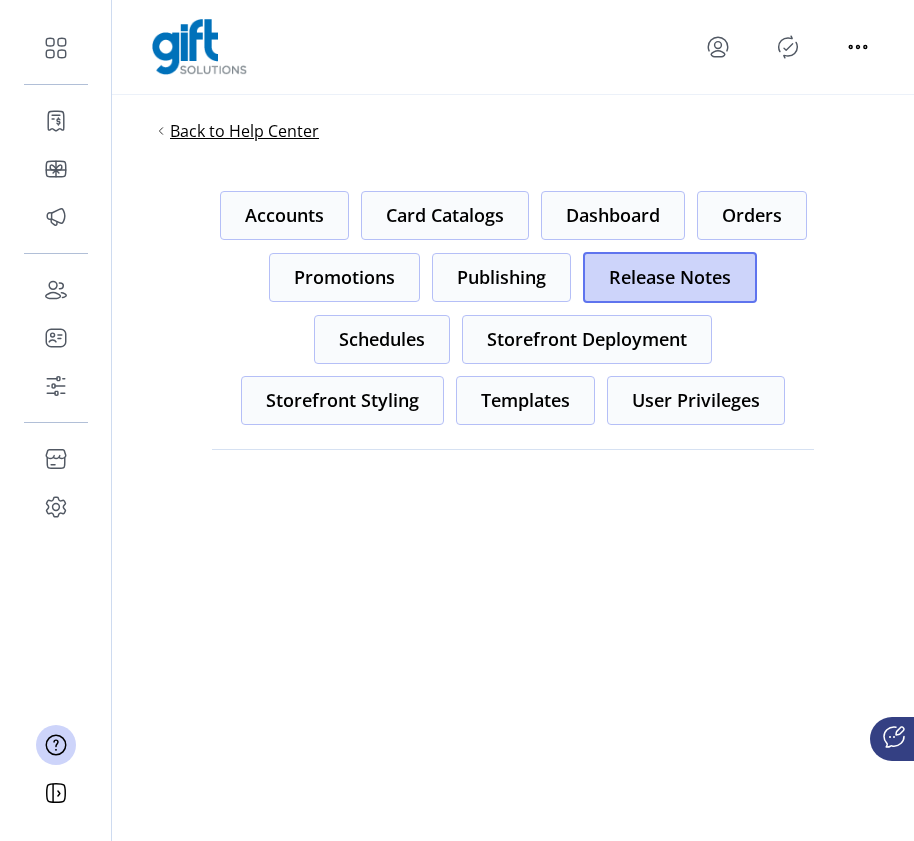 click on "Back to Help Center" at bounding box center [244, 131] 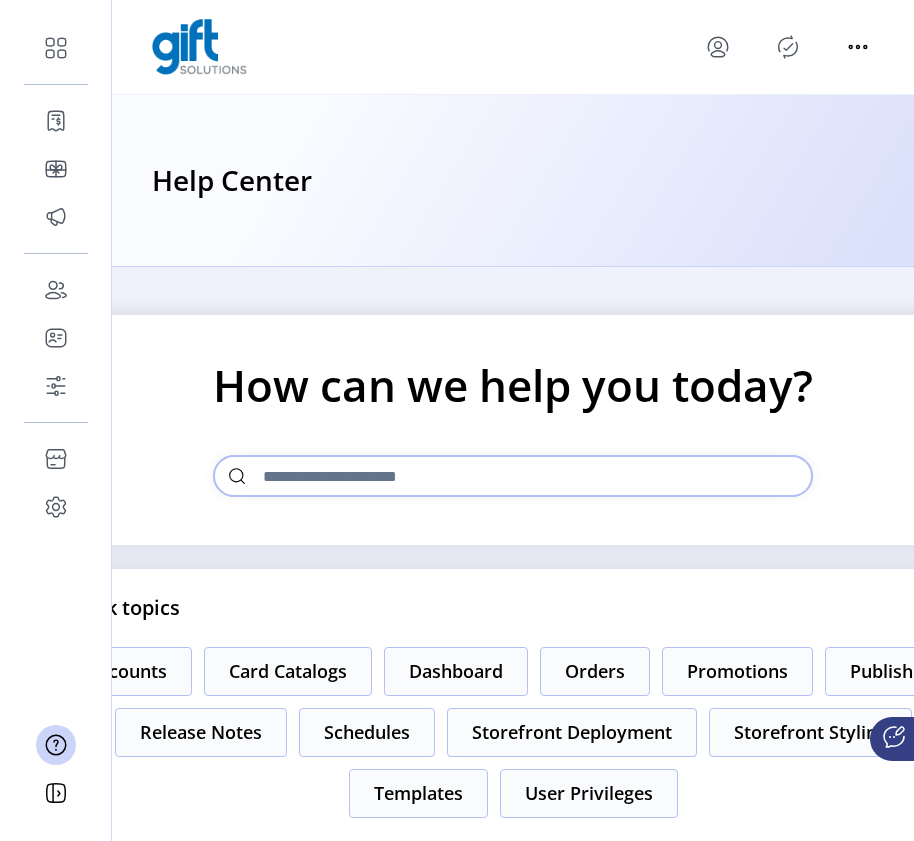 click at bounding box center (513, 476) 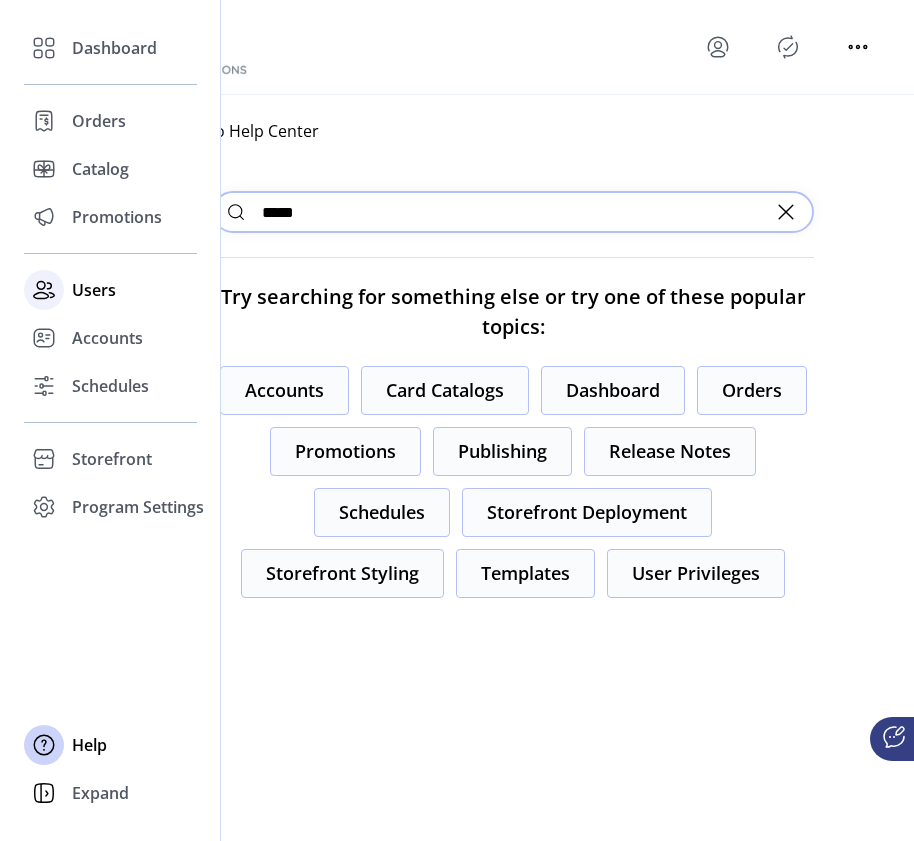 click on "Users" at bounding box center [114, 48] 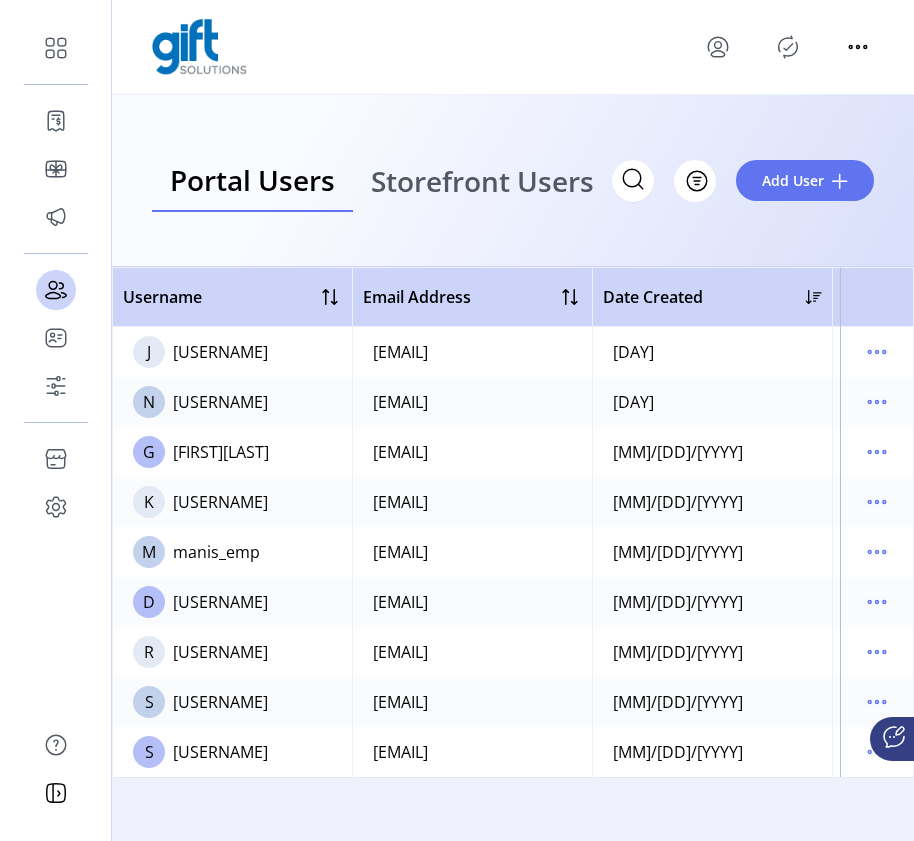 click on "Storefront Users" at bounding box center (482, 181) 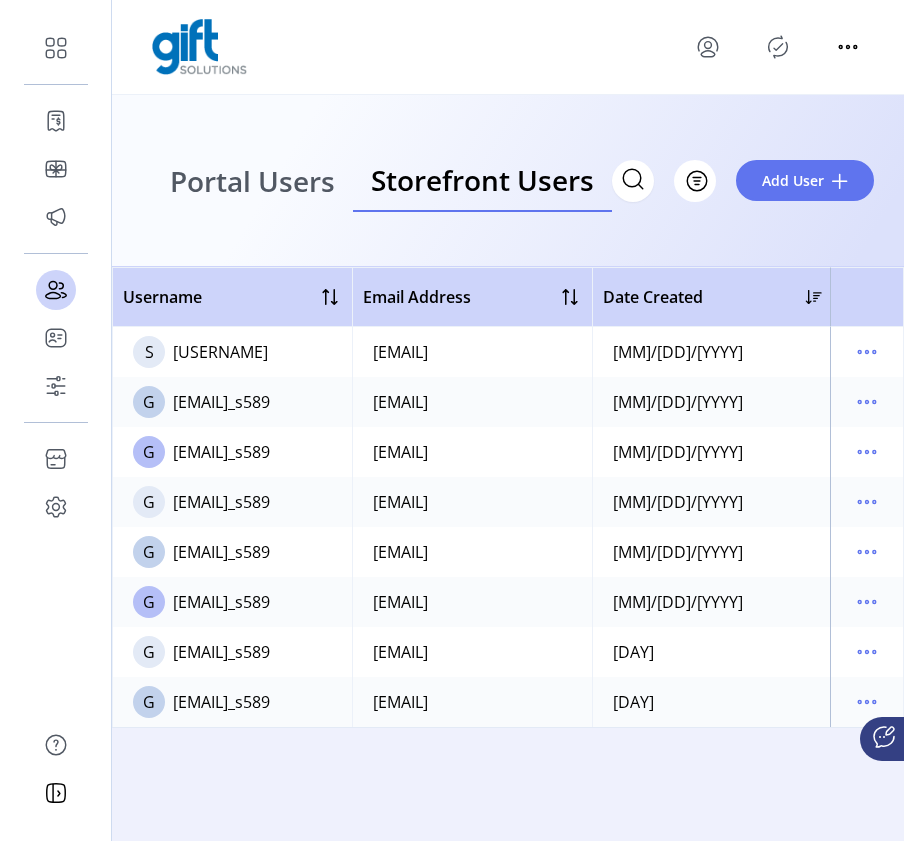 click on "Storefront Users" at bounding box center [482, 180] 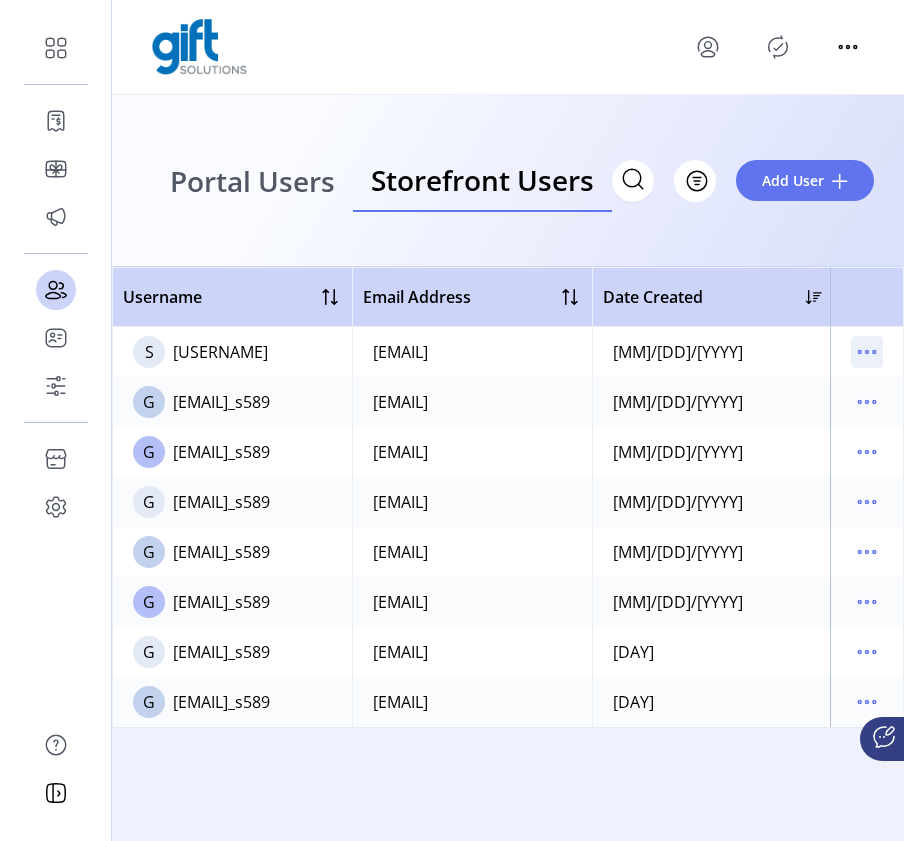 click at bounding box center [867, 352] 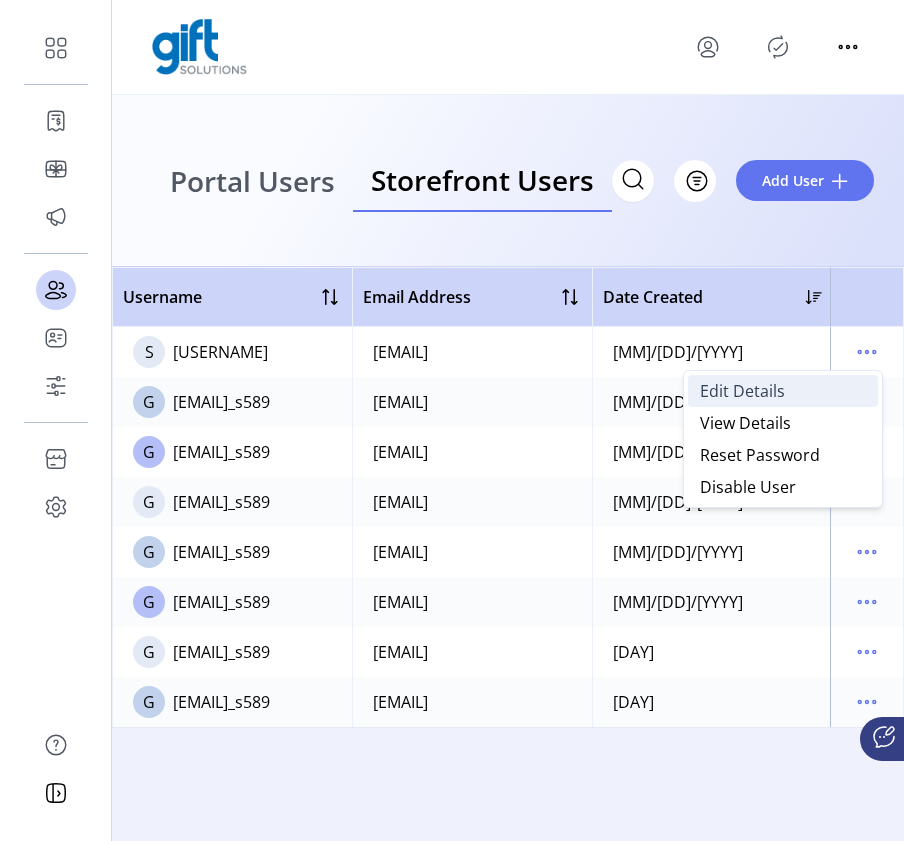 click on "Edit Details" at bounding box center [783, 391] 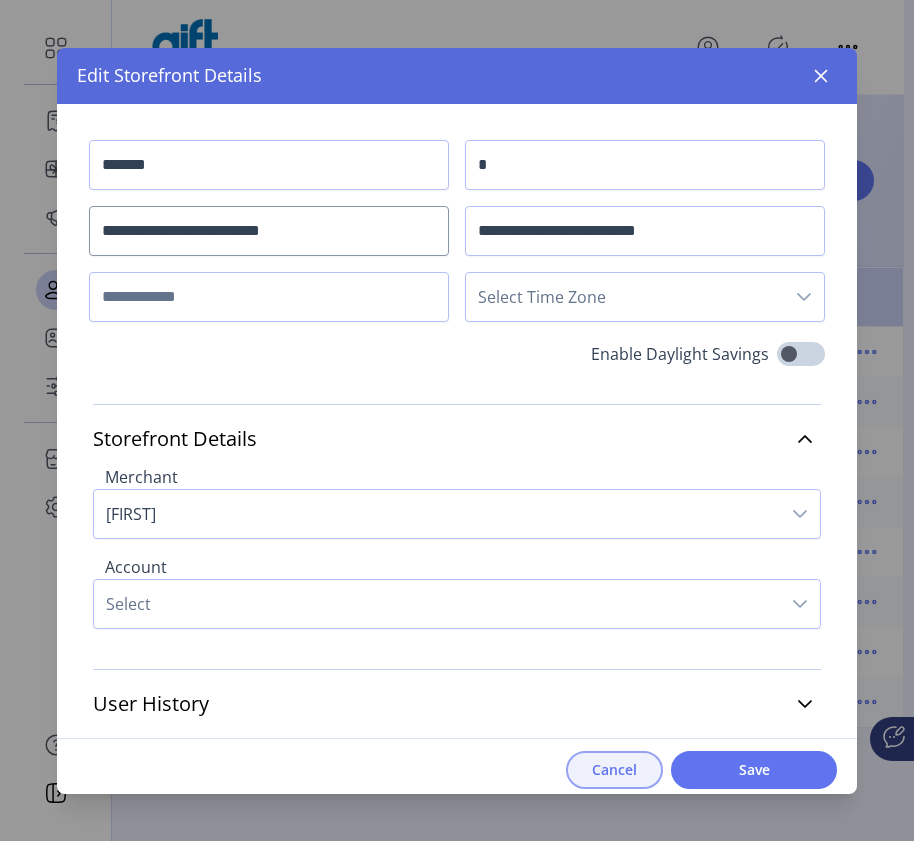 click on "Cancel" at bounding box center (614, 769) 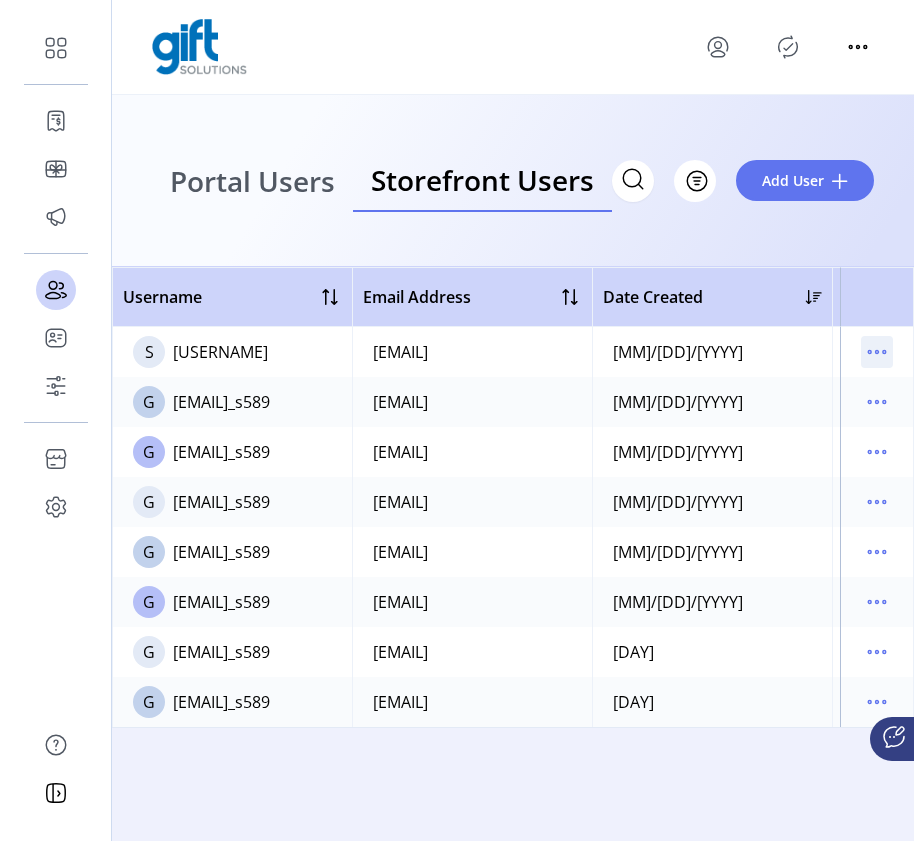 click at bounding box center (877, 352) 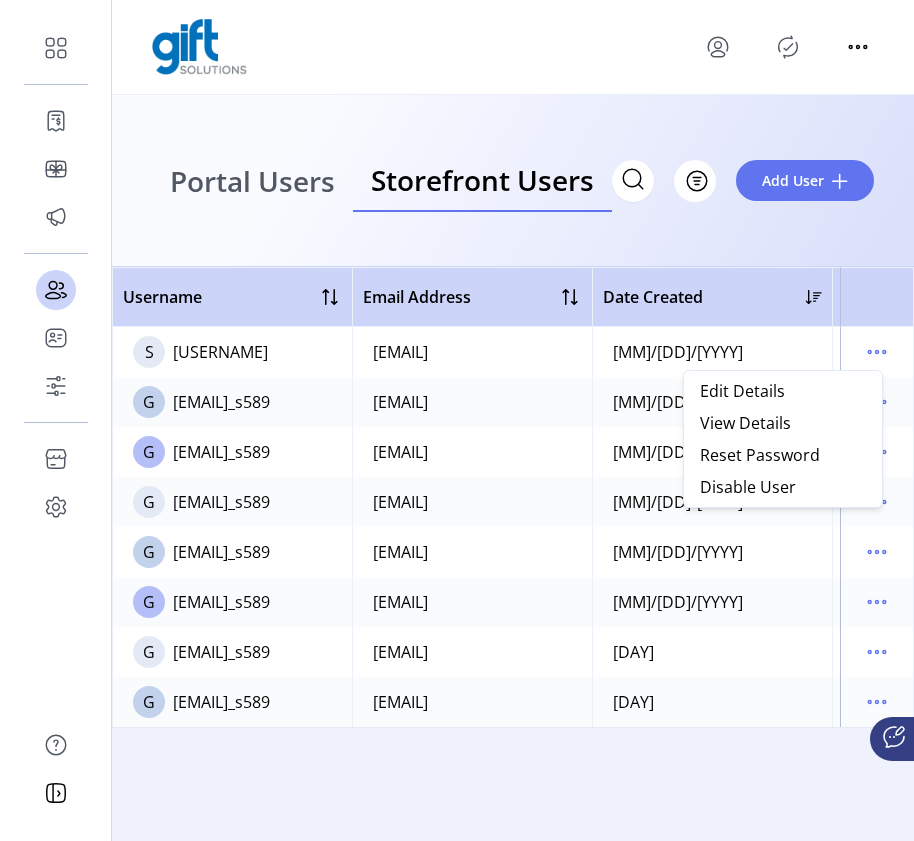 click on "Portal Users Storefront Users
Filter Add User" at bounding box center [513, 181] 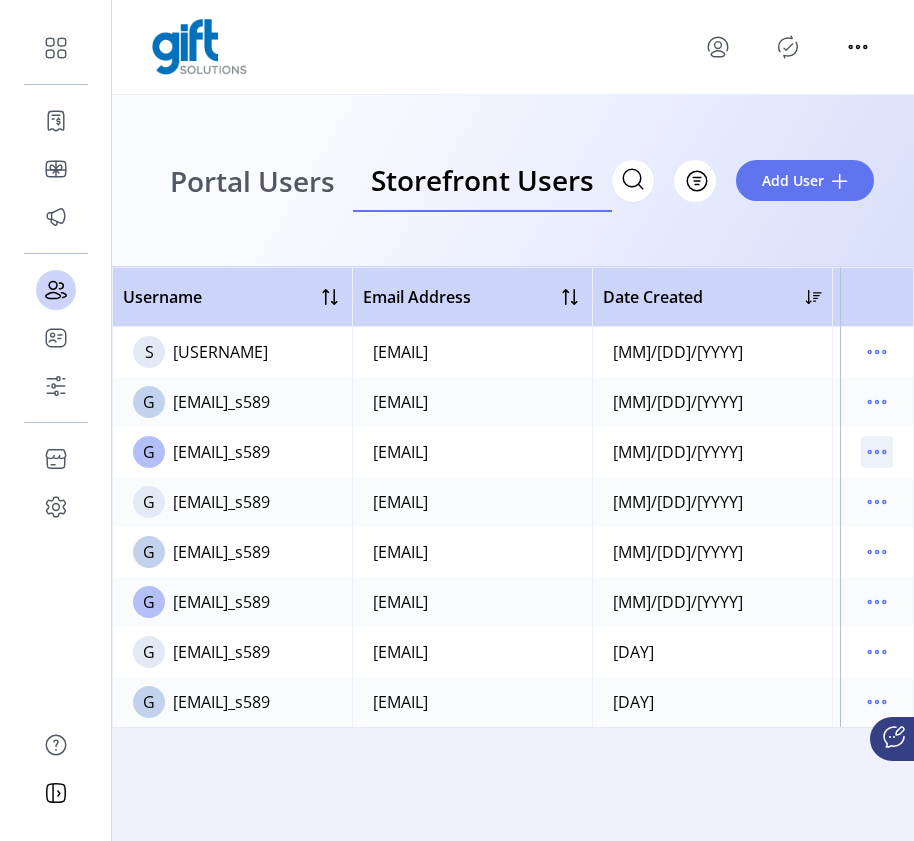 click at bounding box center (877, 452) 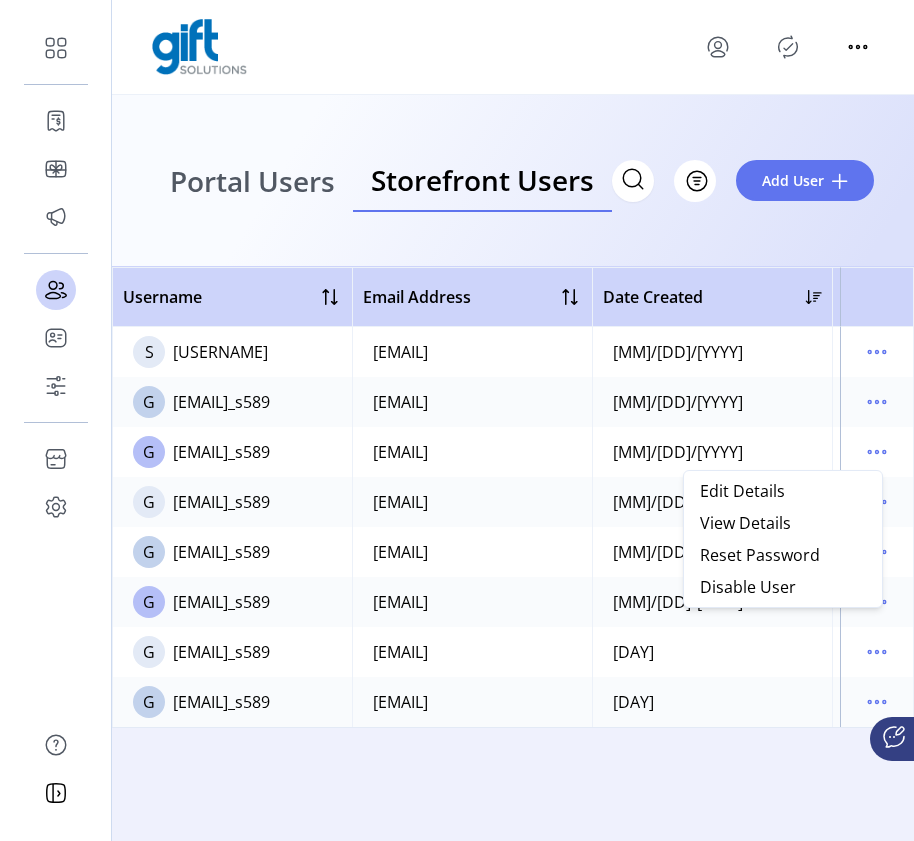 click on "Username   Email Address   Date Created   Merchant   Account   Status     S  [USERNAME]   [EMAIL]   [MM]/[DD]/[YYYY]   welcomebackjehnna2   fiserv_sandeep   Active
G  [EMAIL]_s589   [EMAIL]   [MM]/[DD]/[YYYY]   welcomebackjehnna2   demoaccount0611v2   Disabled
G  [EMAIL]_s589   [EMAIL]   [MM]/[DD]/[YYYY]   welcomebackjehnna2   fiserv_sandeep   Active
G  [EMAIL]_s589   [EMAIL]   [MM]/[DD]/[YYYY]   welcomebackjehnna2   fiserv_sandeep   Disabled
G  [EMAIL]_s589   [EMAIL]   [MM]/[DD]/[YYYY]   welcomebackjehnna2   fiserv_sandeep   Disabled
G  [EMAIL]_s589   [EMAIL]   [MM]/[DD]/[YYYY]" at bounding box center [513, 554] 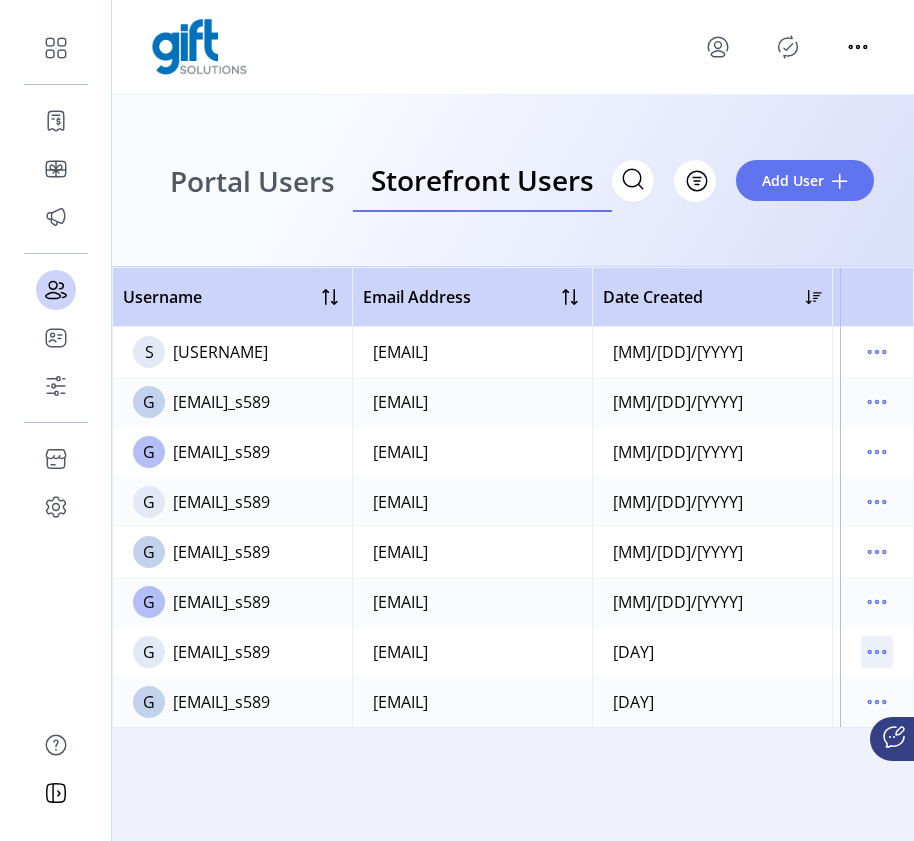 click at bounding box center [877, 652] 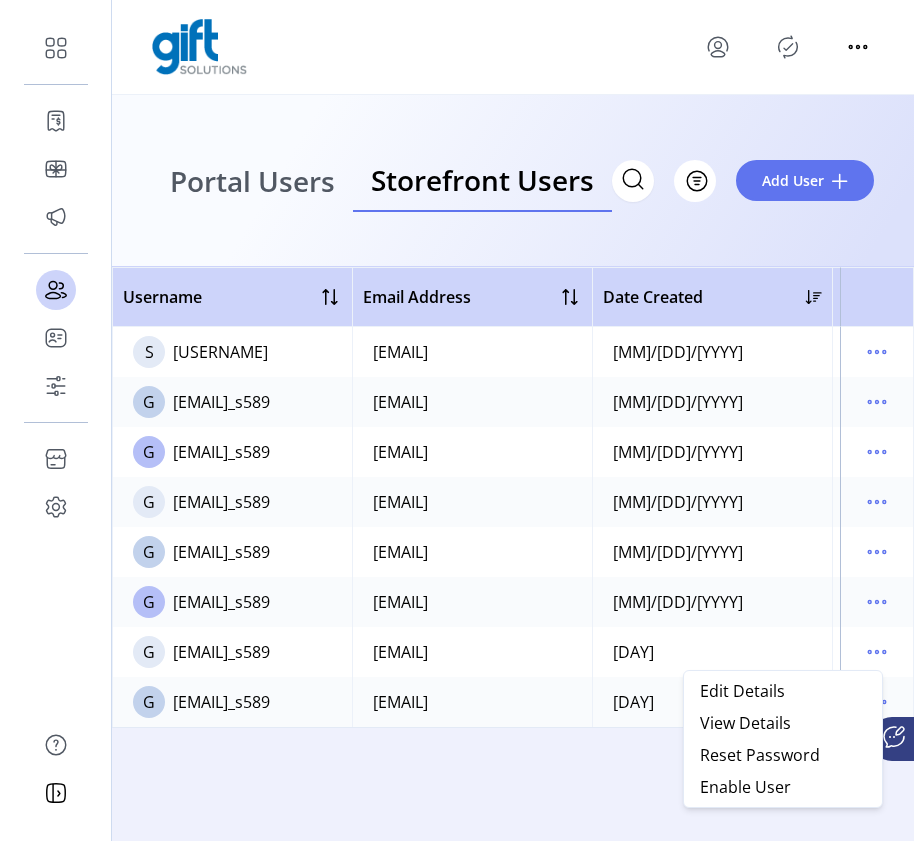 click on "Username   Email Address   Date Created   Merchant   Account   Status     S  [USERNAME]   [EMAIL]   [MM]/[DD]/[YYYY]   welcomebackjehnna2   fiserv_sandeep   Active
G  [EMAIL]_s589   [EMAIL]   [MM]/[DD]/[YYYY]   welcomebackjehnna2   demoaccount0611v2   Disabled
G  [EMAIL]_s589   [EMAIL]   [MM]/[DD]/[YYYY]   welcomebackjehnna2   fiserv_sandeep   Active
G  [EMAIL]_s589   [EMAIL]   [MM]/[DD]/[YYYY]   welcomebackjehnna2   fiserv_sandeep   Disabled
G  [EMAIL]_s589   [EMAIL]   [MM]/[DD]/[YYYY]   welcomebackjehnna2   fiserv_sandeep   Disabled
G  [EMAIL]_s589   [EMAIL]   [MM]/[DD]/[YYYY]" at bounding box center (513, 554) 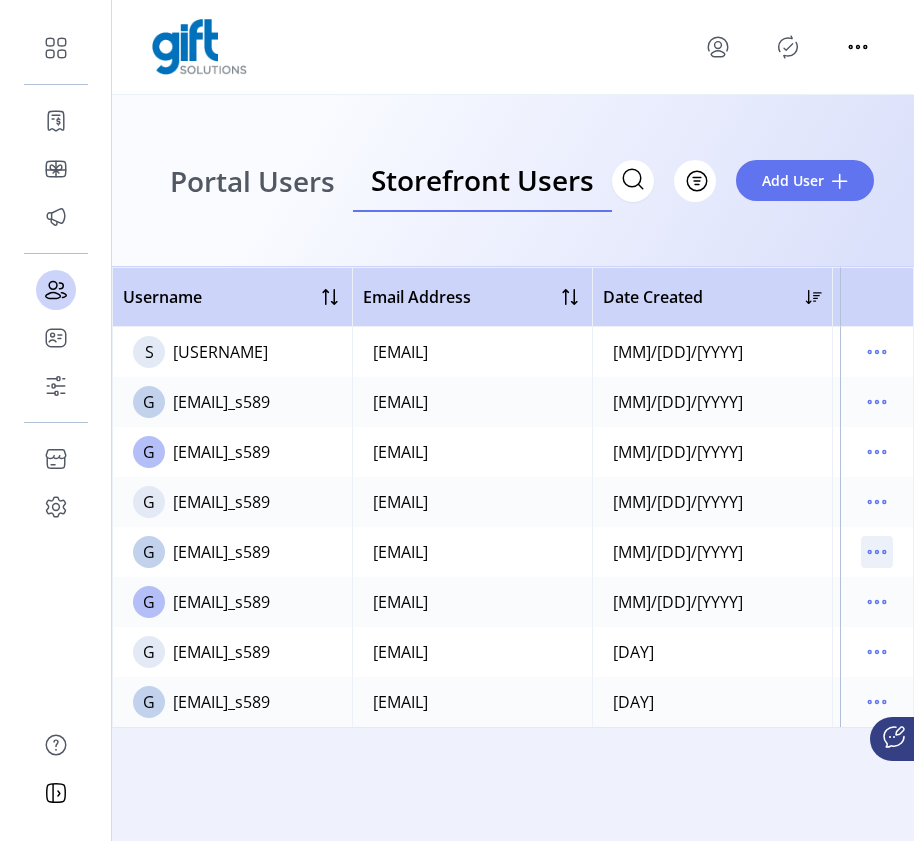 click at bounding box center [877, 552] 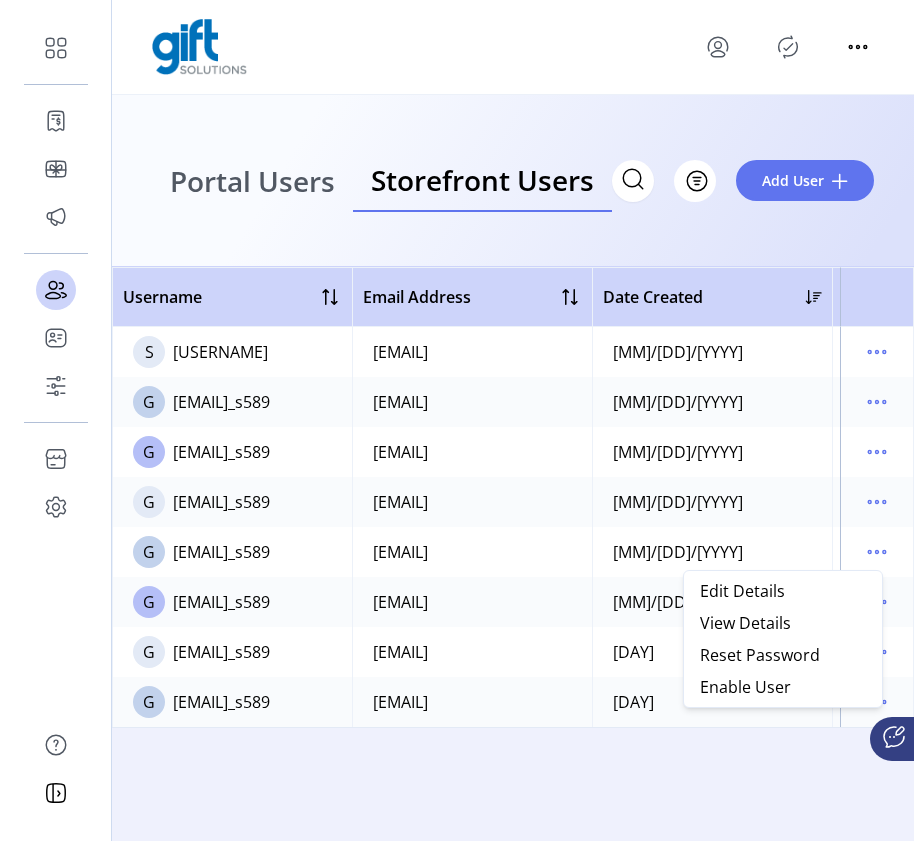 click on "Username   Email Address   Date Created   Merchant   Account   Status     S  [USERNAME]   [EMAIL]   [MM]/[DD]/[YYYY]   welcomebackjehnna2   fiserv_sandeep   Active
G  [EMAIL]_s589   [EMAIL]   [MM]/[DD]/[YYYY]   welcomebackjehnna2   demoaccount0611v2   Disabled
G  [EMAIL]_s589   [EMAIL]   [MM]/[DD]/[YYYY]   welcomebackjehnna2   fiserv_sandeep   Active
G  [EMAIL]_s589   [EMAIL]   [MM]/[DD]/[YYYY]   welcomebackjehnna2   fiserv_sandeep   Disabled
G  [EMAIL]_s589   [EMAIL]   [MM]/[DD]/[YYYY]   welcomebackjehnna2   fiserv_sandeep   Disabled
G  [EMAIL]_s589   [EMAIL]   [MM]/[DD]/[YYYY]" at bounding box center (513, 554) 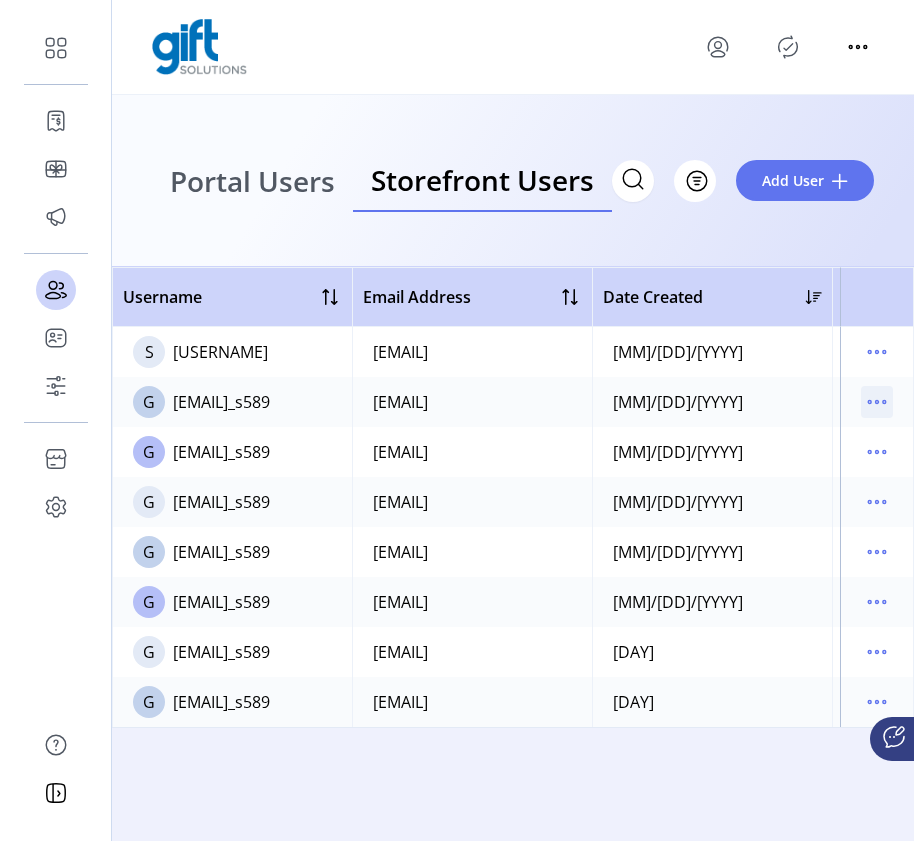 click at bounding box center (877, 402) 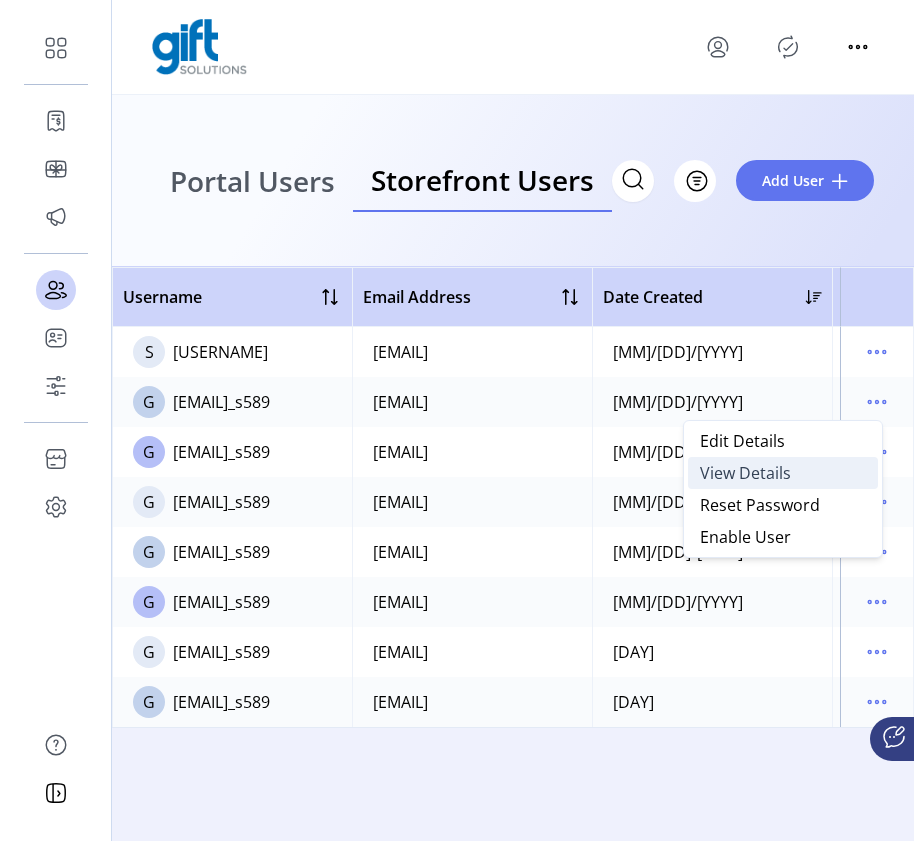 click on "View Details" at bounding box center (745, 473) 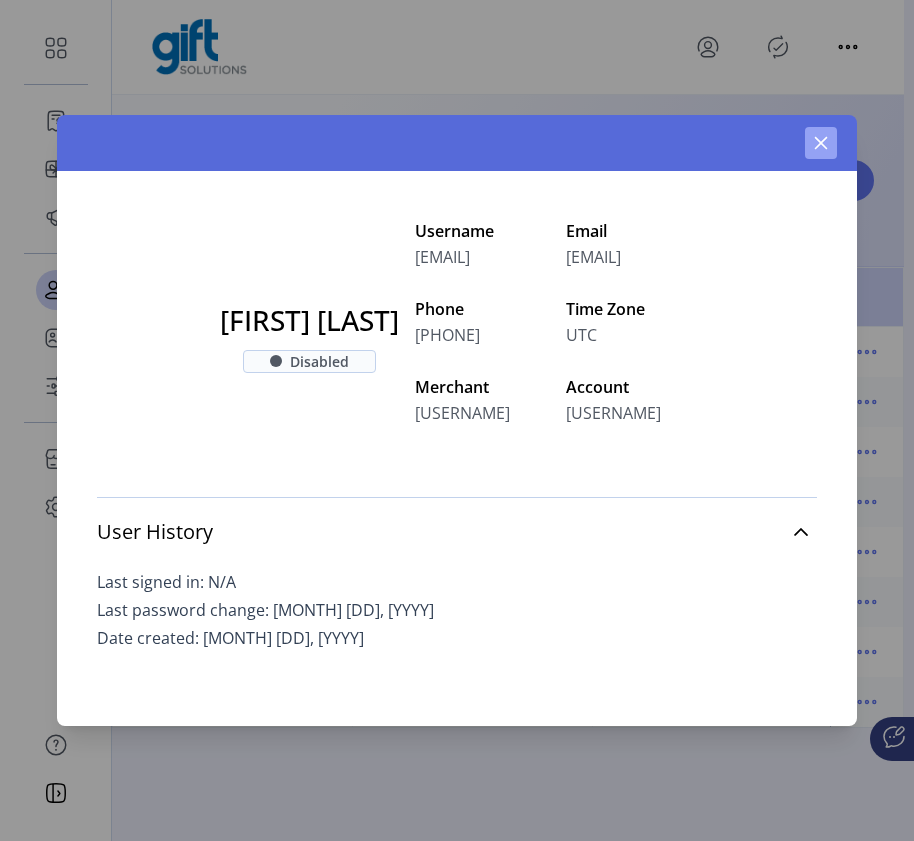 click at bounding box center (821, 143) 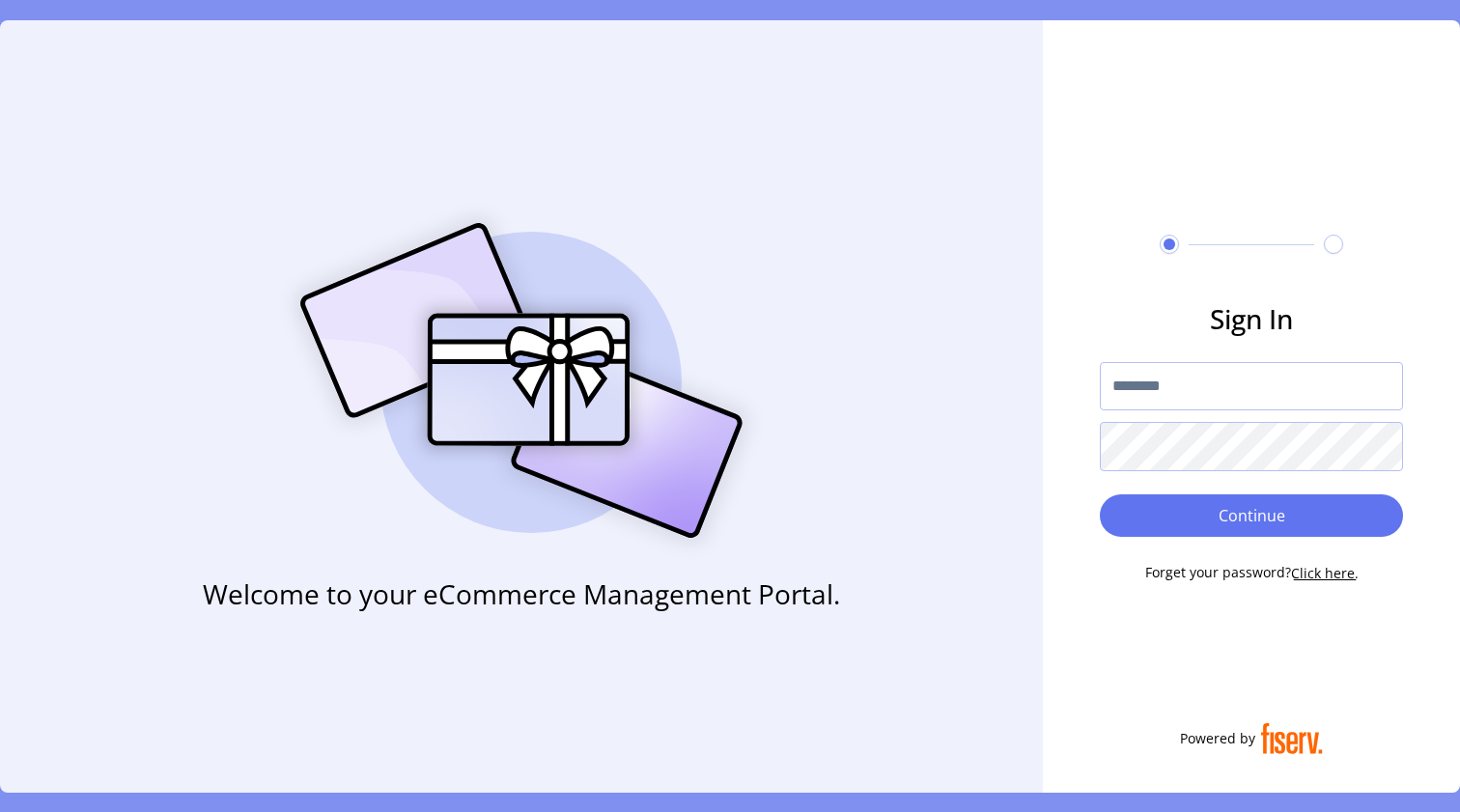 scroll, scrollTop: 0, scrollLeft: 0, axis: both 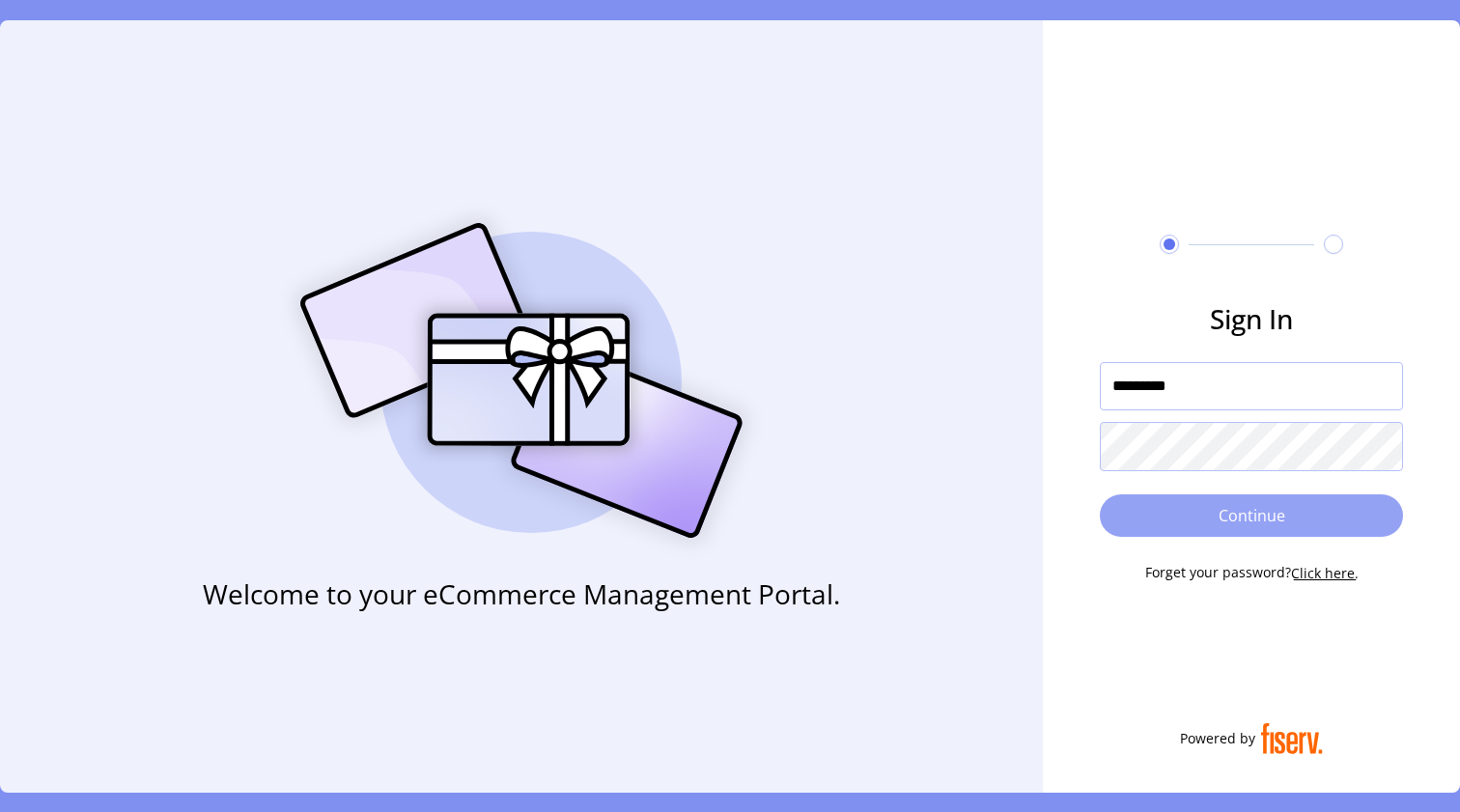 click on "Continue" at bounding box center (1251, 516) 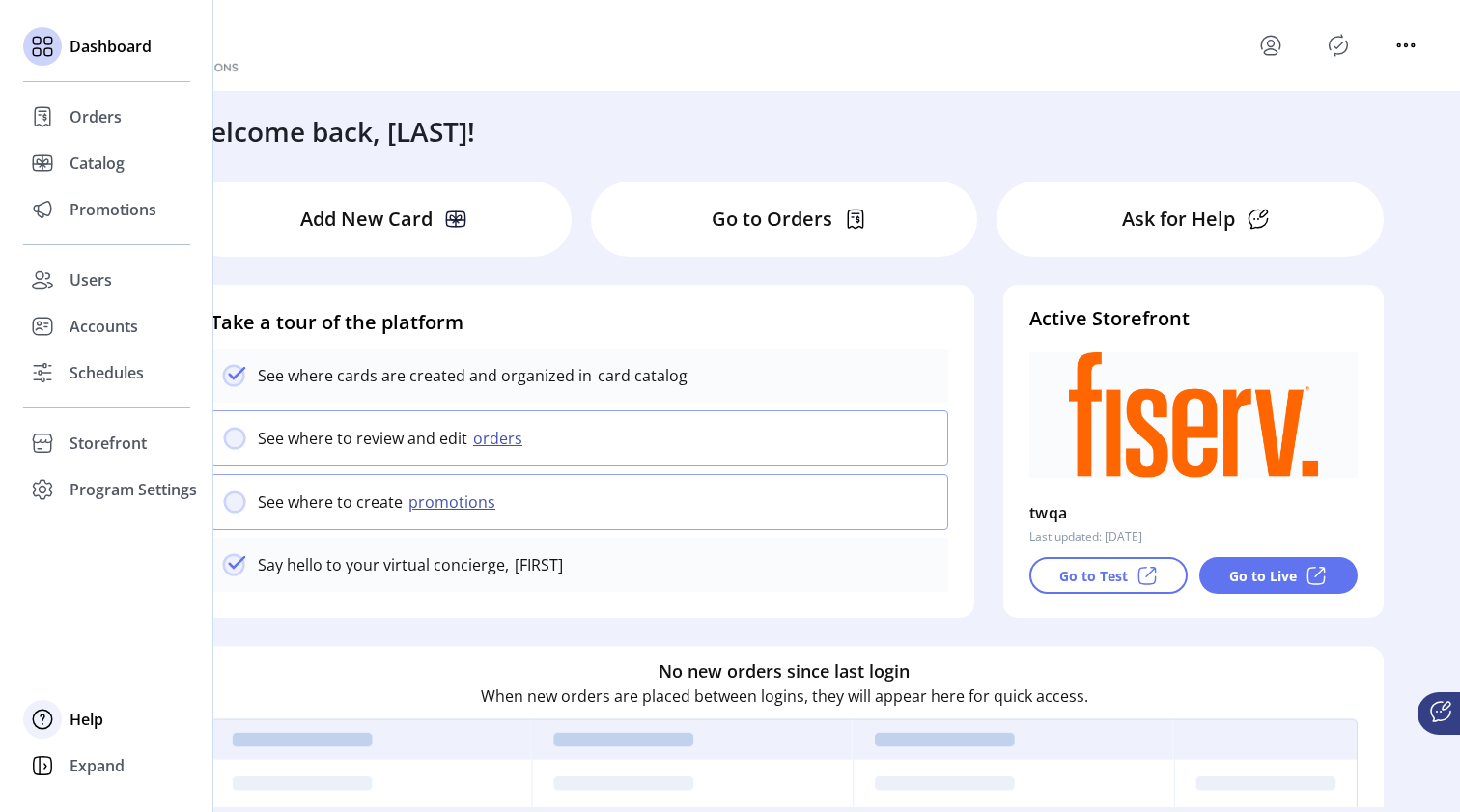 click on "Help" at bounding box center (96, 117) 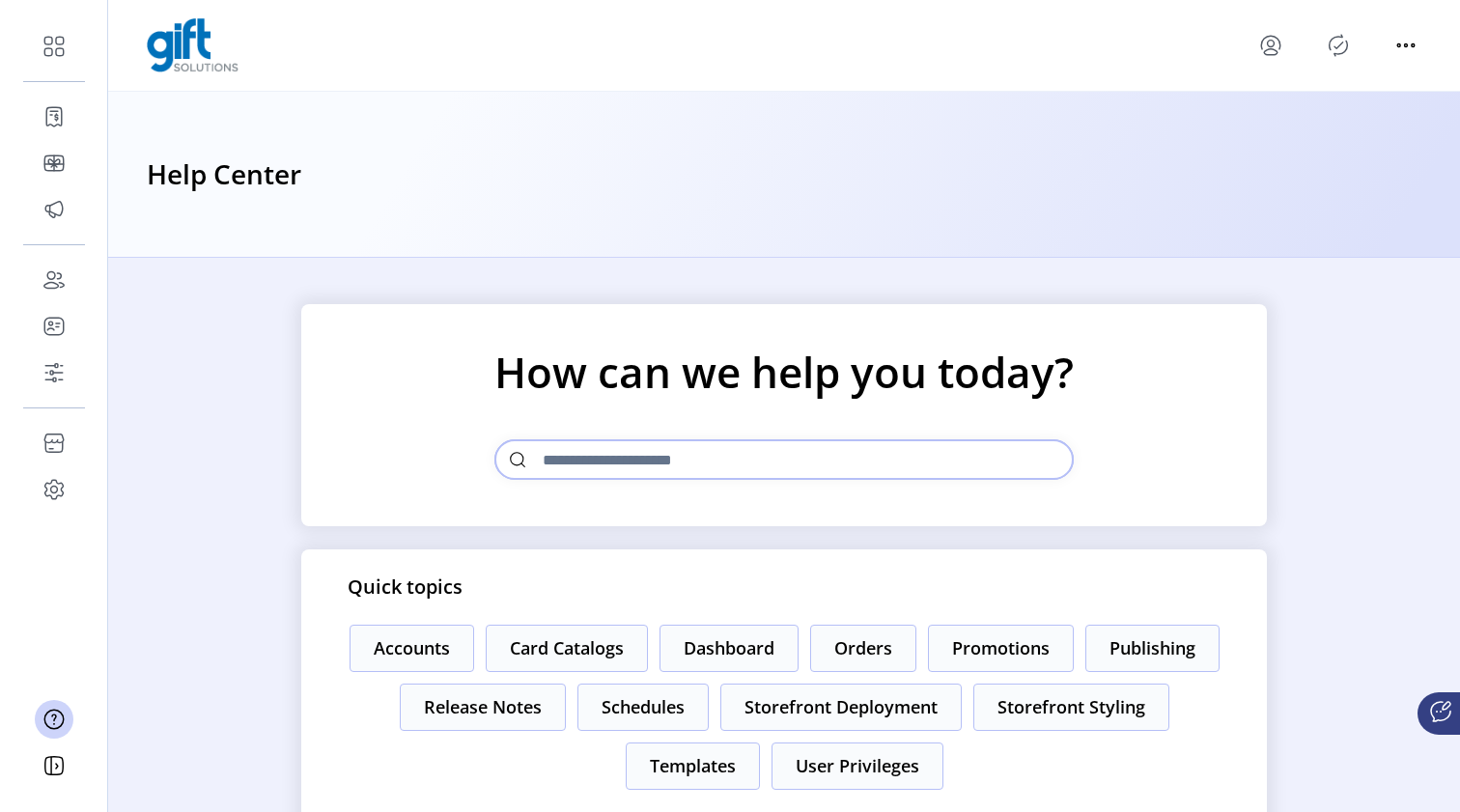 click at bounding box center (784, 460) 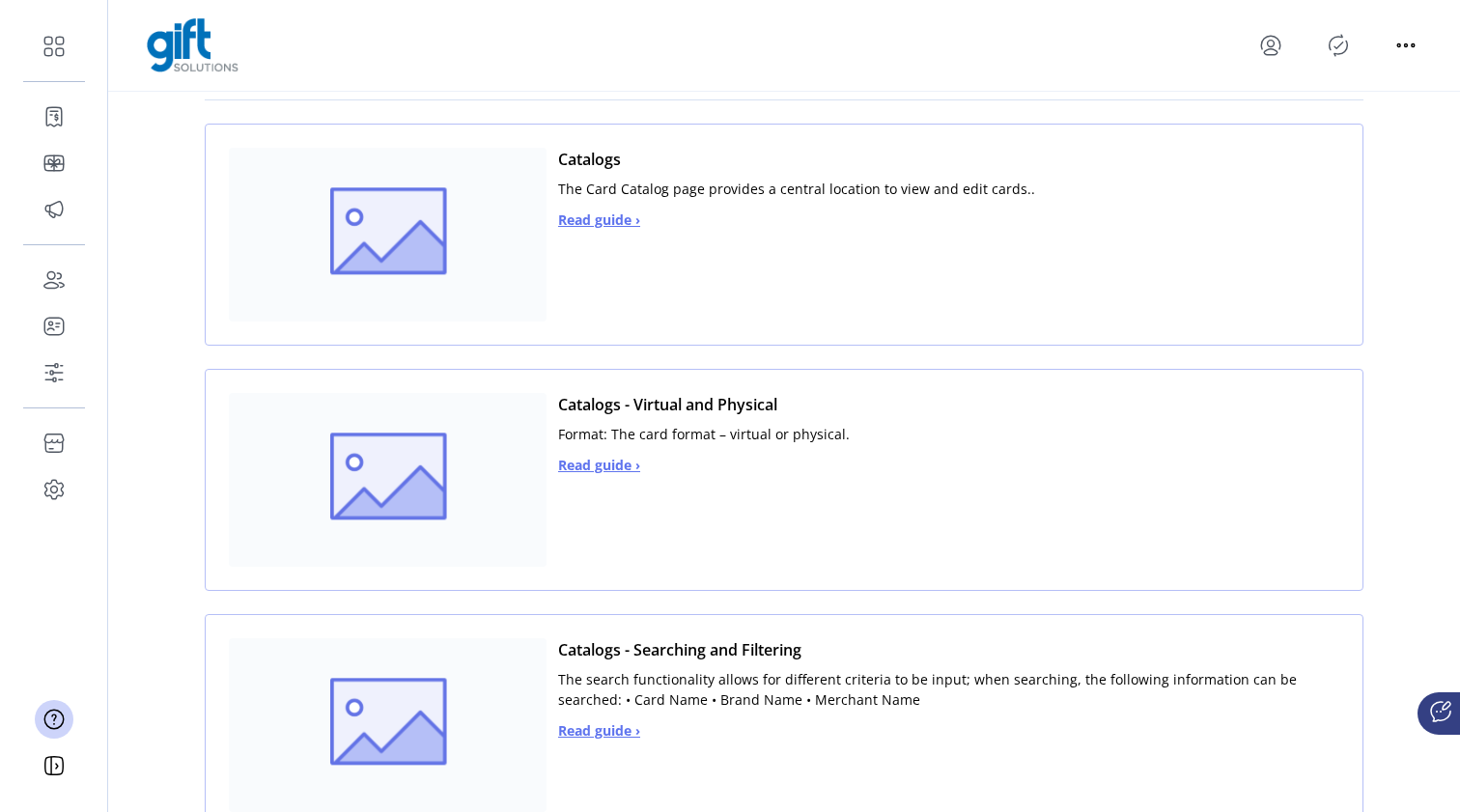 scroll, scrollTop: 143, scrollLeft: 0, axis: vertical 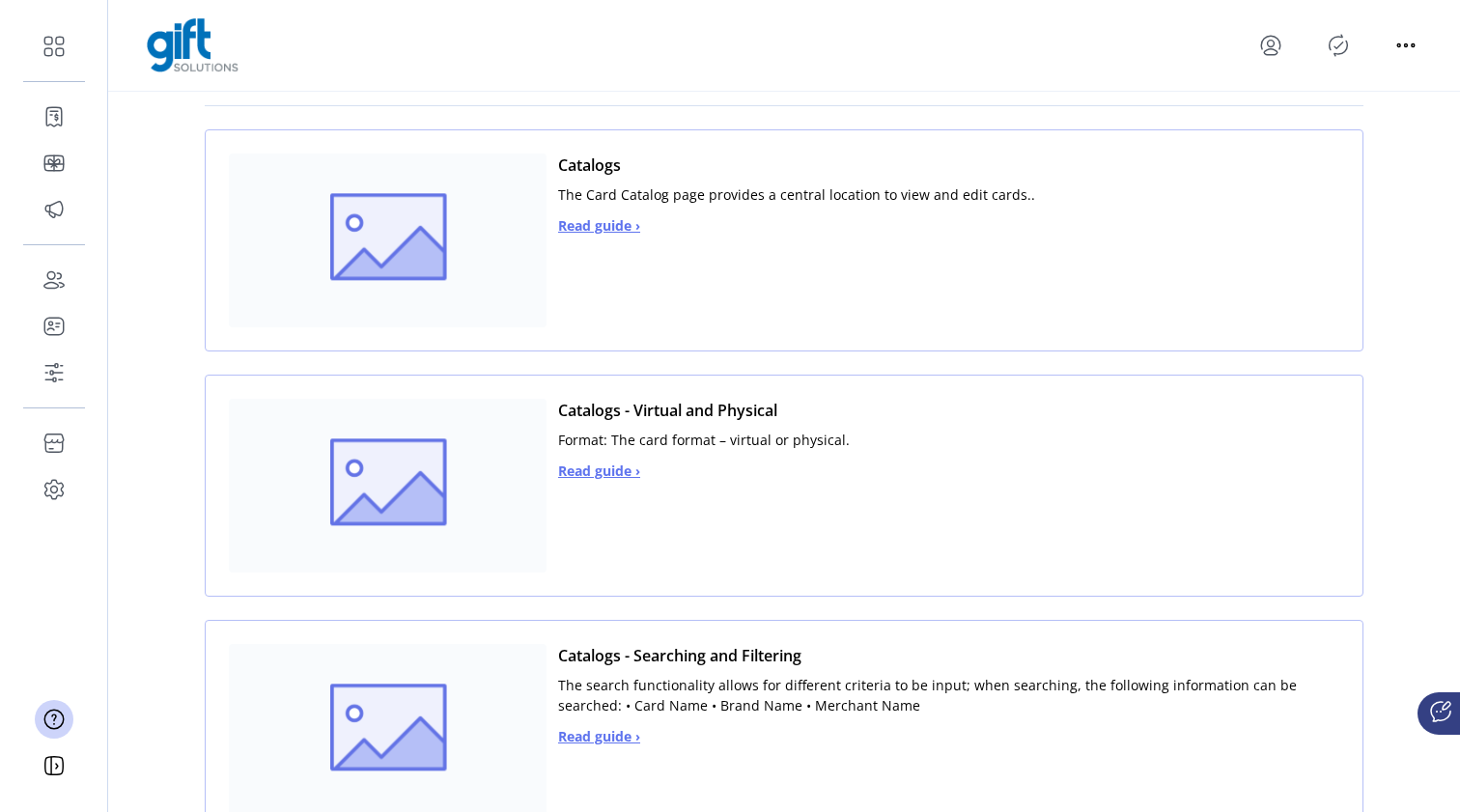 click on "Read guide ›" at bounding box center [599, 225] 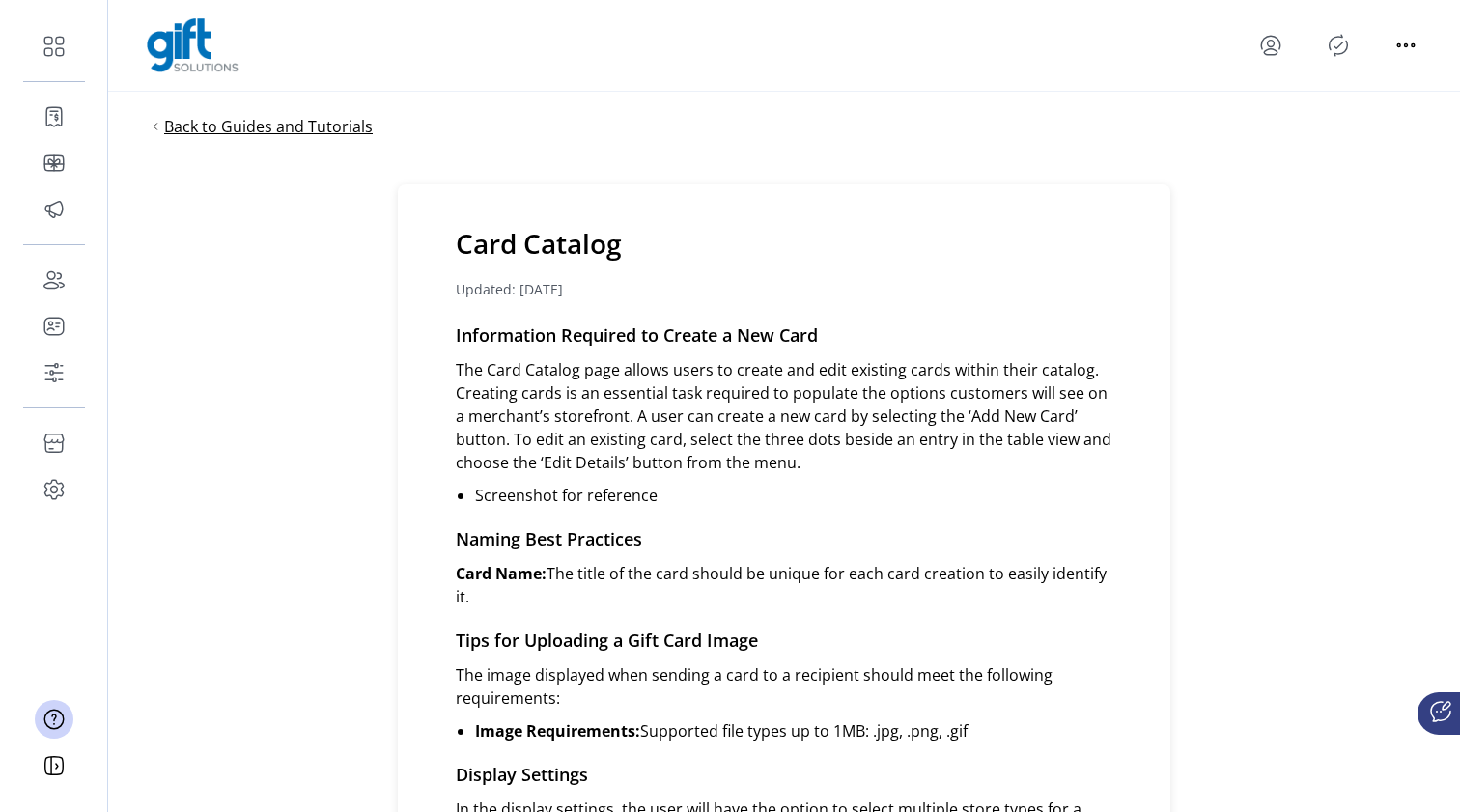 click on "Back to Guides and Tutorials" at bounding box center [268, 126] 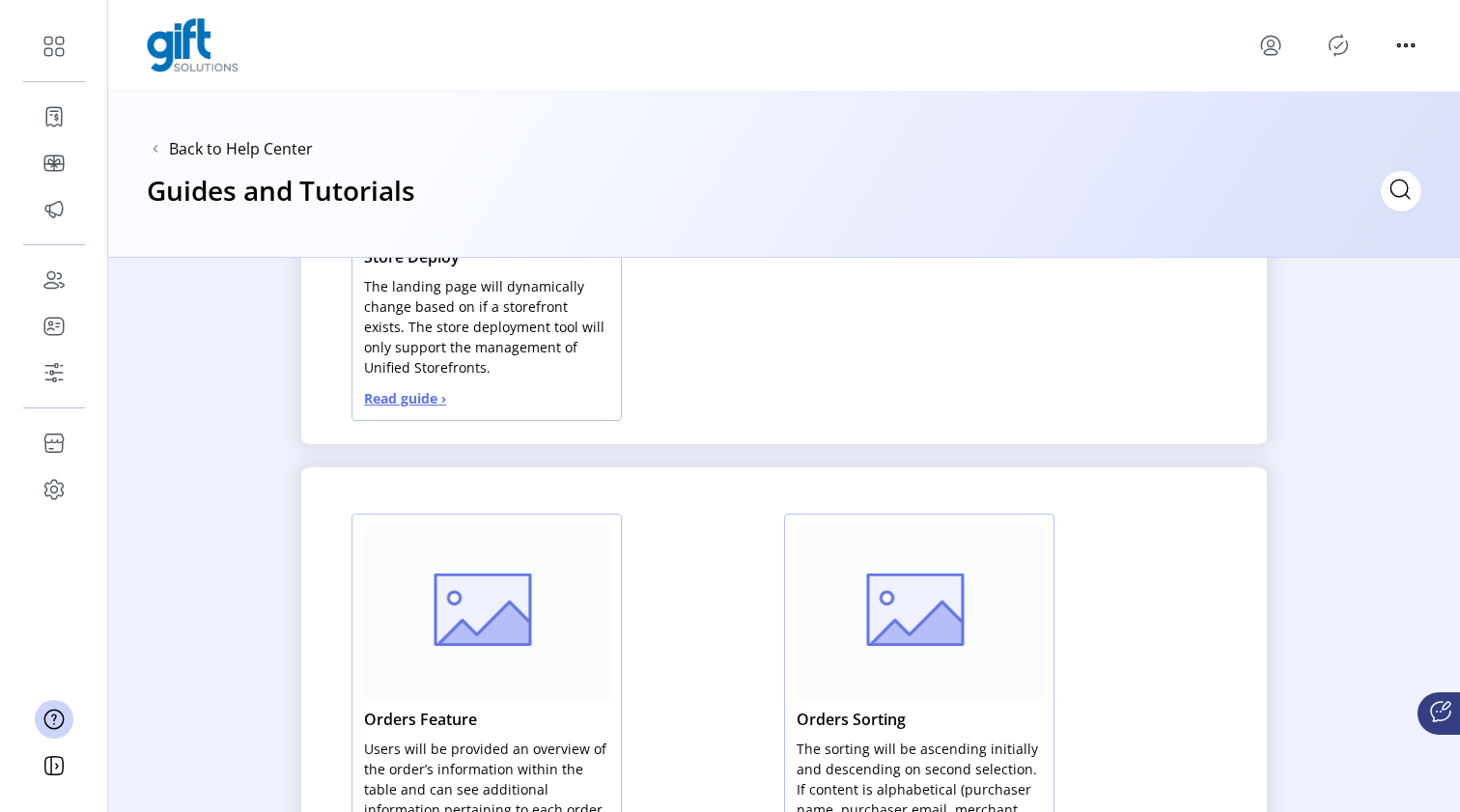 scroll, scrollTop: 817, scrollLeft: 0, axis: vertical 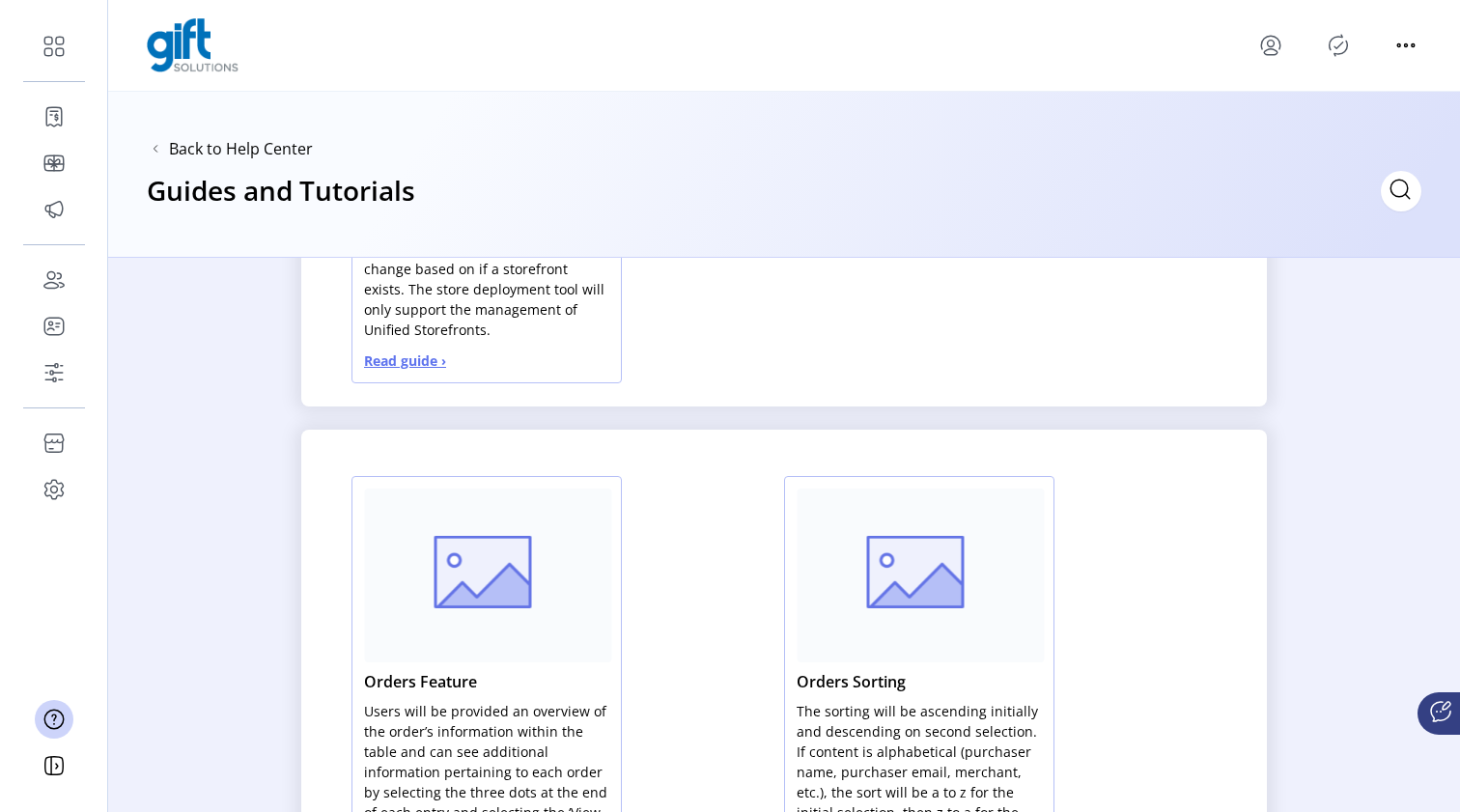 click on "Read guide ›" at bounding box center (405, 360) 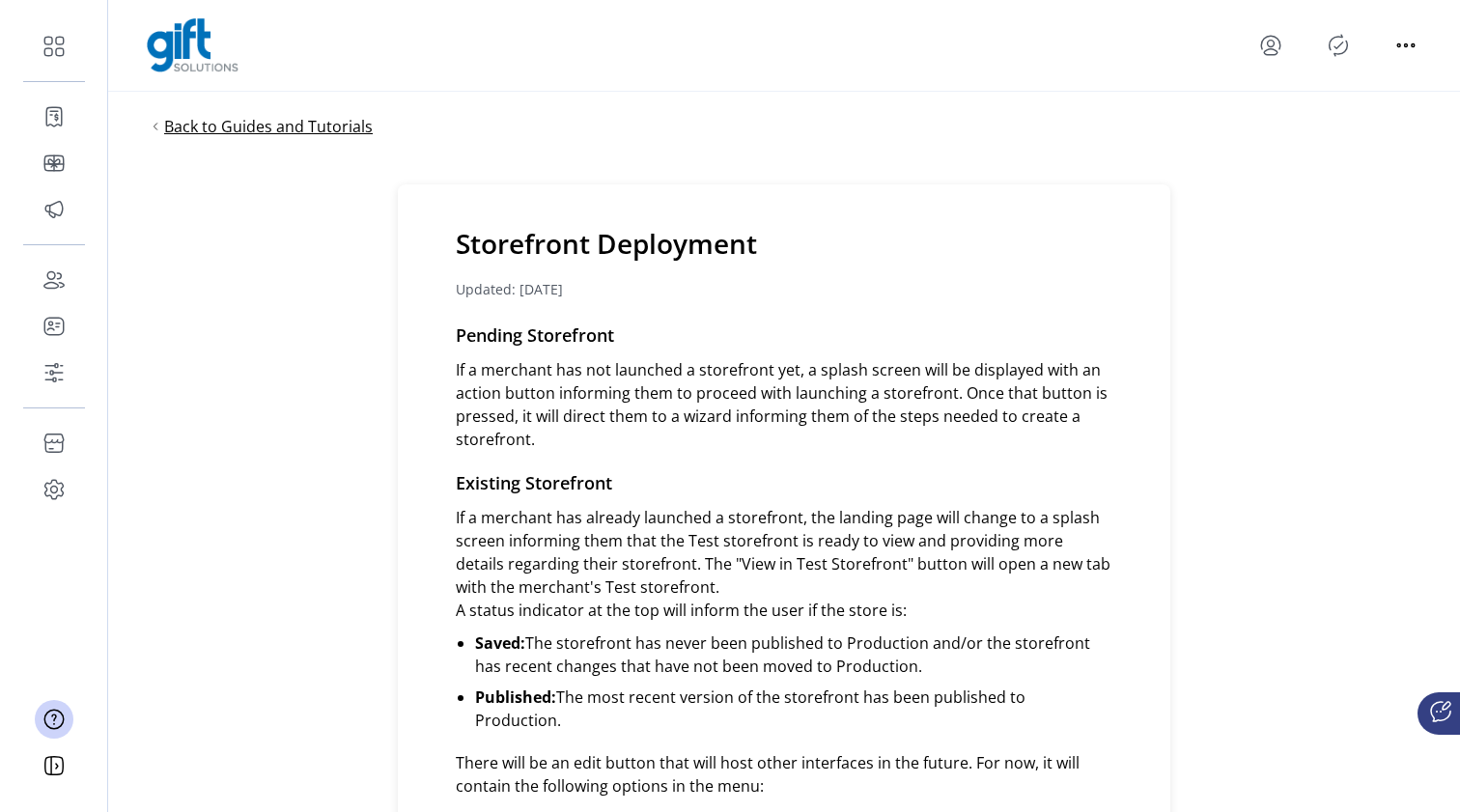 click on "Back to Guides and Tutorials" at bounding box center (268, 126) 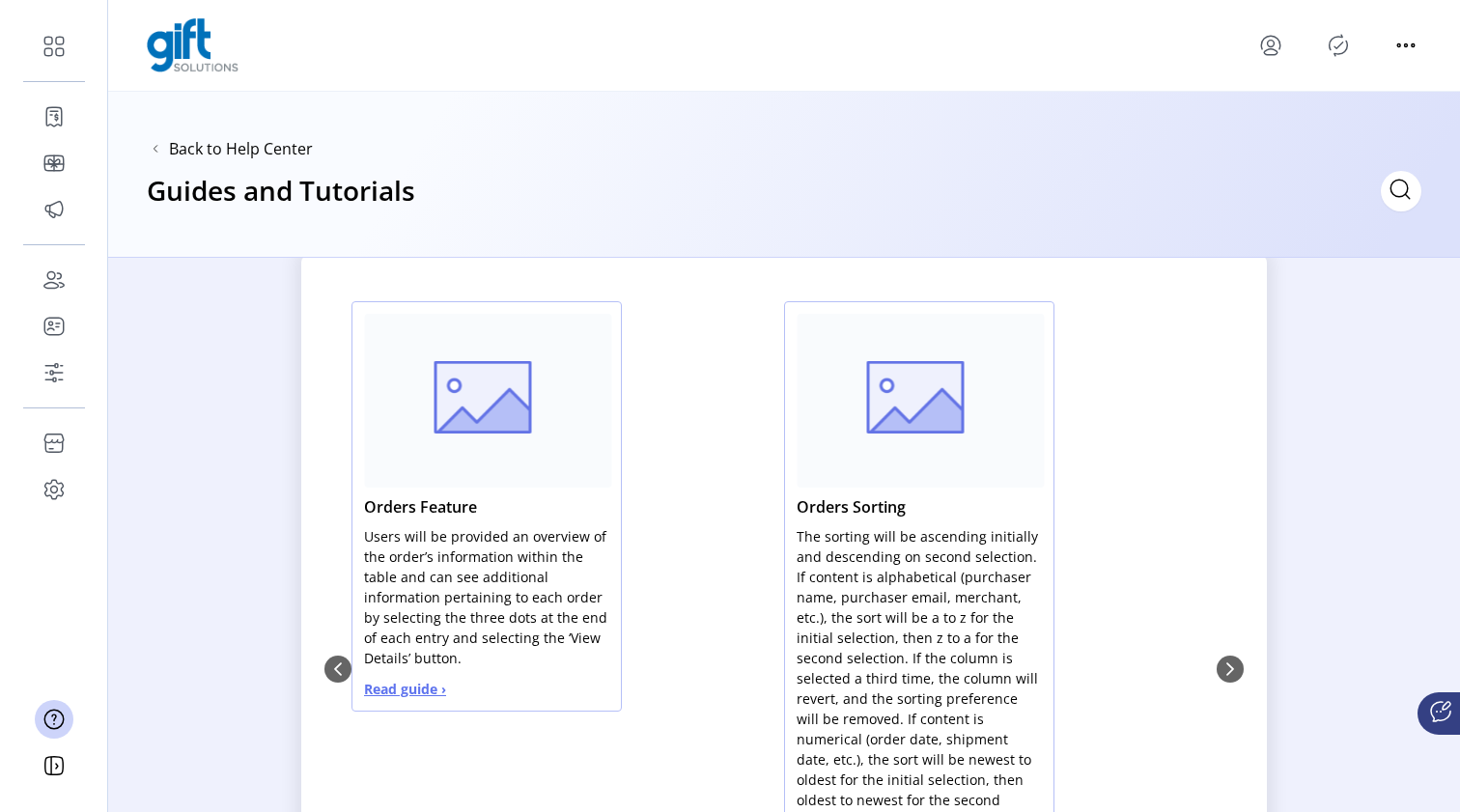 scroll, scrollTop: 1040, scrollLeft: 0, axis: vertical 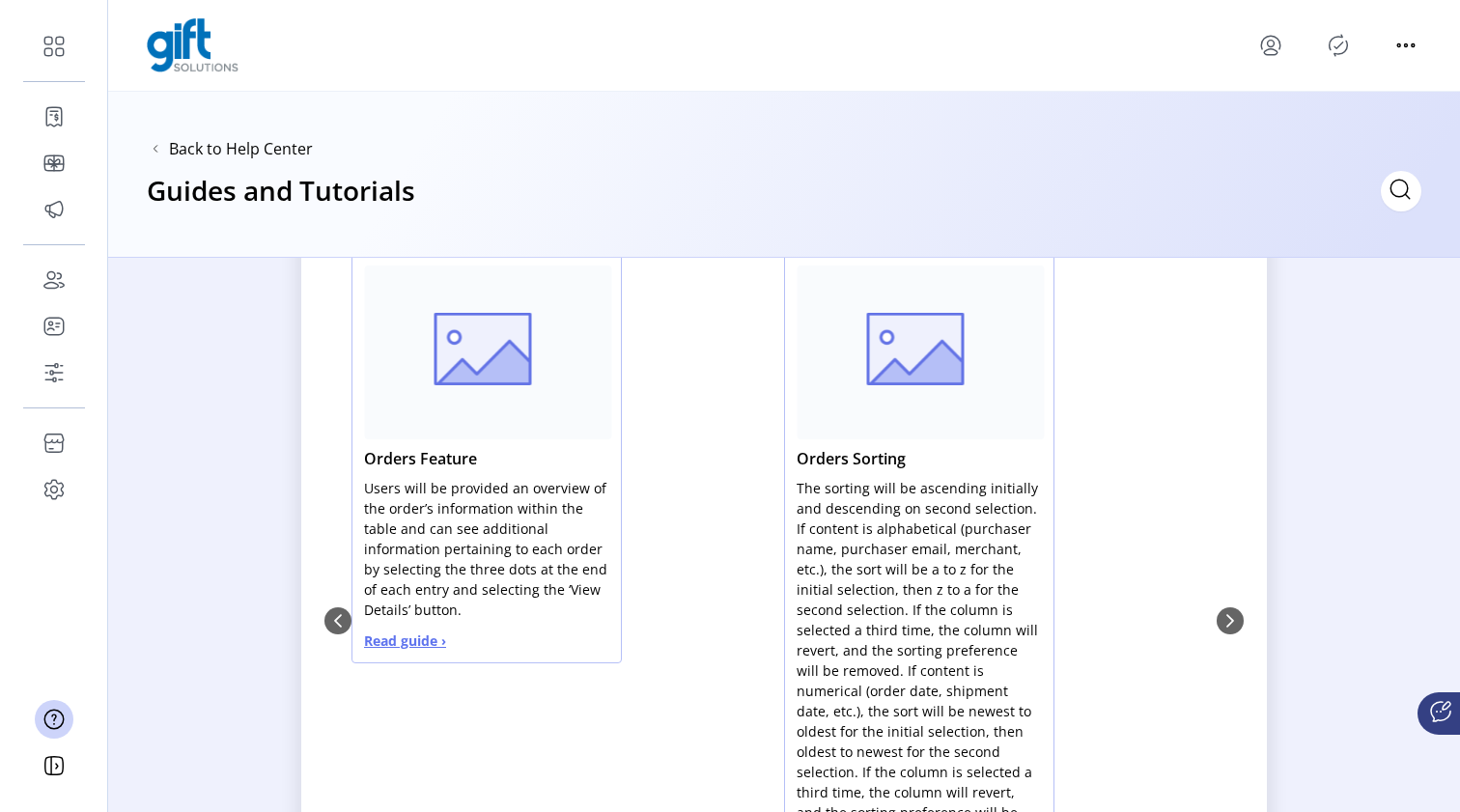 click on "Read guide ›" at bounding box center (405, 640) 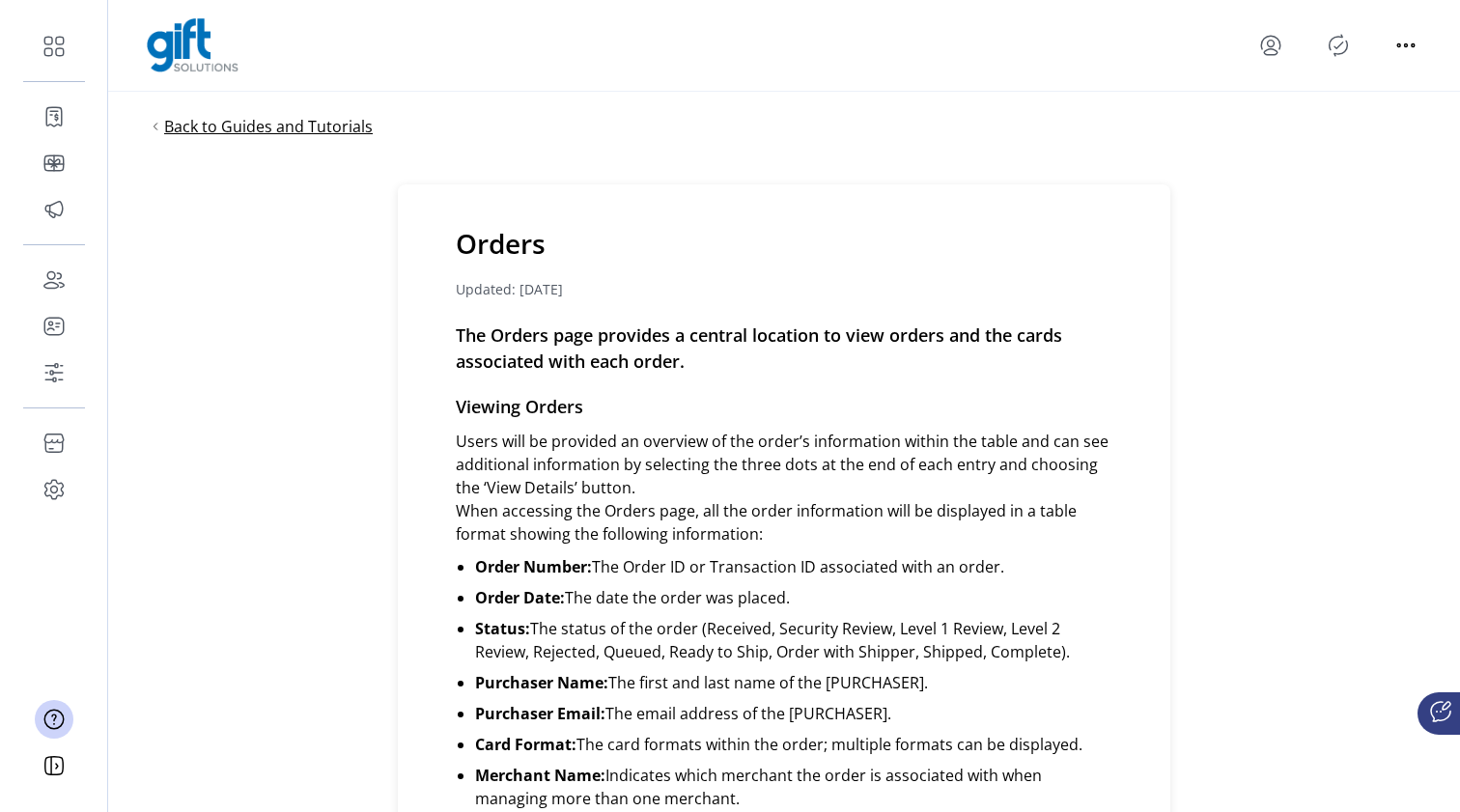 click on "Back to Guides and Tutorials" at bounding box center [268, 126] 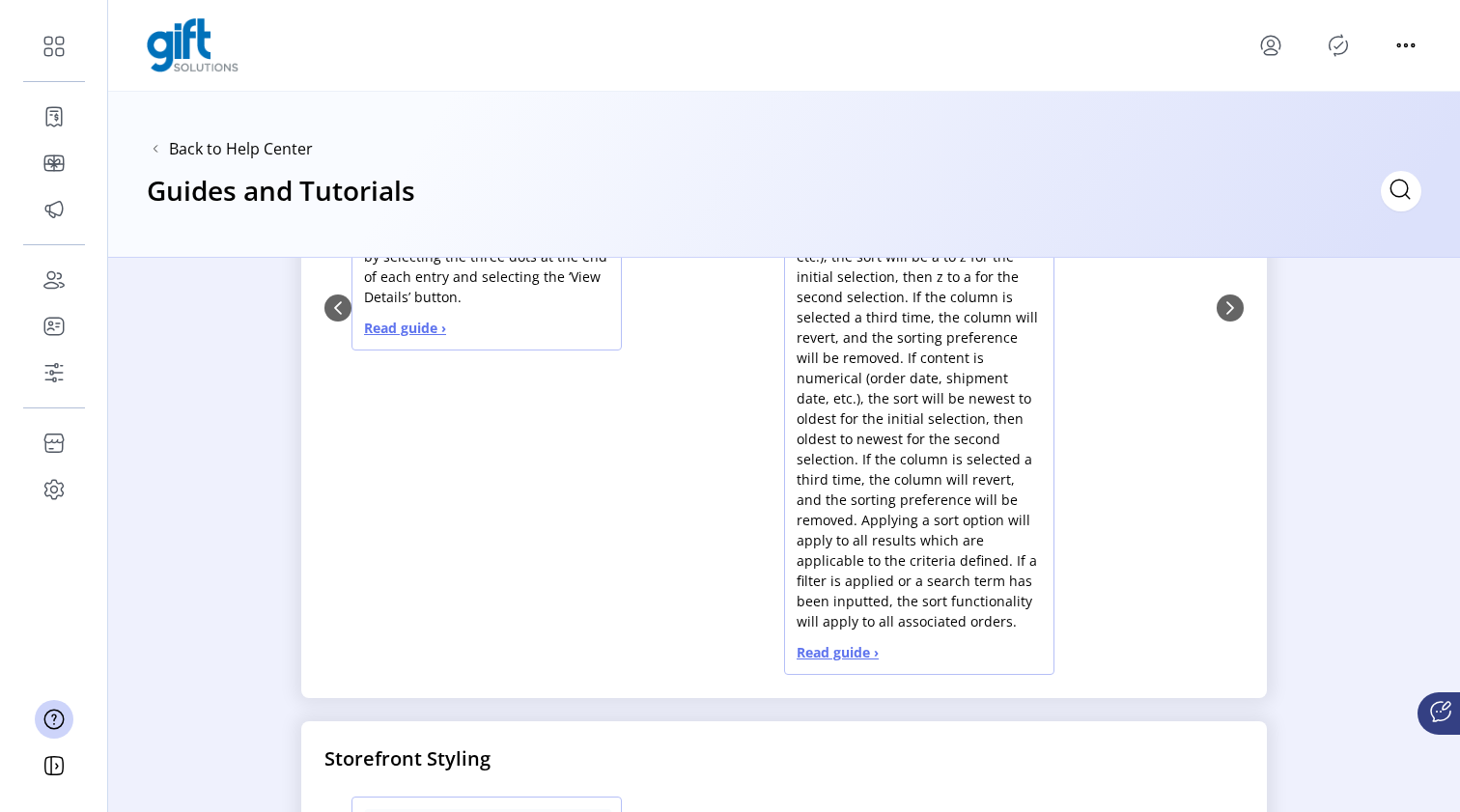 scroll, scrollTop: 1376, scrollLeft: 0, axis: vertical 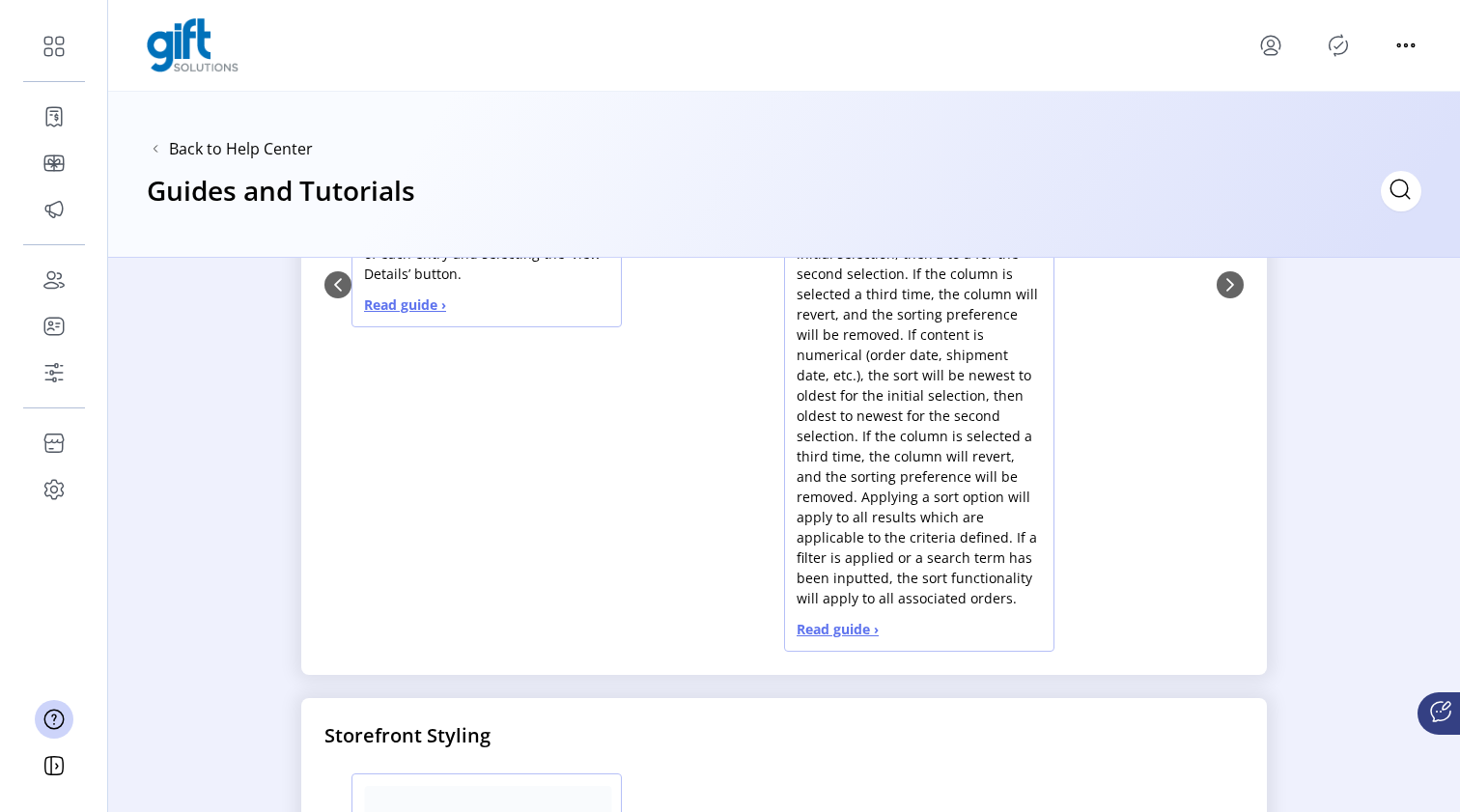 click on "Read guide ›" at bounding box center (837, 629) 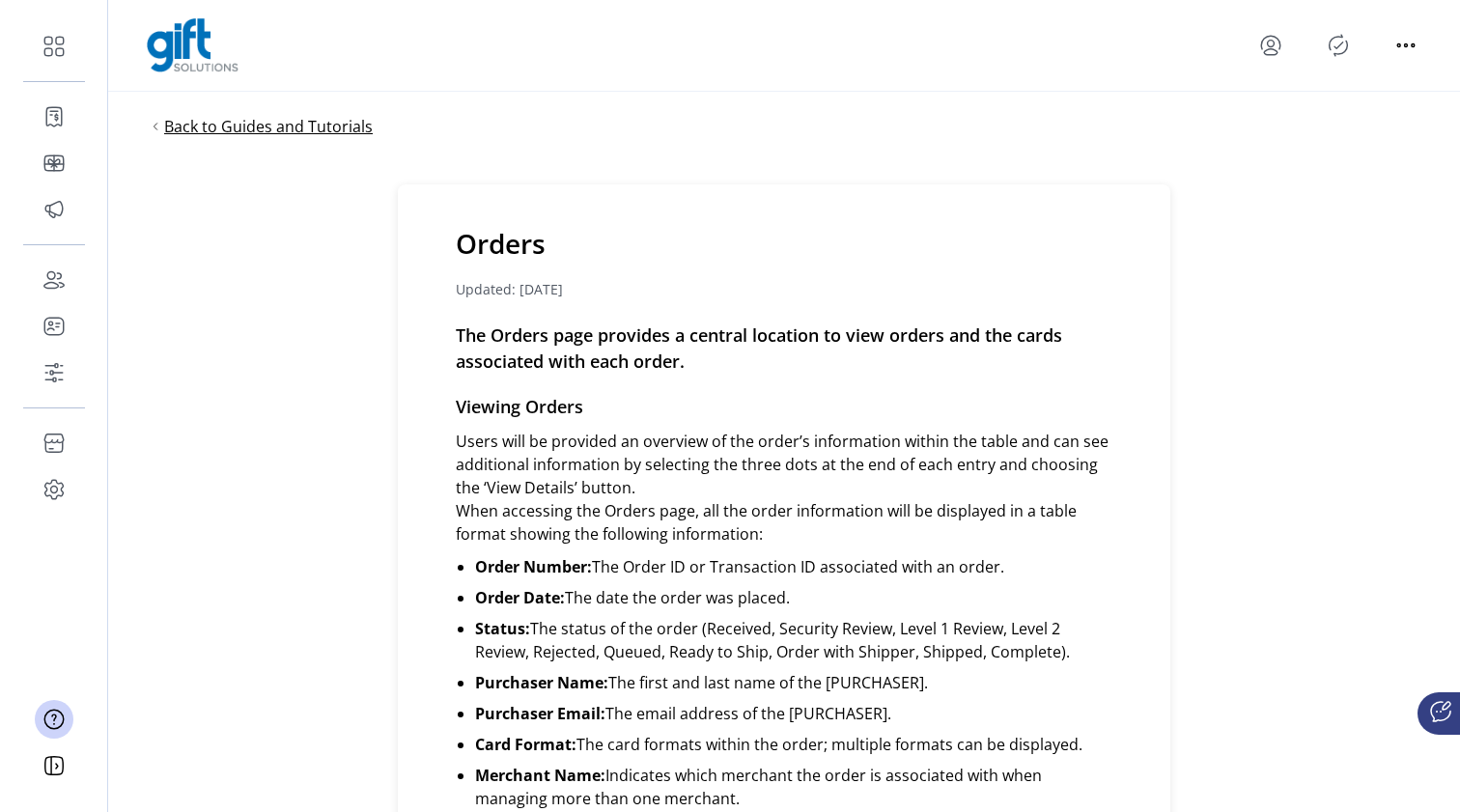 click on "Back to Guides and Tutorials" at bounding box center (268, 126) 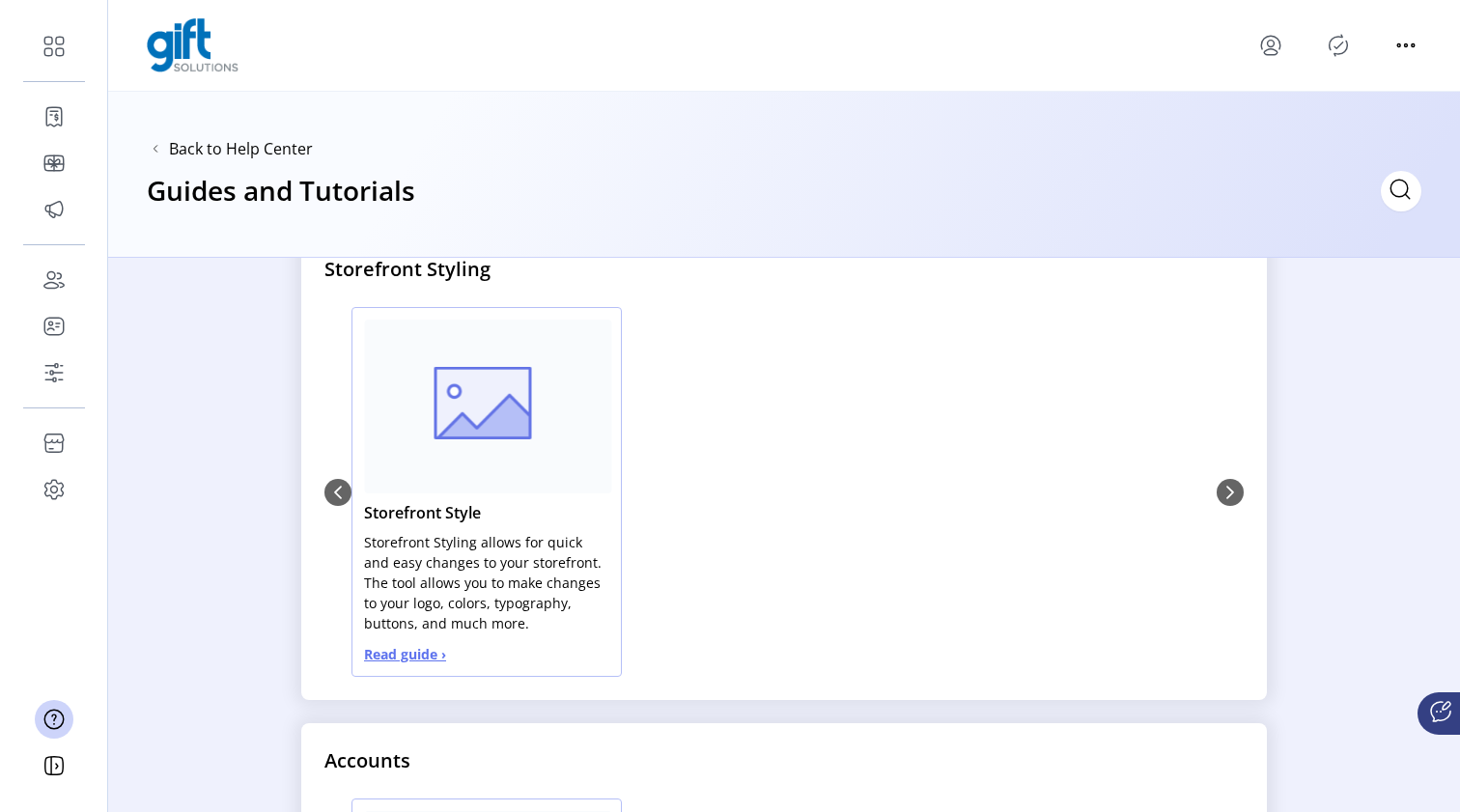 scroll, scrollTop: 1852, scrollLeft: 0, axis: vertical 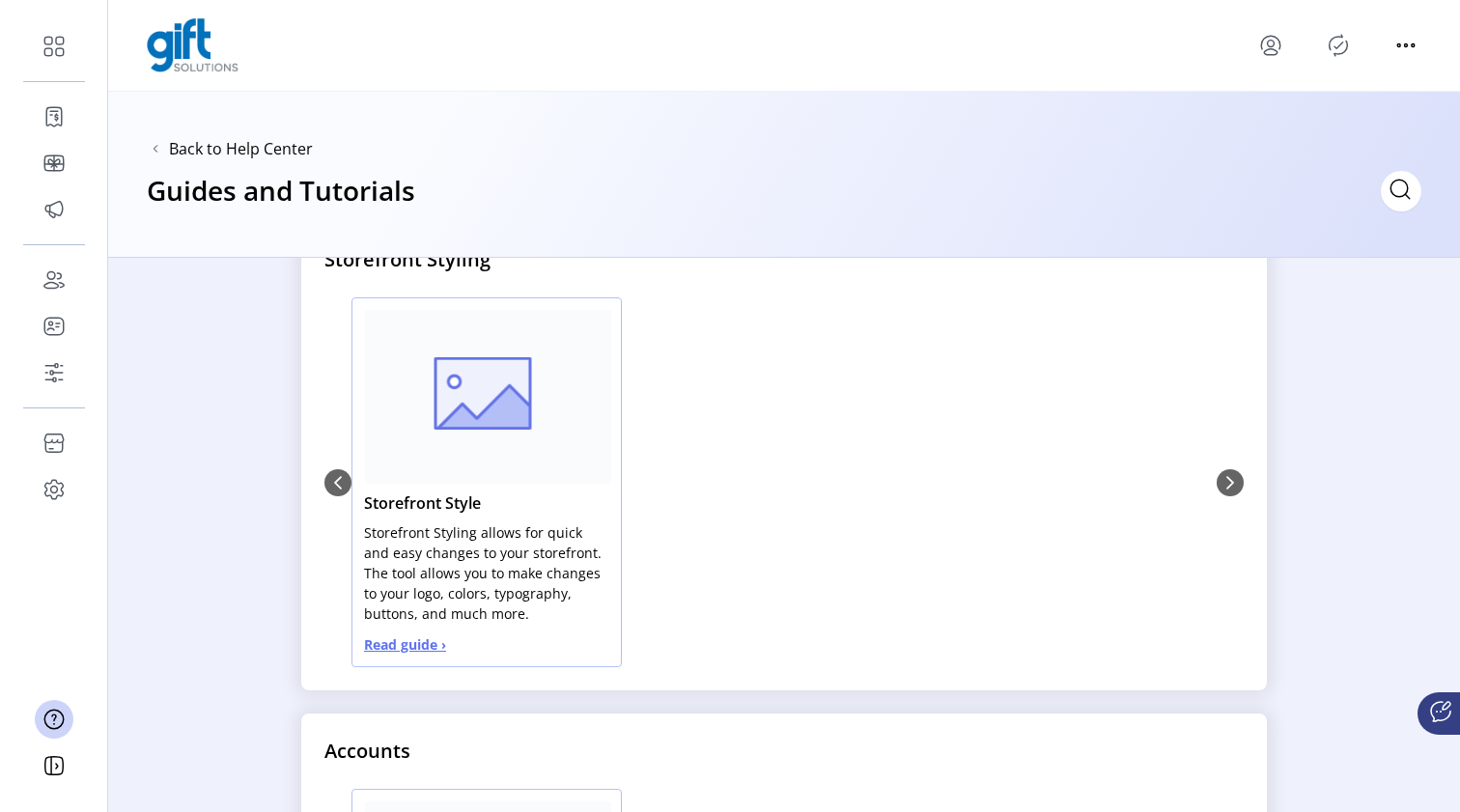 click on "Read guide ›" at bounding box center (405, 644) 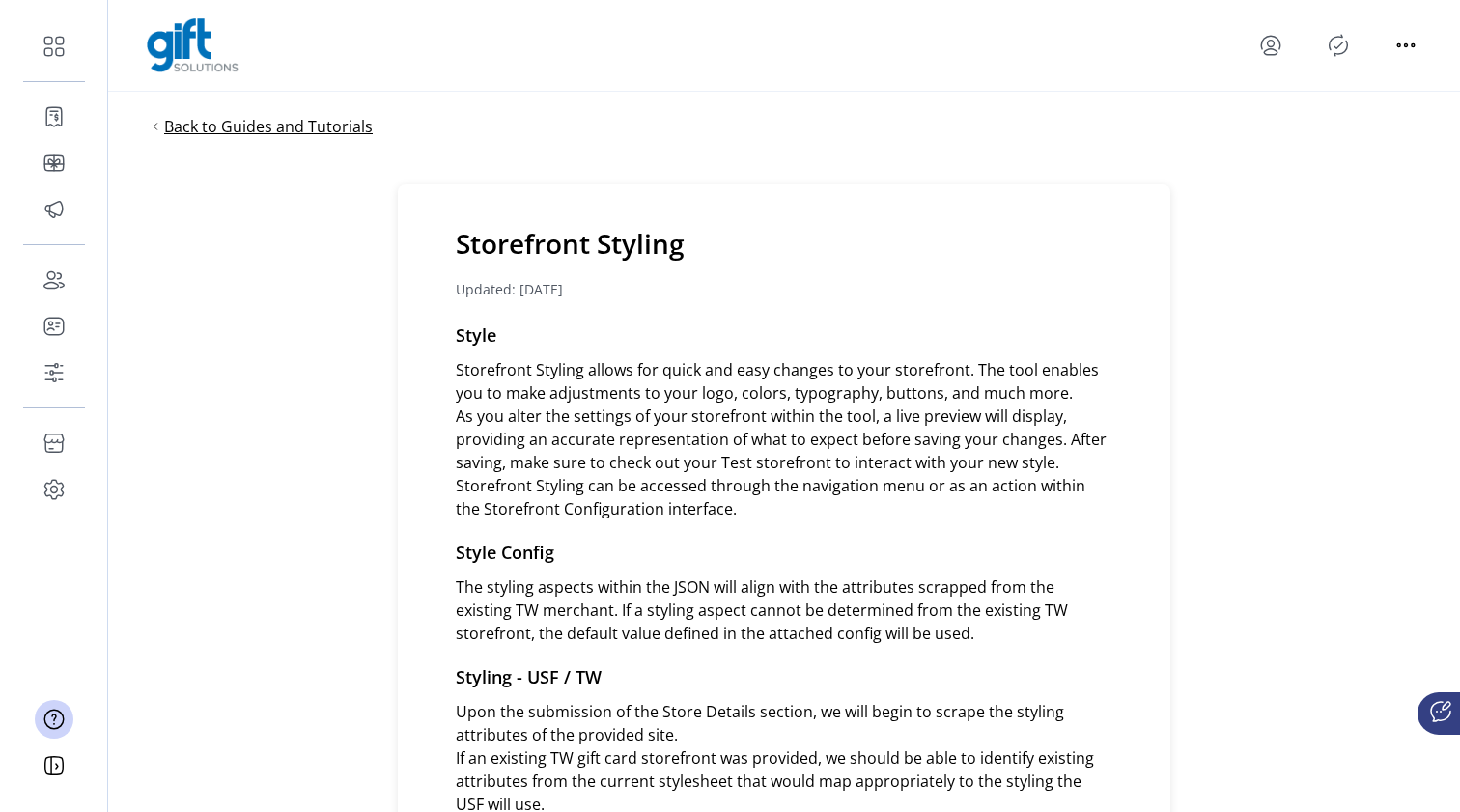 scroll, scrollTop: -1, scrollLeft: 0, axis: vertical 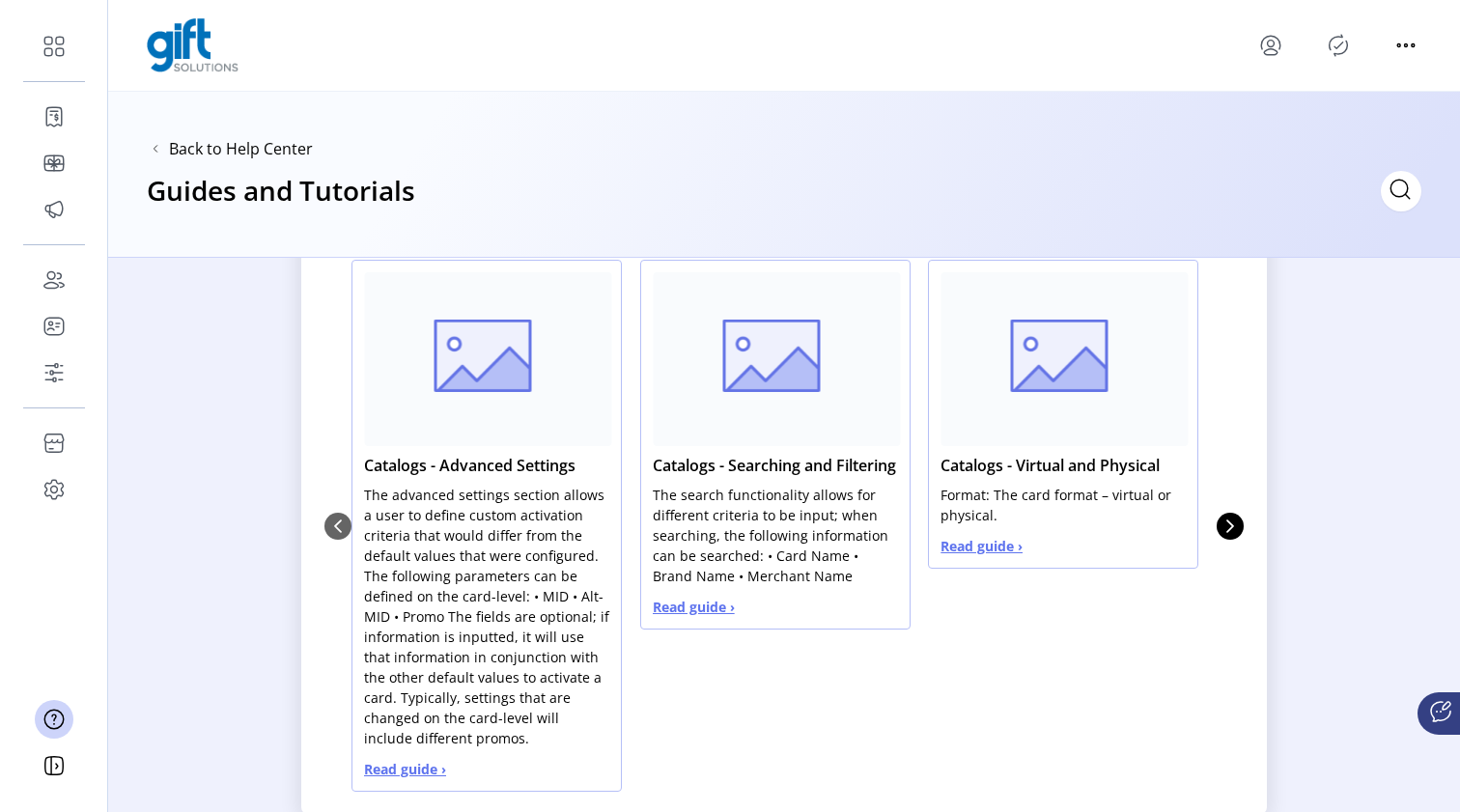 click on "Read guide ›" at bounding box center (405, 769) 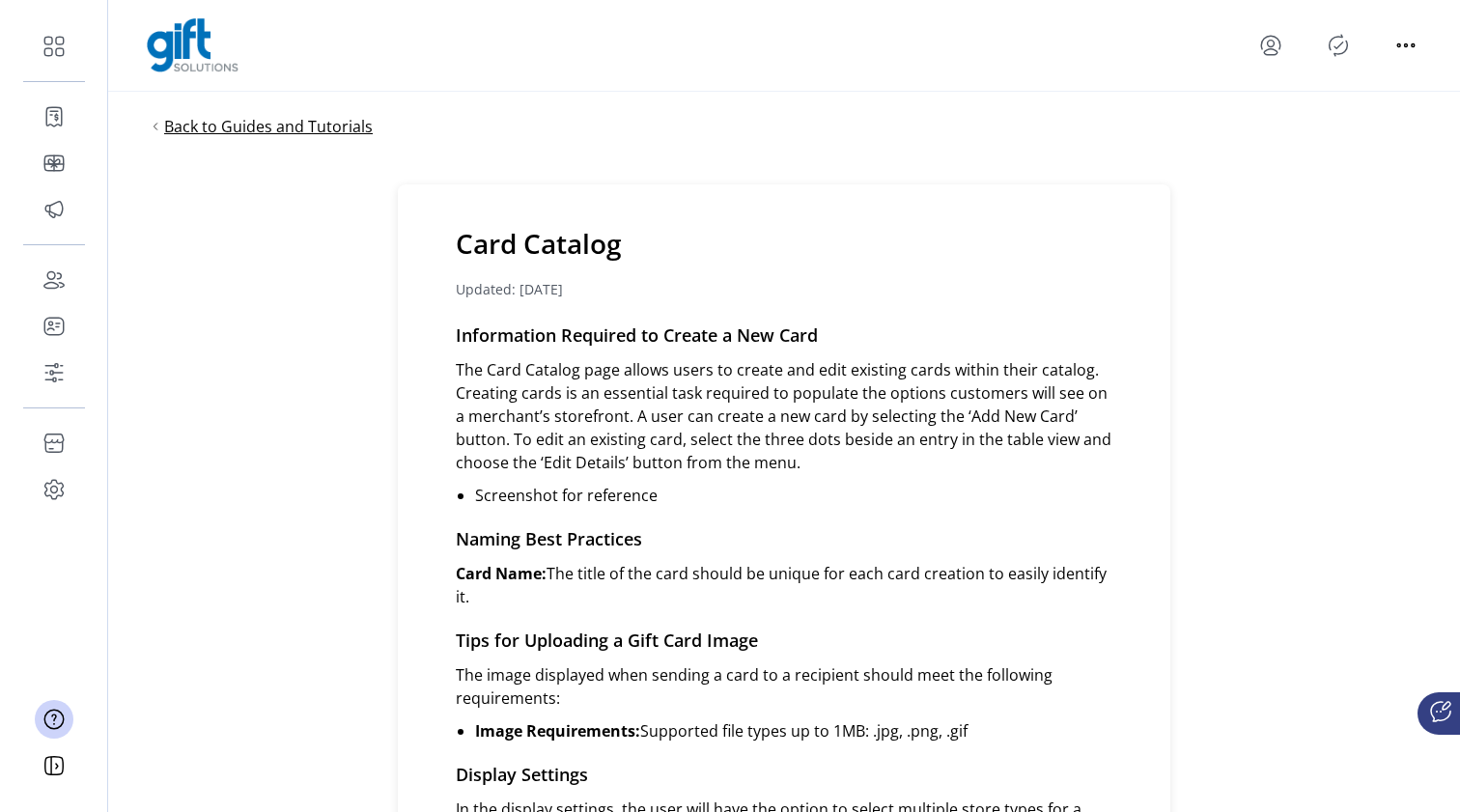 click on "Back to Guides and Tutorials" at bounding box center (268, 126) 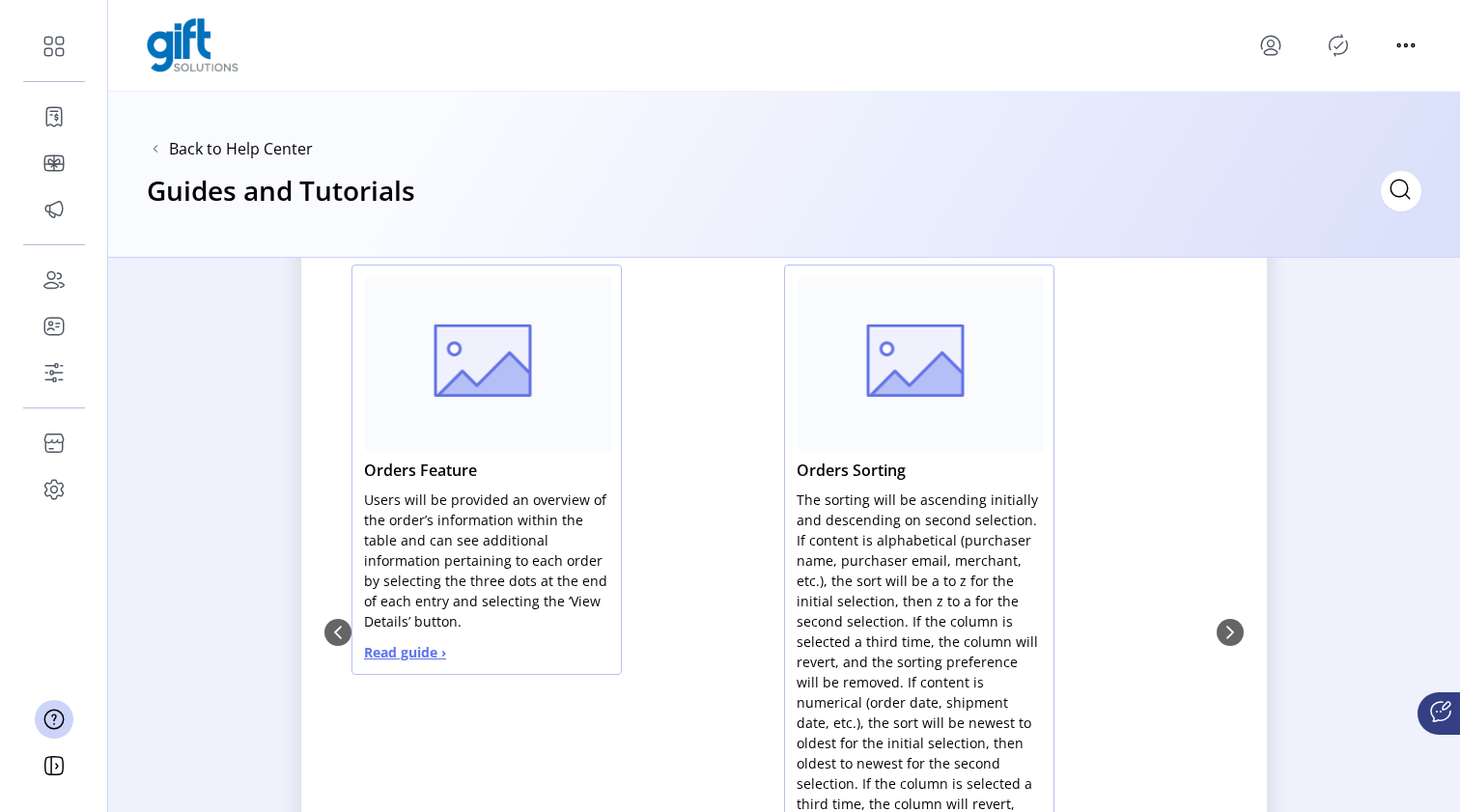 scroll, scrollTop: 1025, scrollLeft: 0, axis: vertical 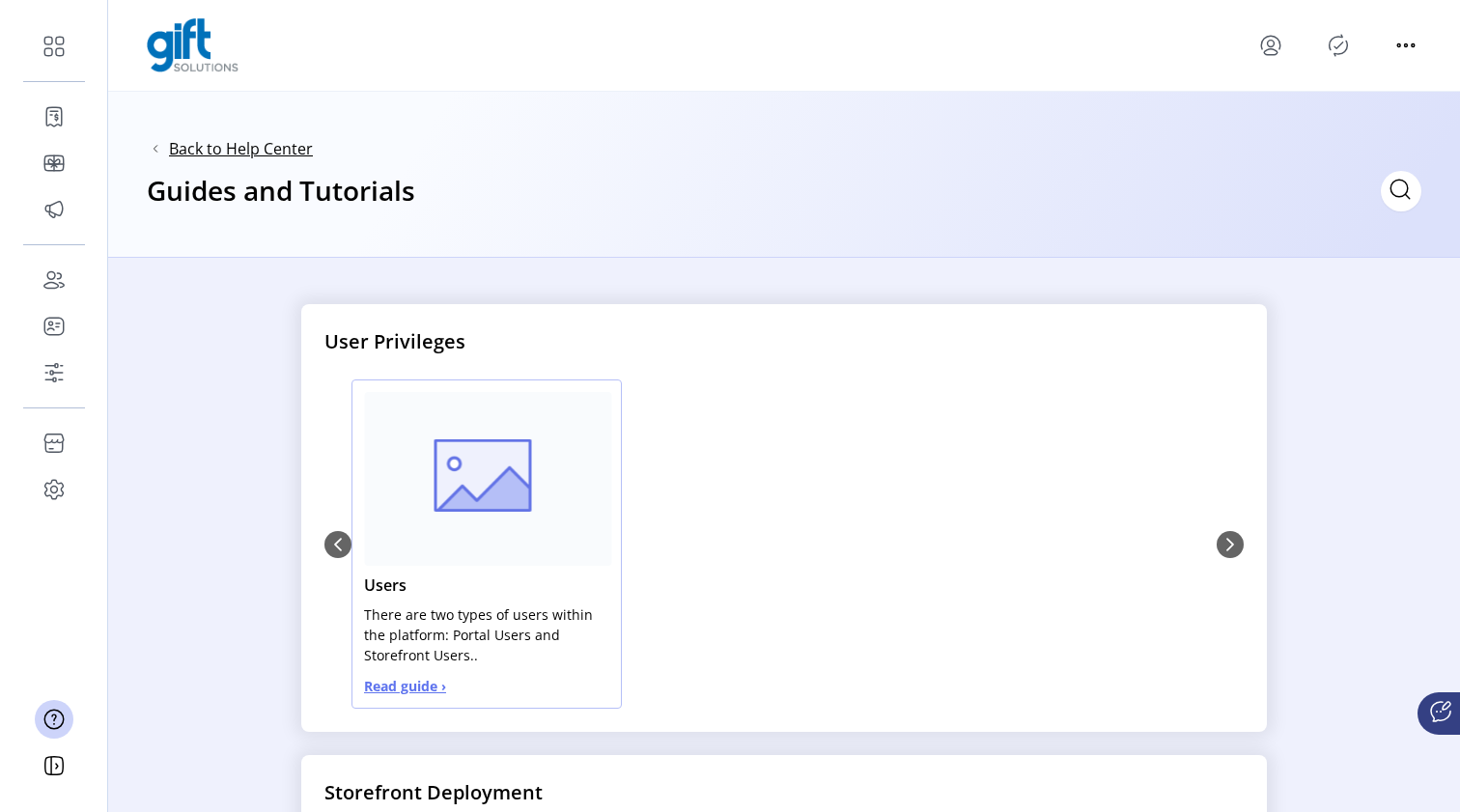 click on "Back to Help Center" at bounding box center [240, 149] 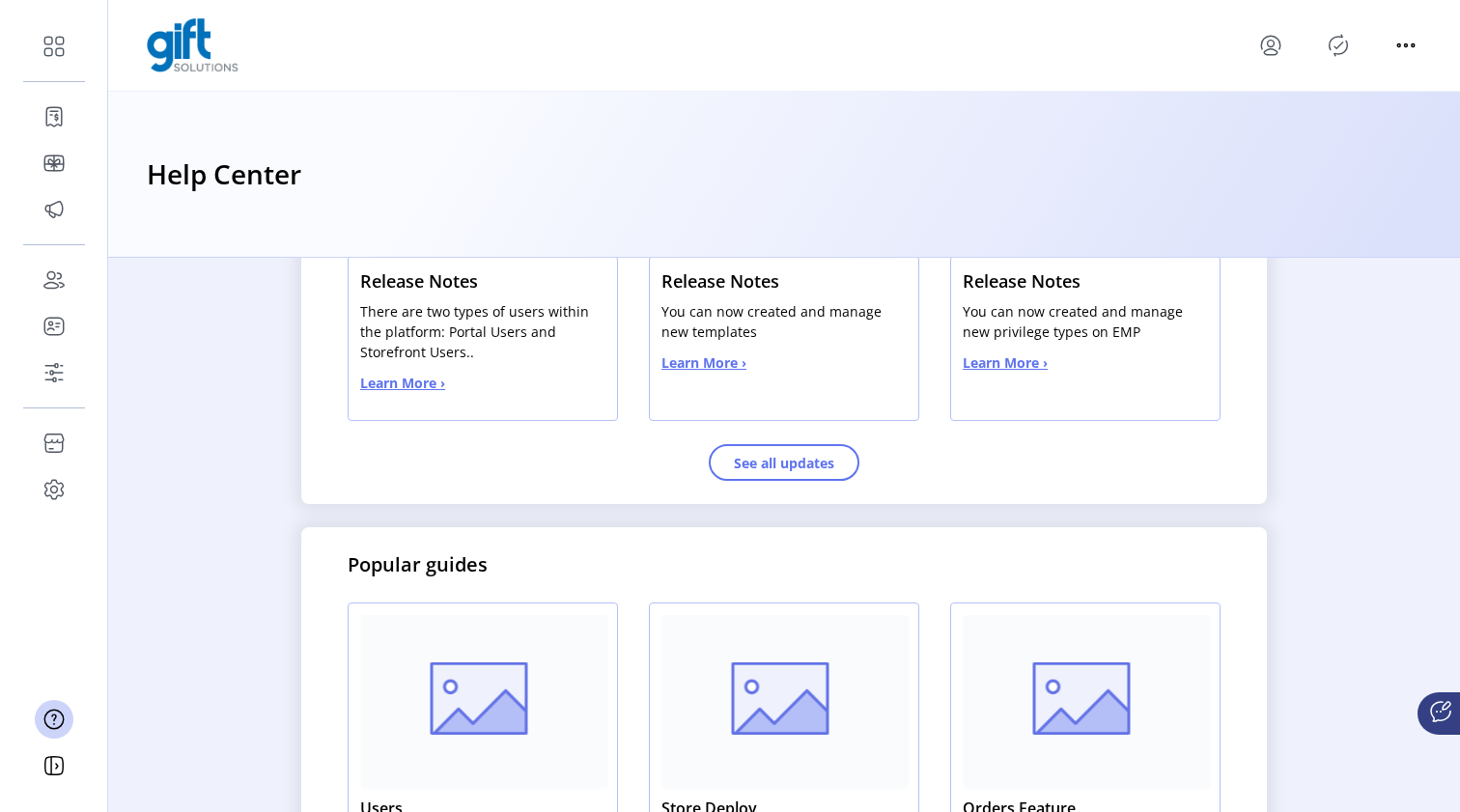 scroll, scrollTop: 631, scrollLeft: 0, axis: vertical 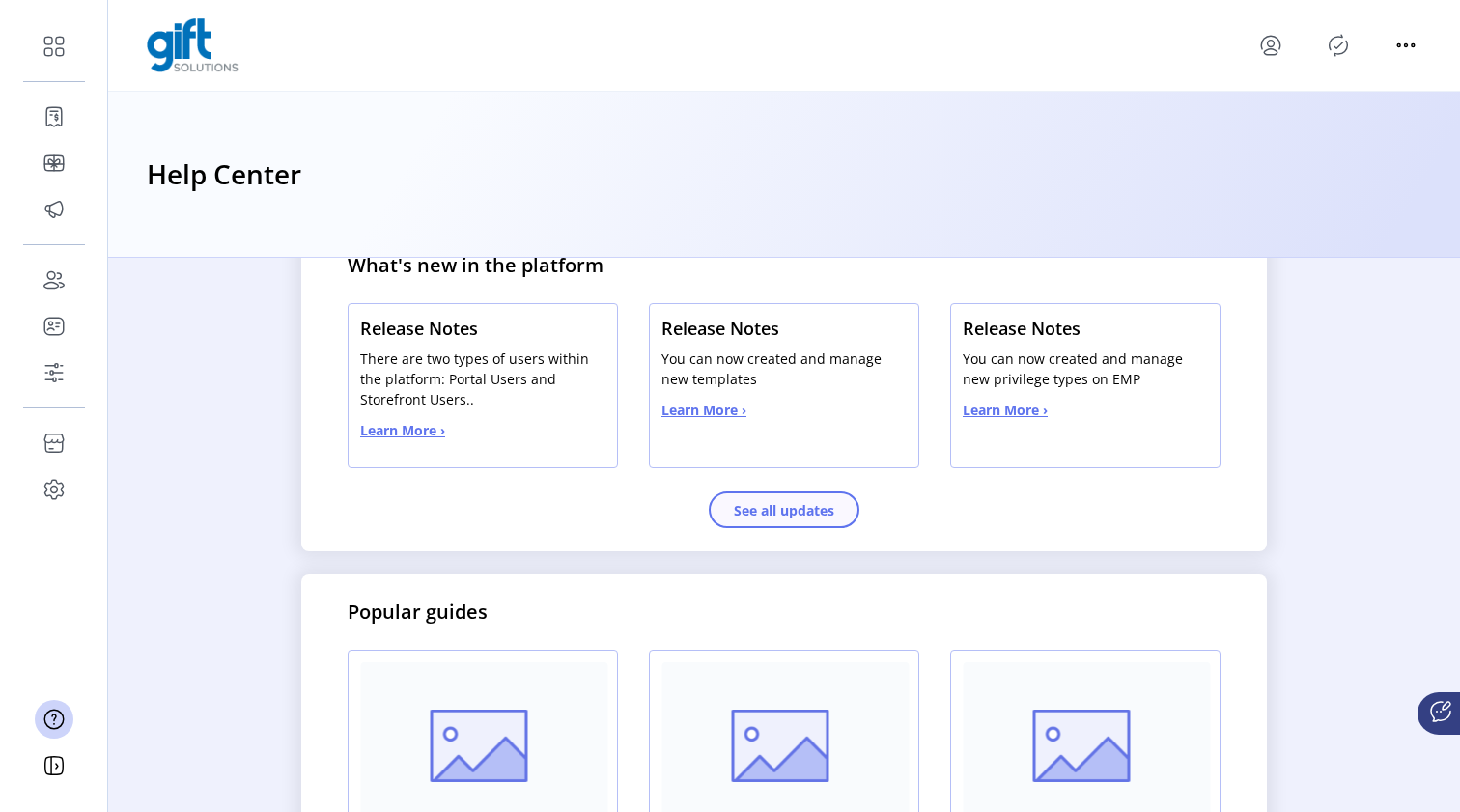 click on "See all updates" at bounding box center [784, 510] 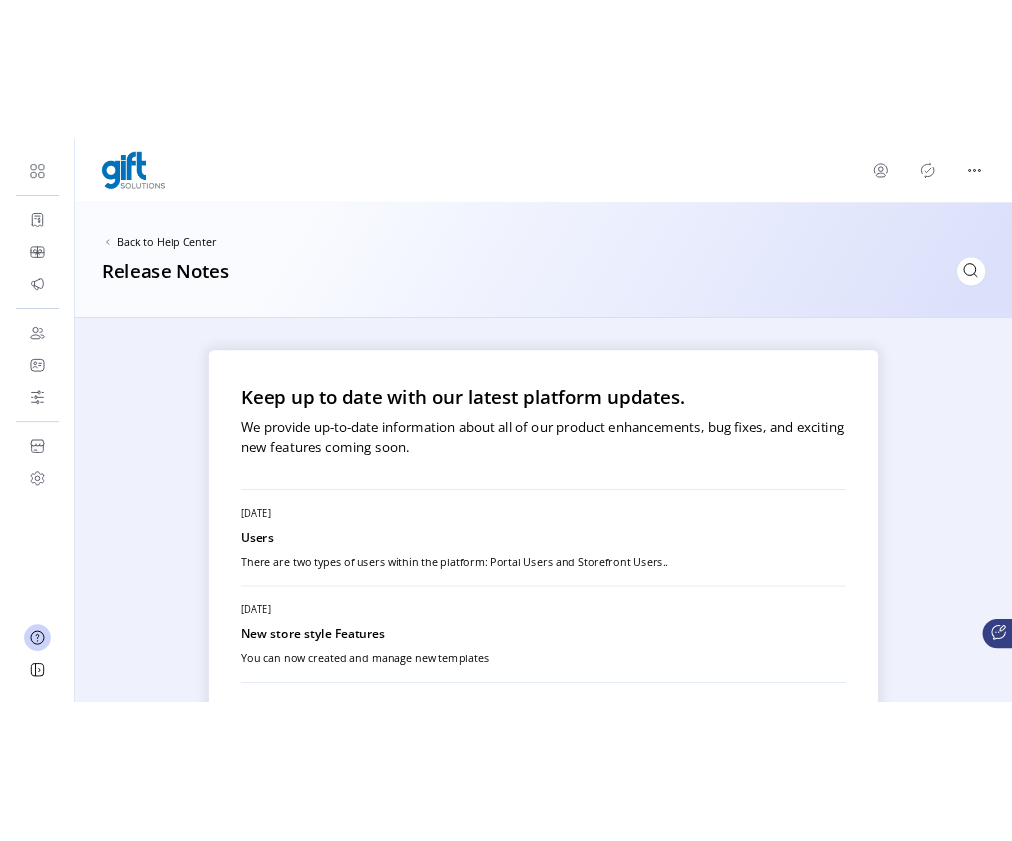 scroll, scrollTop: 0, scrollLeft: 0, axis: both 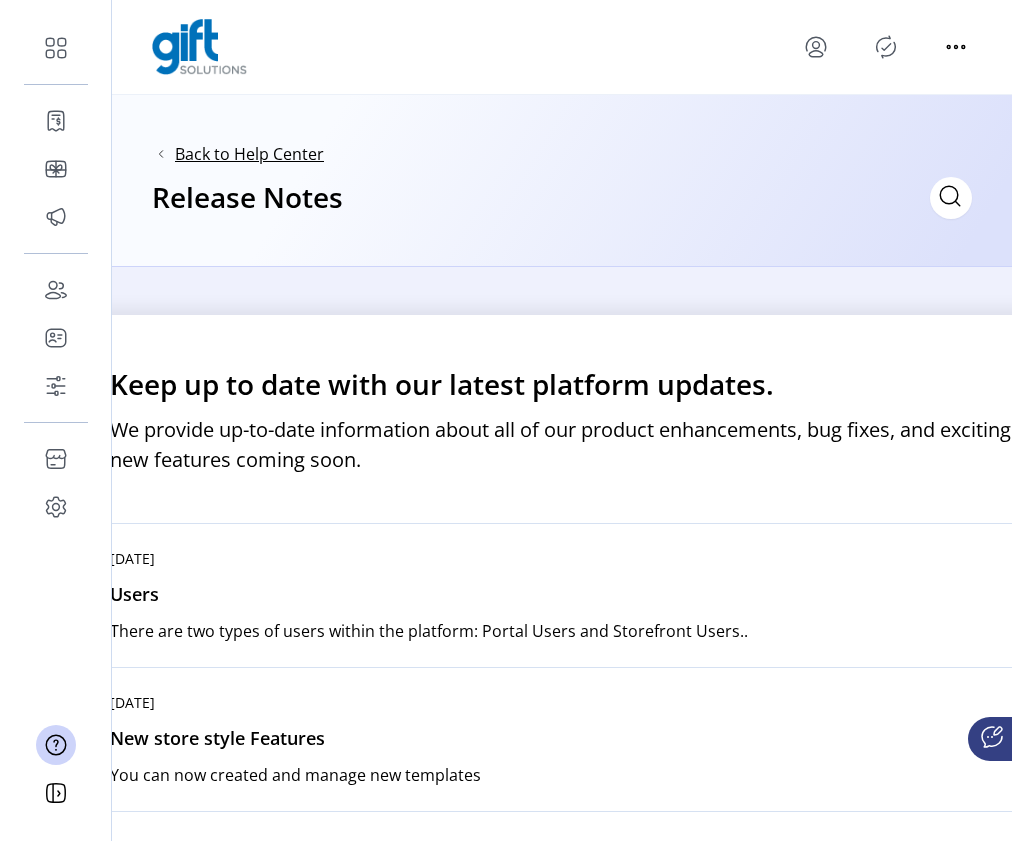 click on "Back to Help Center" at bounding box center (249, 154) 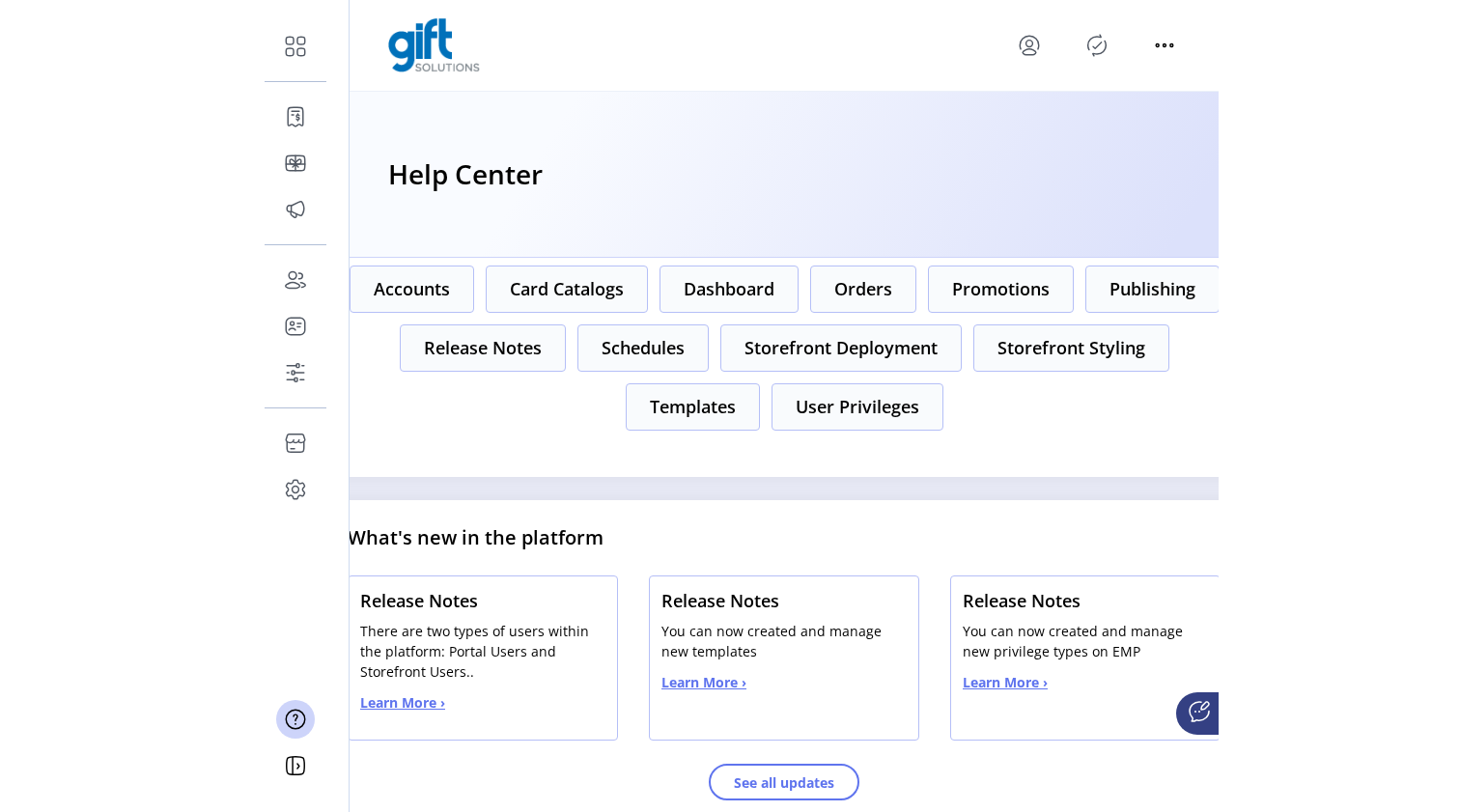 scroll, scrollTop: 386, scrollLeft: 0, axis: vertical 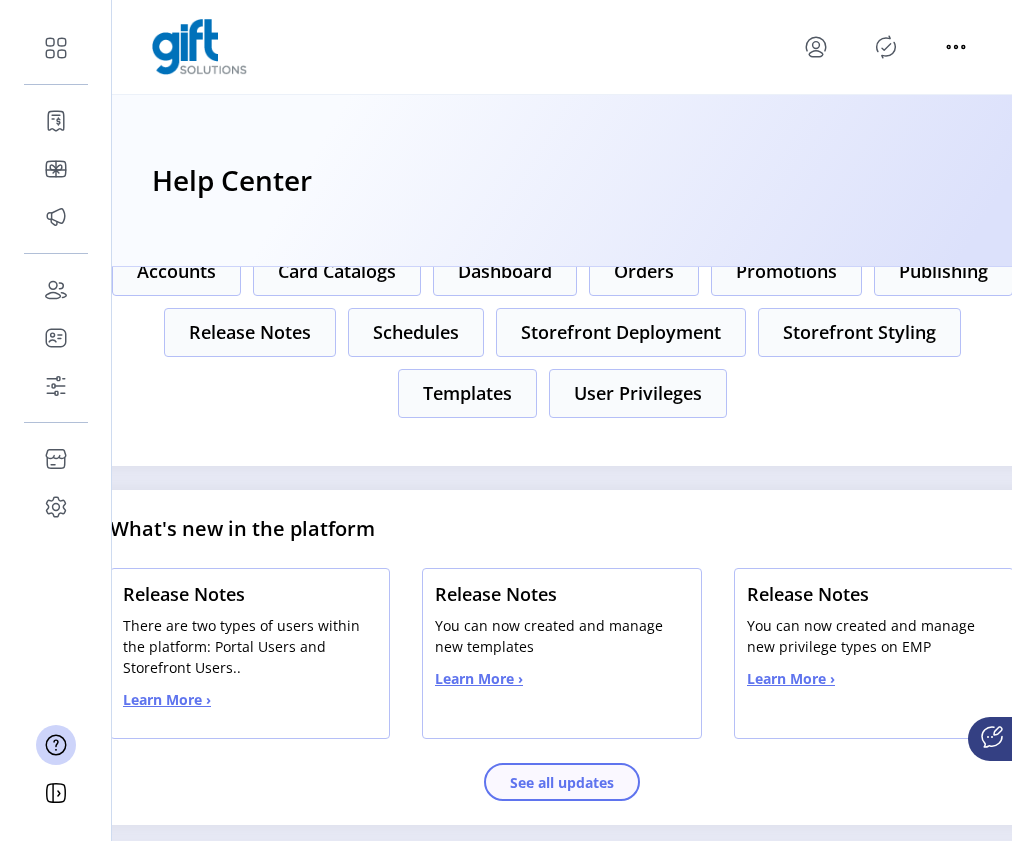 click on "See all updates" at bounding box center (562, 782) 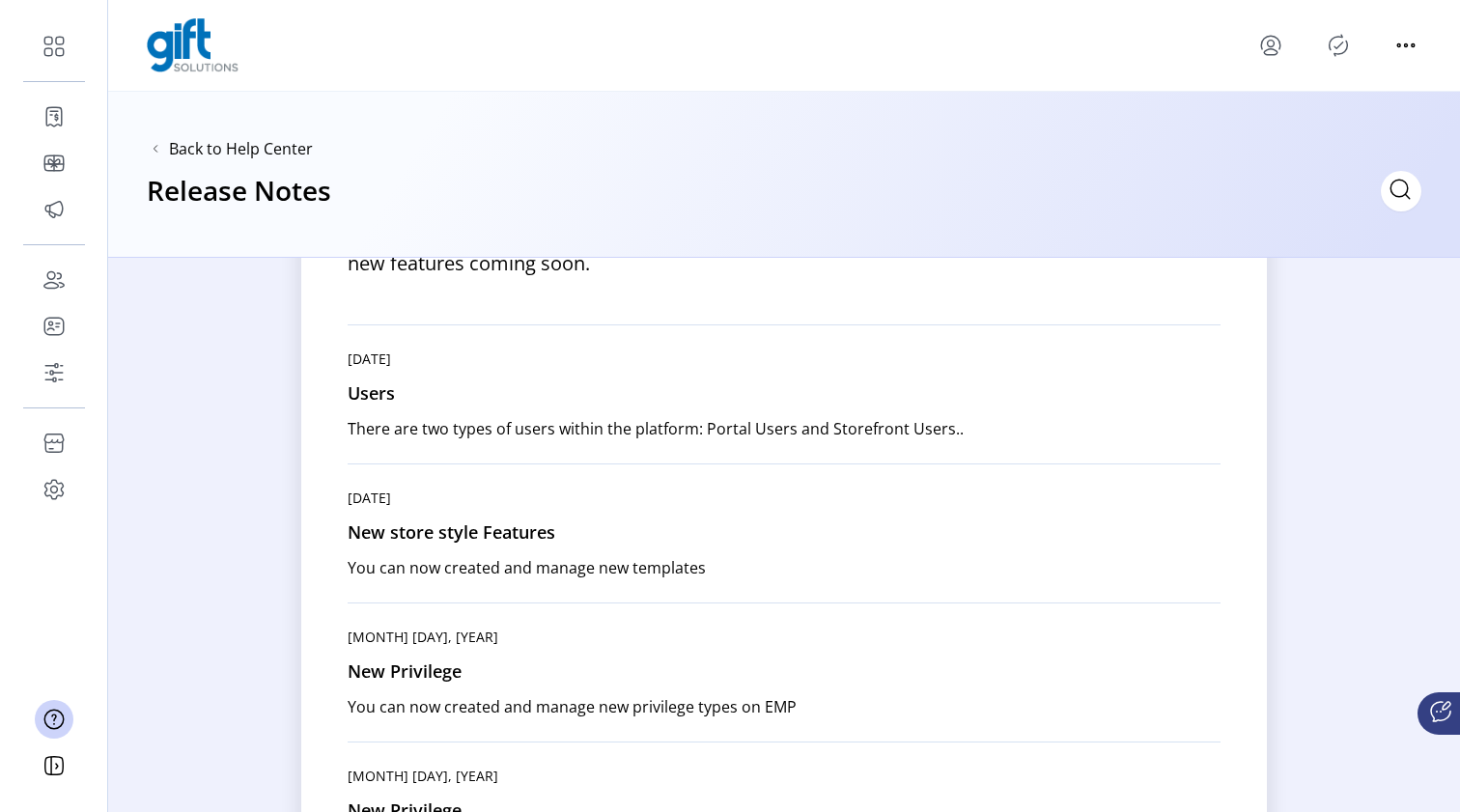 scroll, scrollTop: 141, scrollLeft: 0, axis: vertical 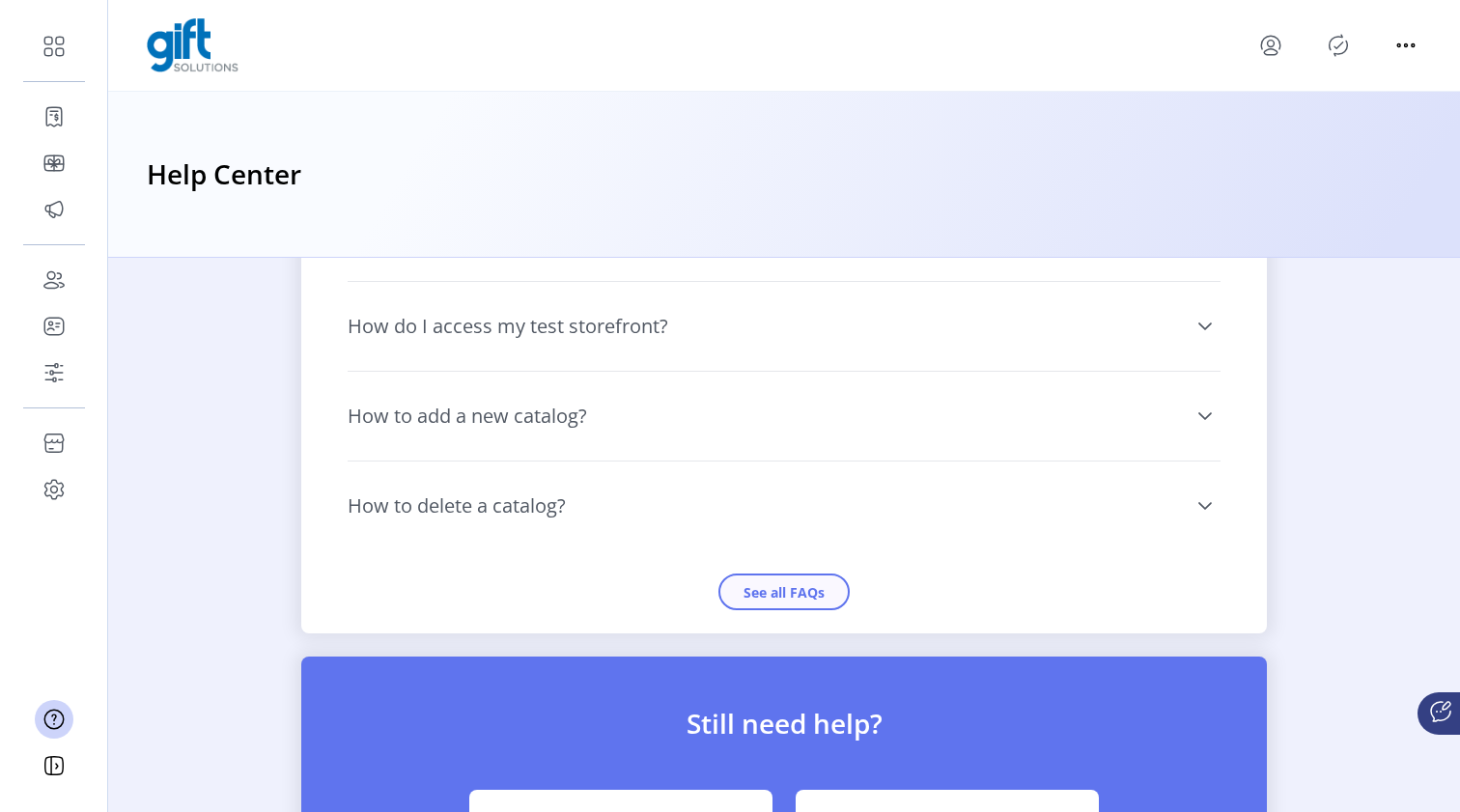 click on "See all FAQs" at bounding box center (784, 592) 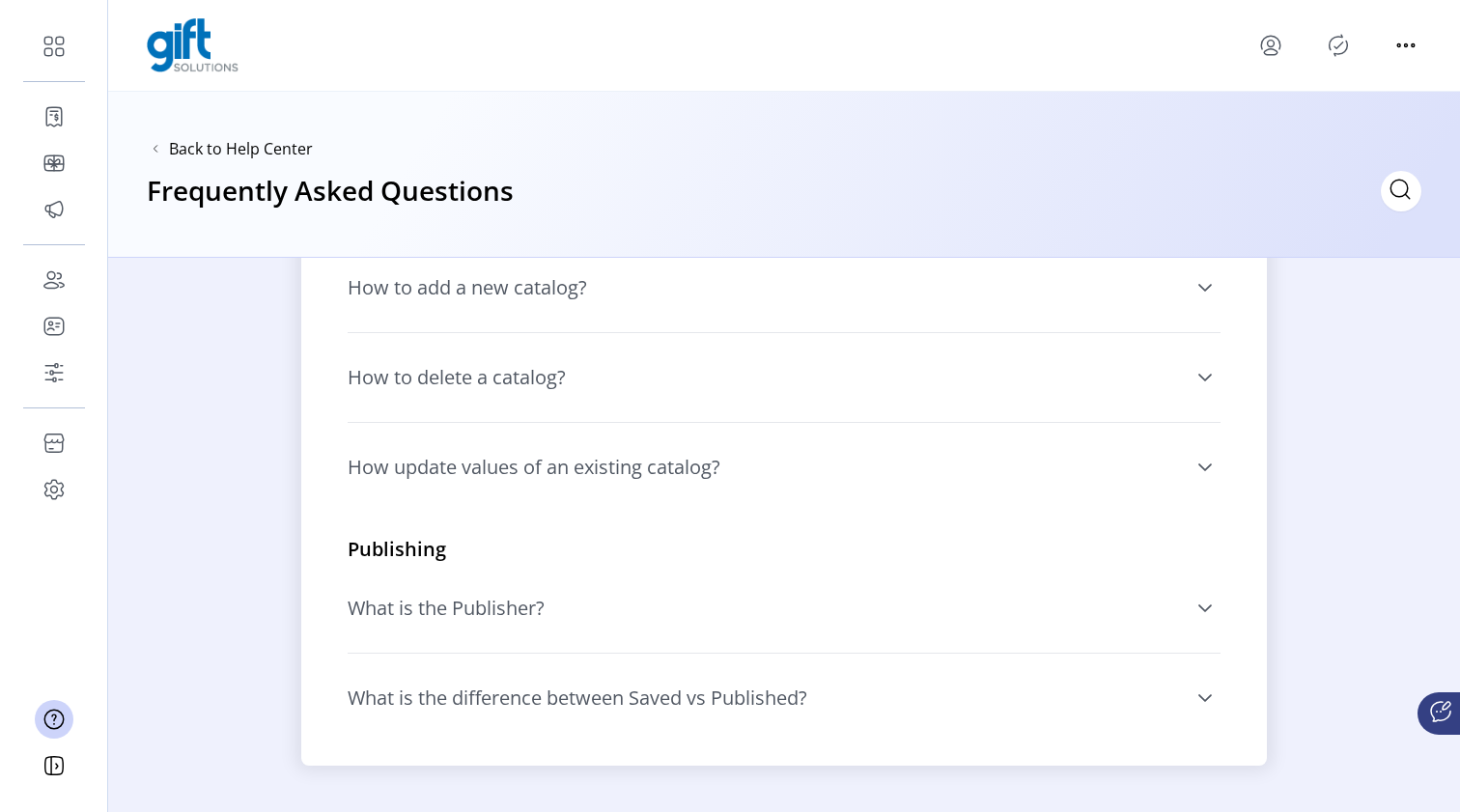 scroll, scrollTop: 934, scrollLeft: 0, axis: vertical 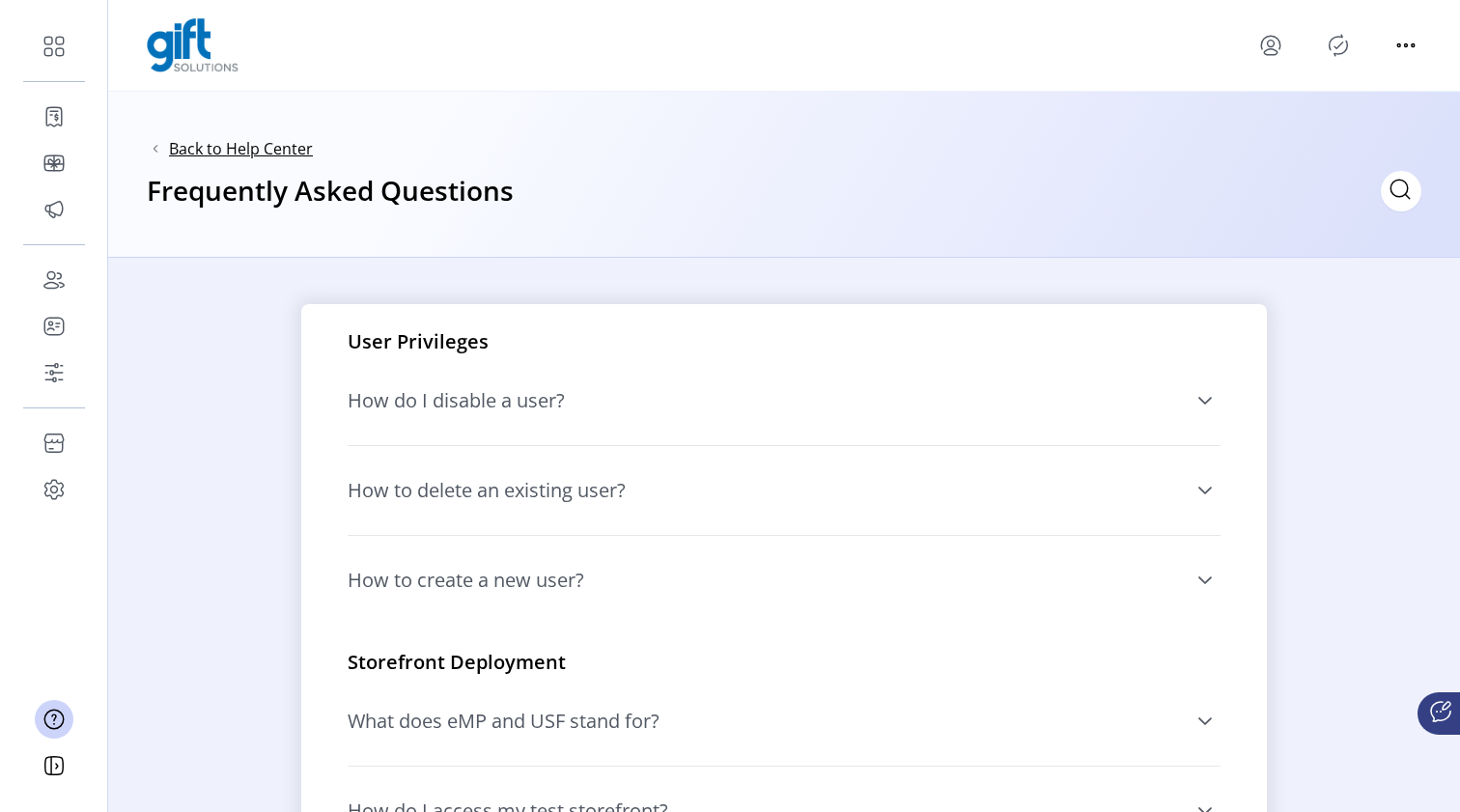 click on "Back to Help Center" at bounding box center (240, 149) 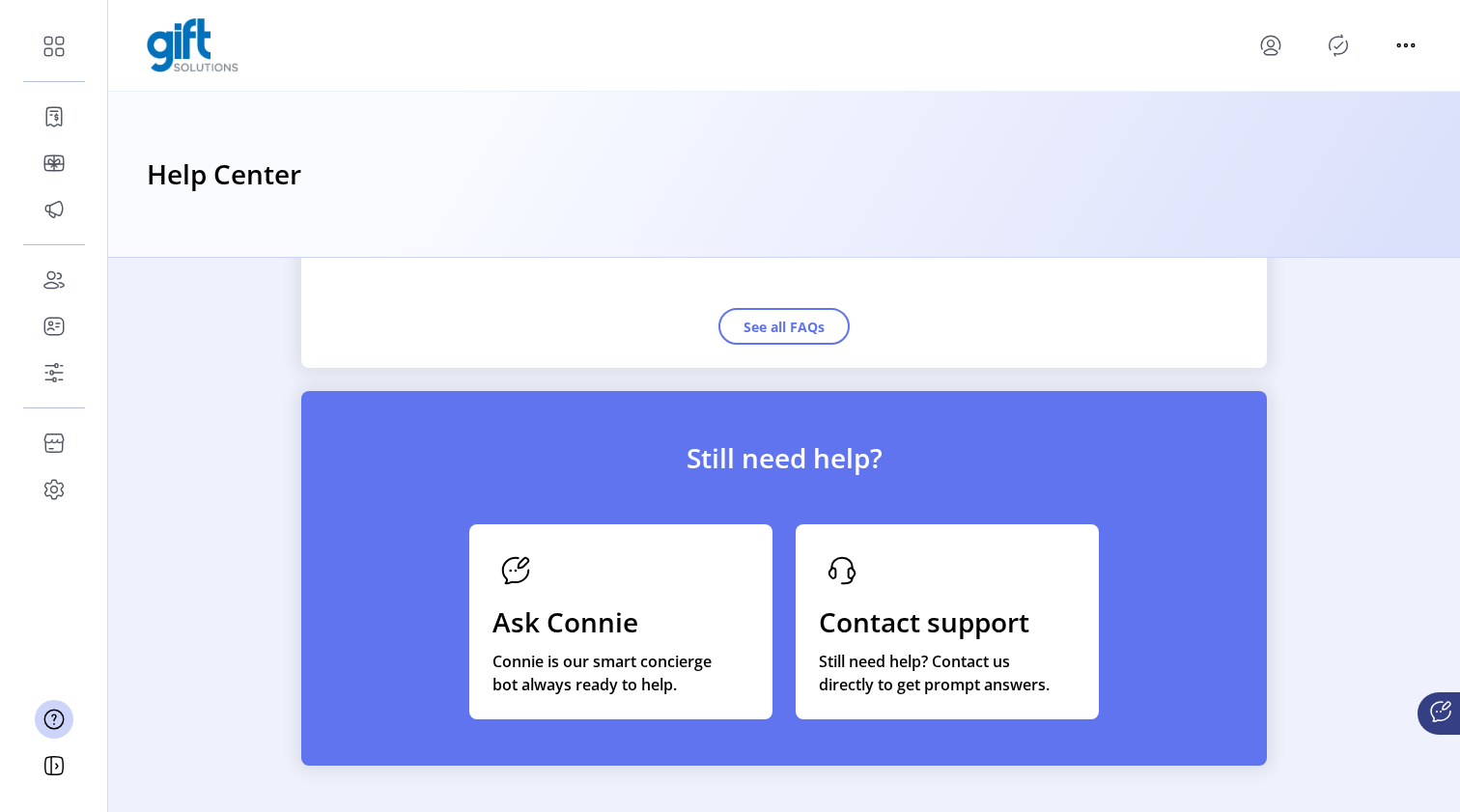 scroll, scrollTop: 2173, scrollLeft: 0, axis: vertical 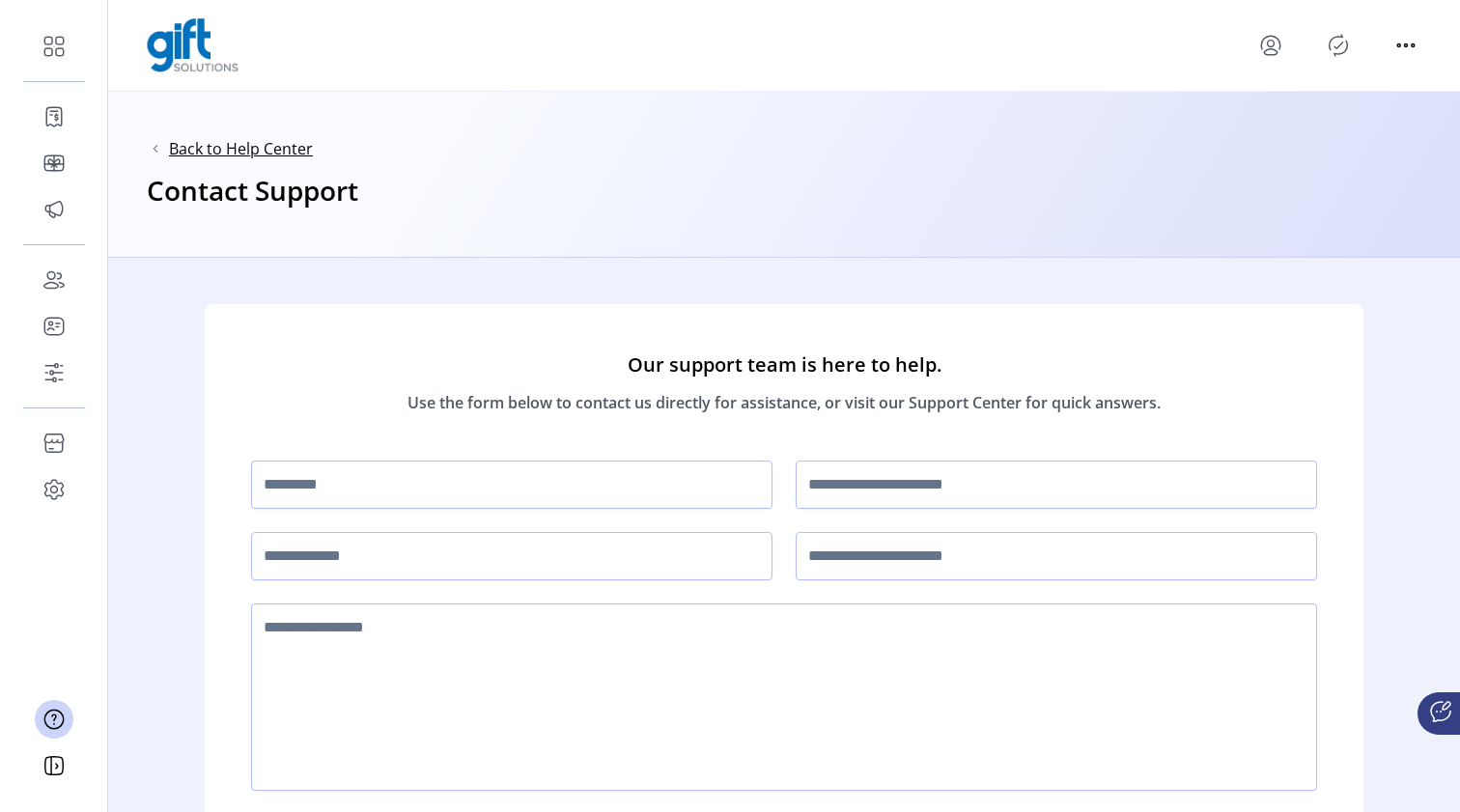 click on "Back to Help Center" at bounding box center [240, 149] 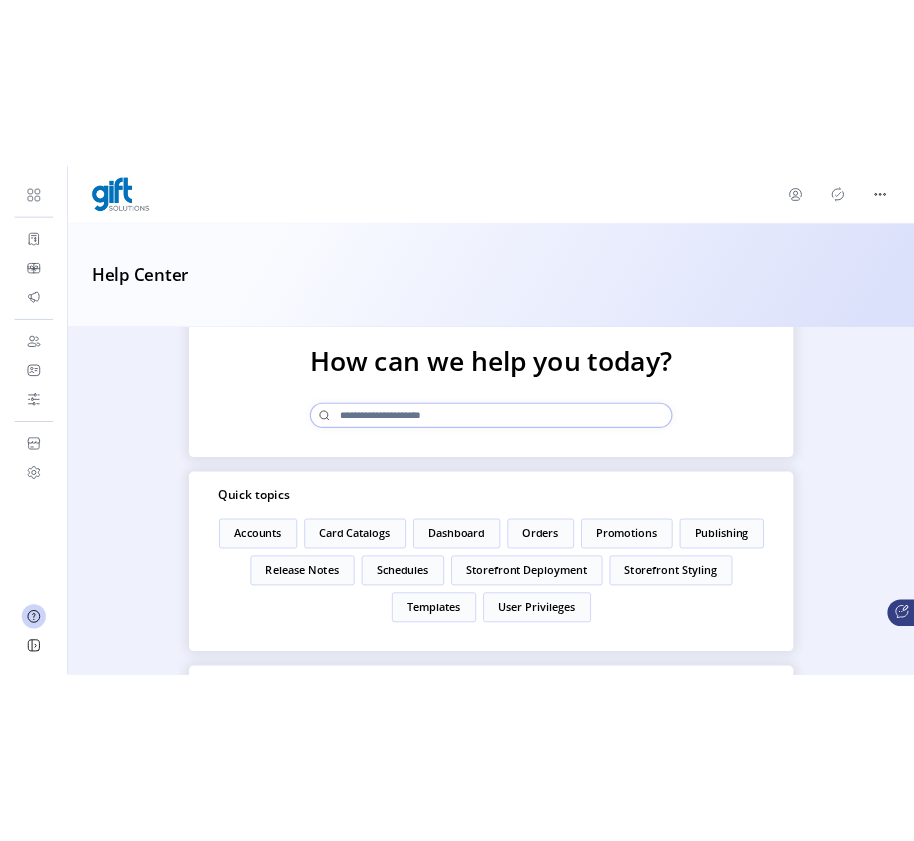 scroll, scrollTop: 72, scrollLeft: 0, axis: vertical 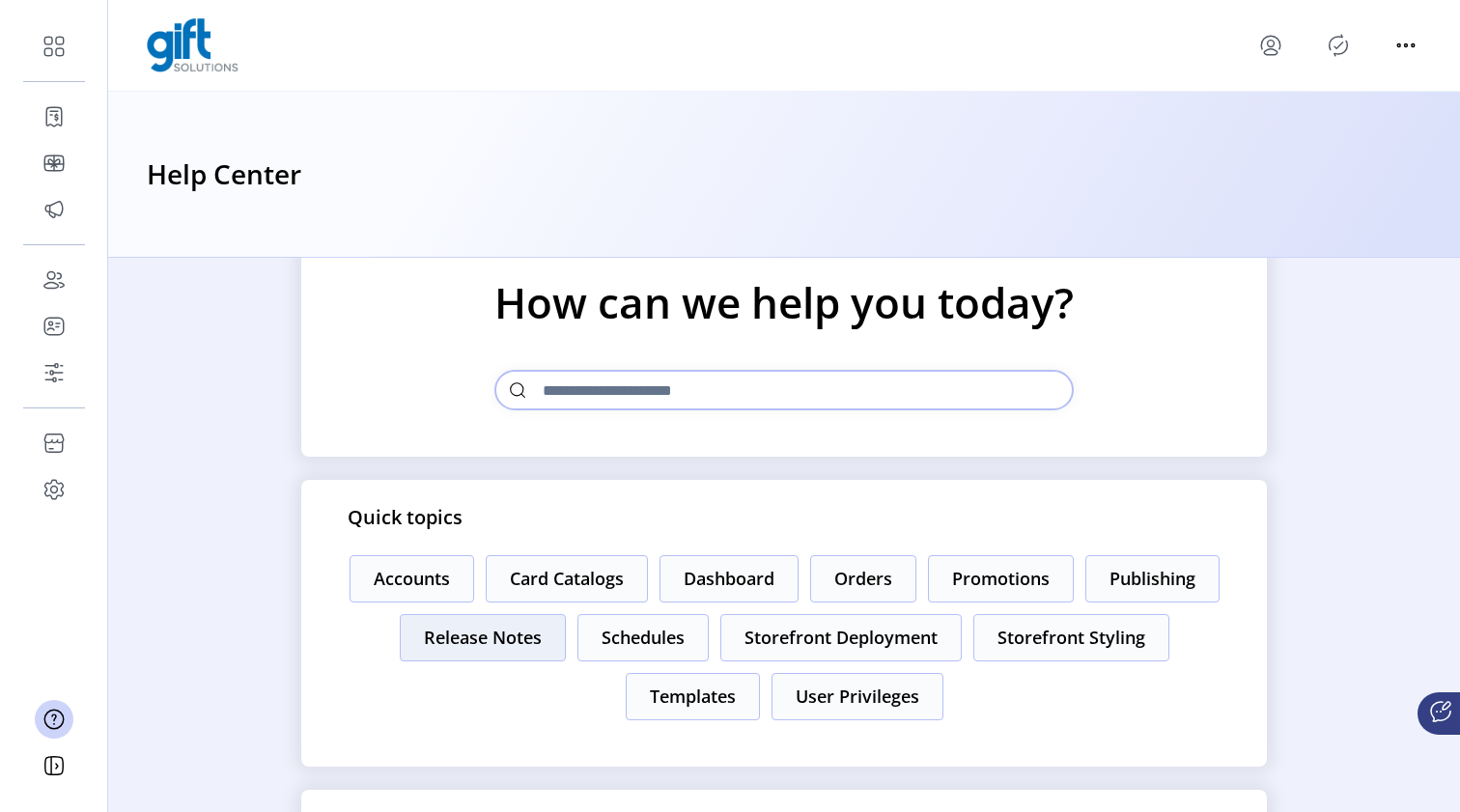 click on "Release Notes" at bounding box center (411, 578) 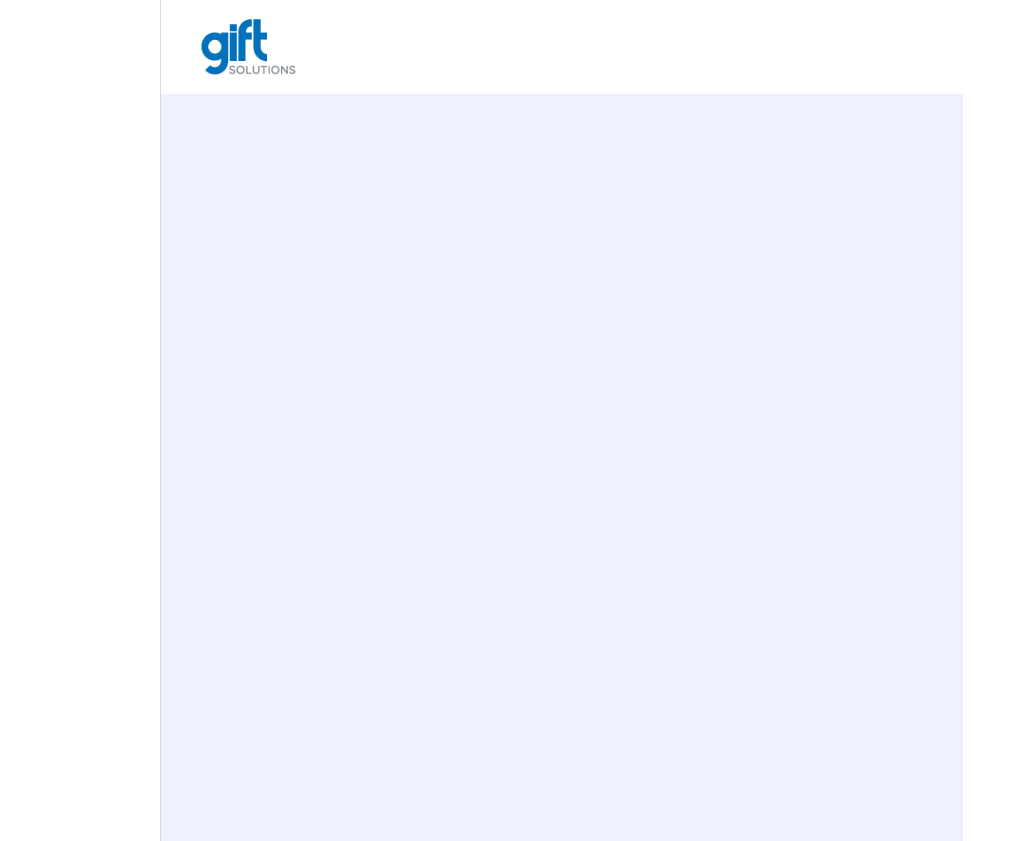 scroll, scrollTop: 0, scrollLeft: 0, axis: both 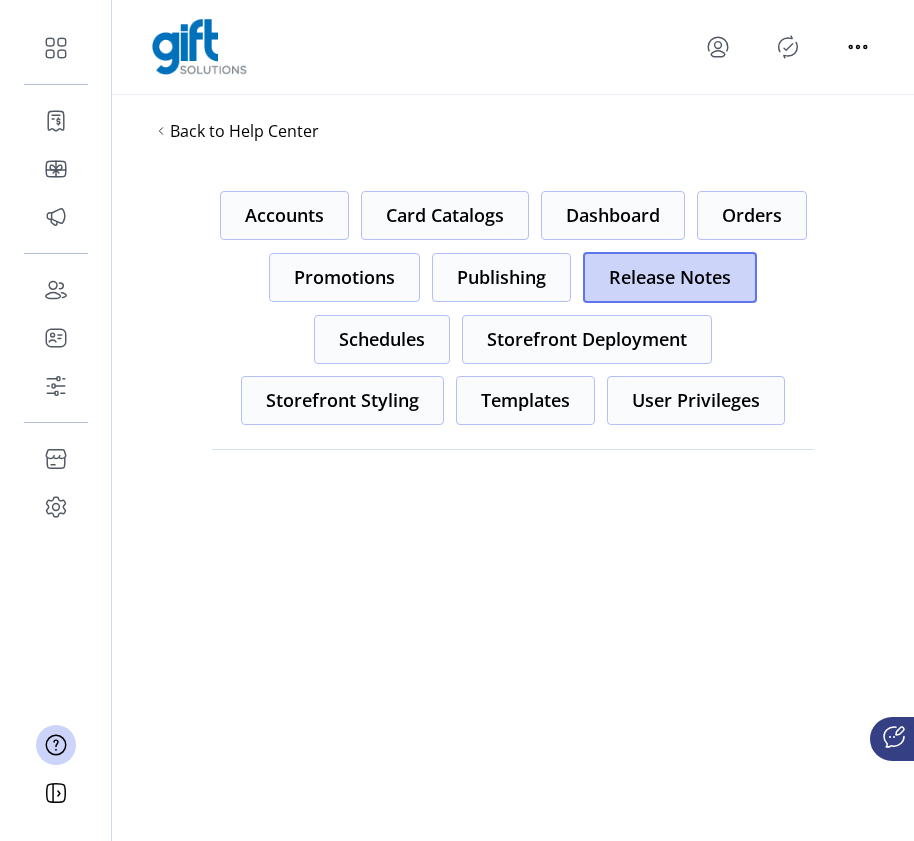 click on "Release Notes" at bounding box center (670, 277) 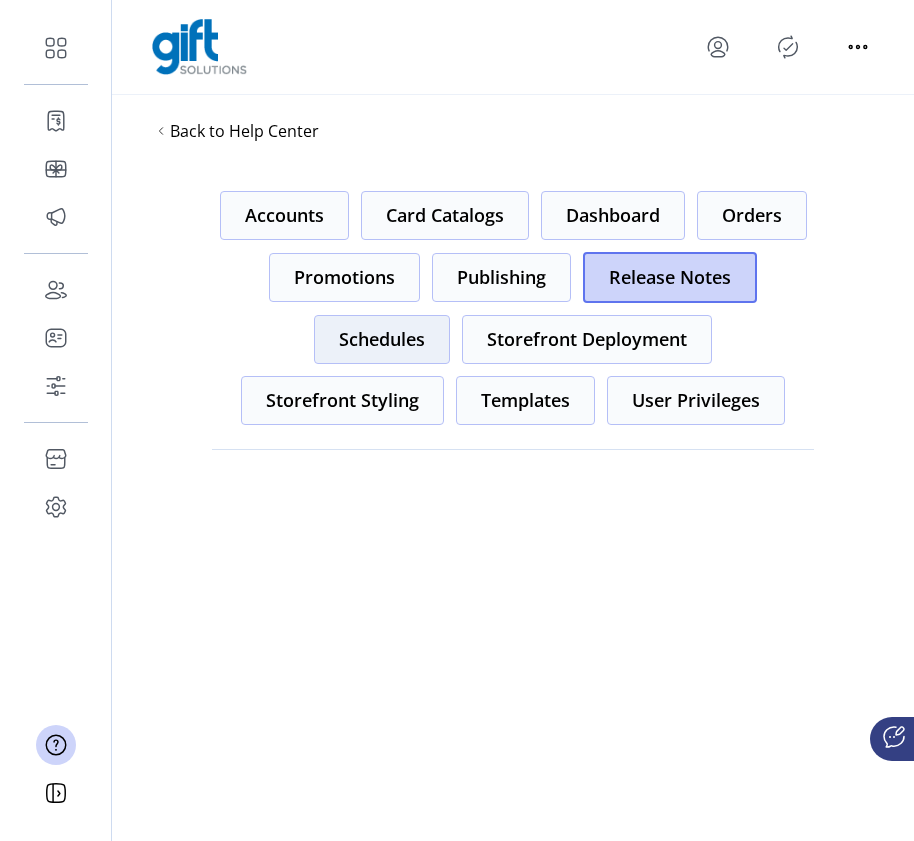 click on "Schedules" at bounding box center [284, 215] 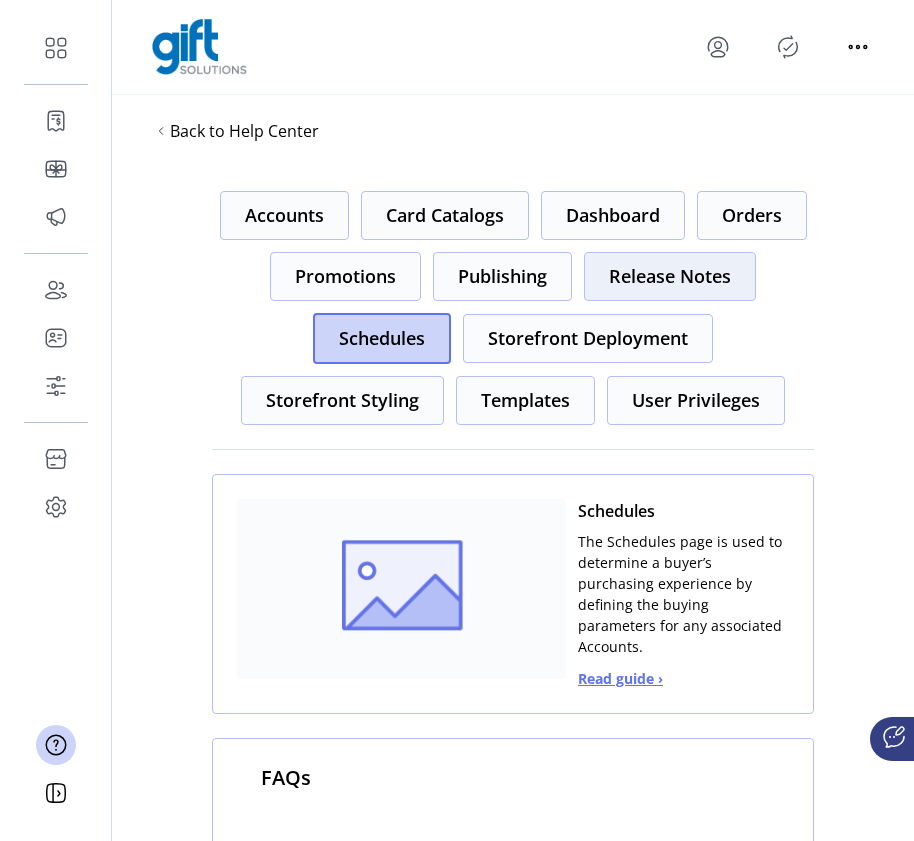 click on "Release Notes" at bounding box center (284, 215) 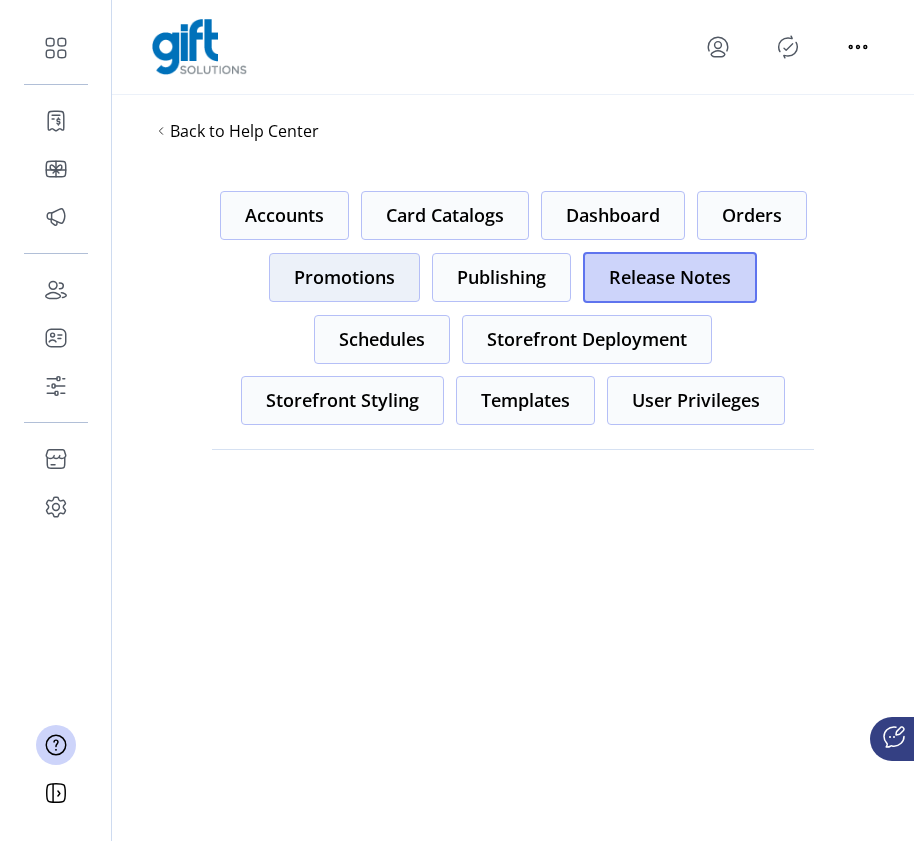 click on "Promotions" at bounding box center [284, 215] 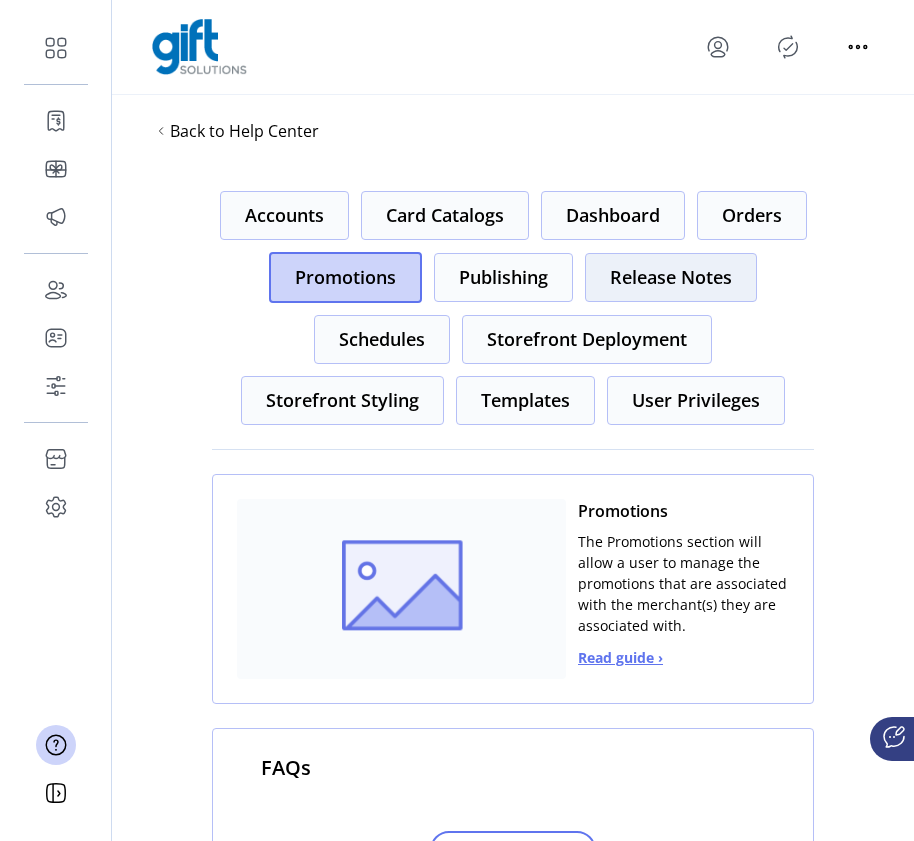 click on "Release Notes" at bounding box center [284, 215] 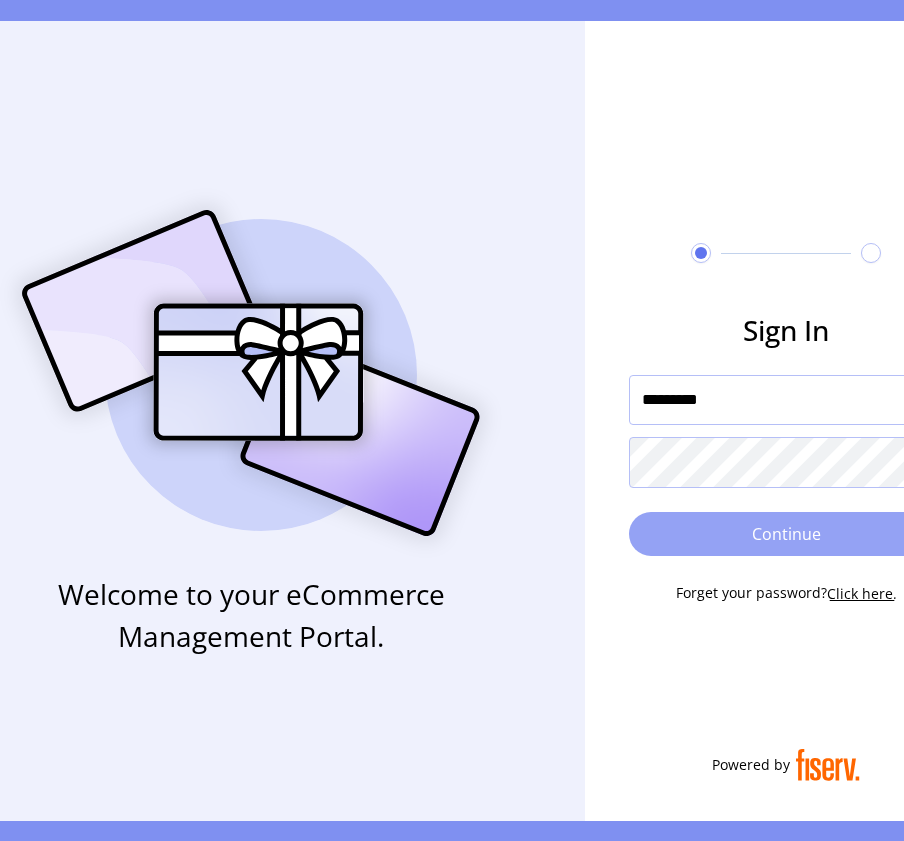 click on "Continue" at bounding box center [786, 534] 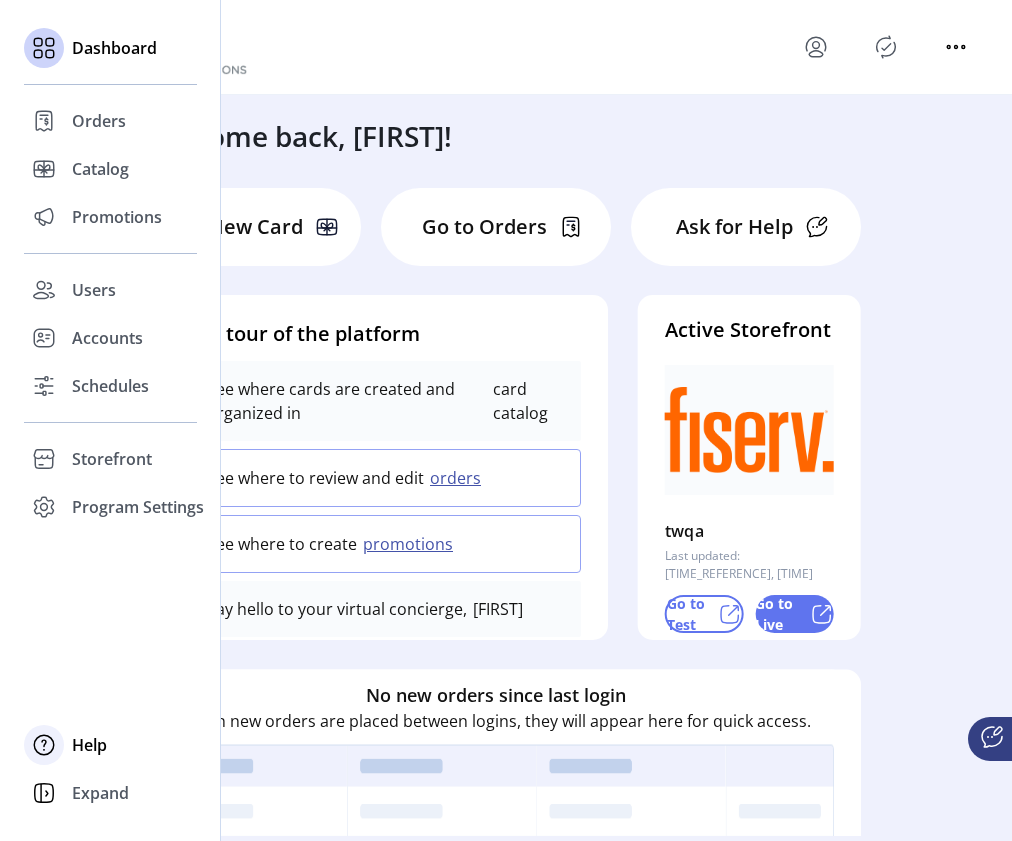 click on "Help" at bounding box center [99, 121] 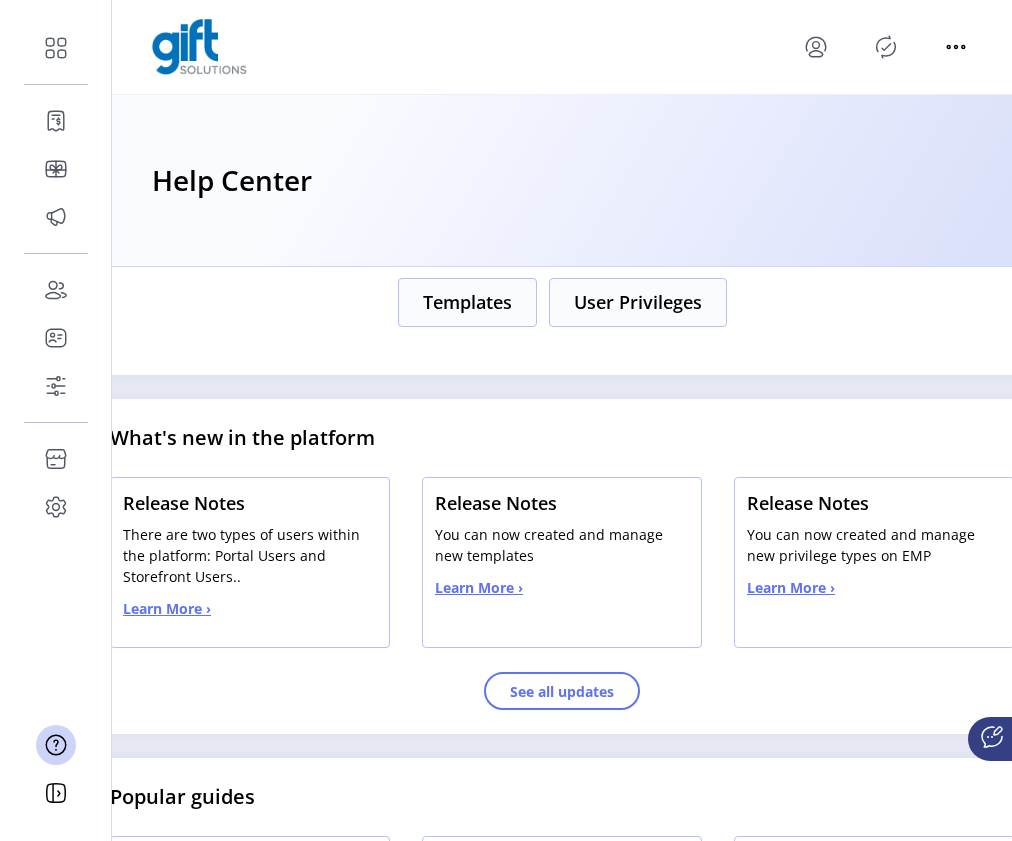 scroll, scrollTop: 503, scrollLeft: 0, axis: vertical 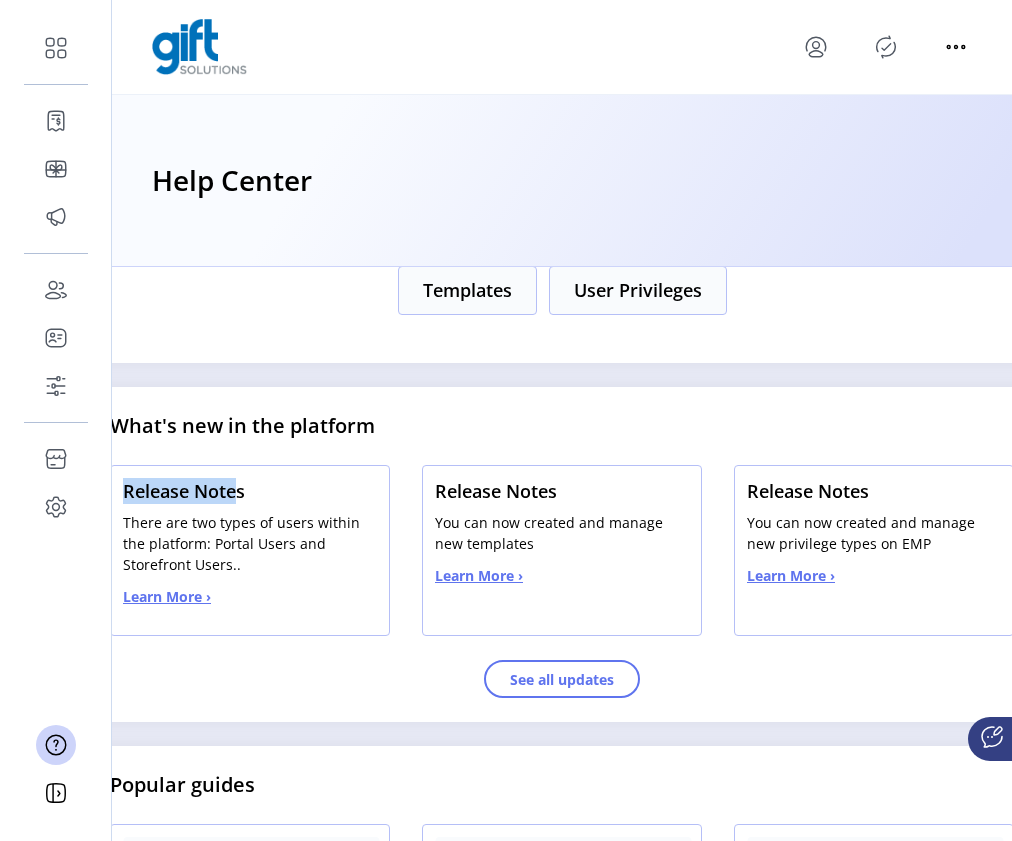 drag, startPoint x: 119, startPoint y: 490, endPoint x: 246, endPoint y: 493, distance: 127.03543 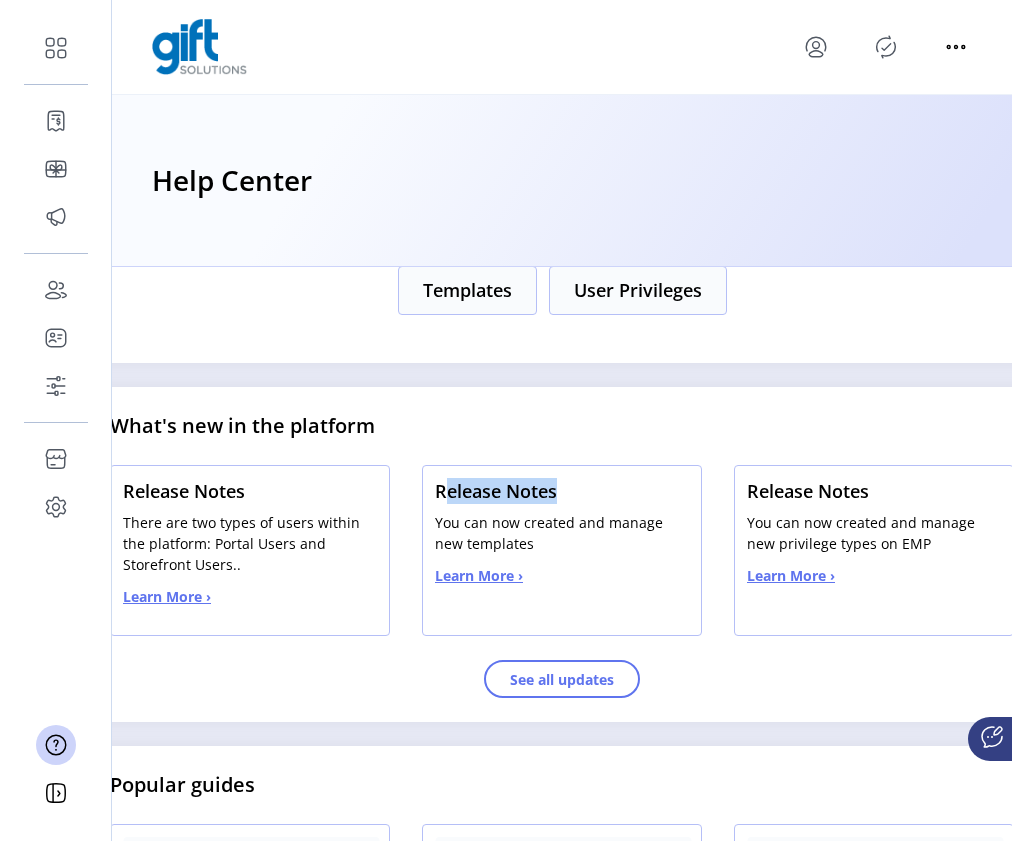 drag, startPoint x: 444, startPoint y: 482, endPoint x: 582, endPoint y: 482, distance: 138 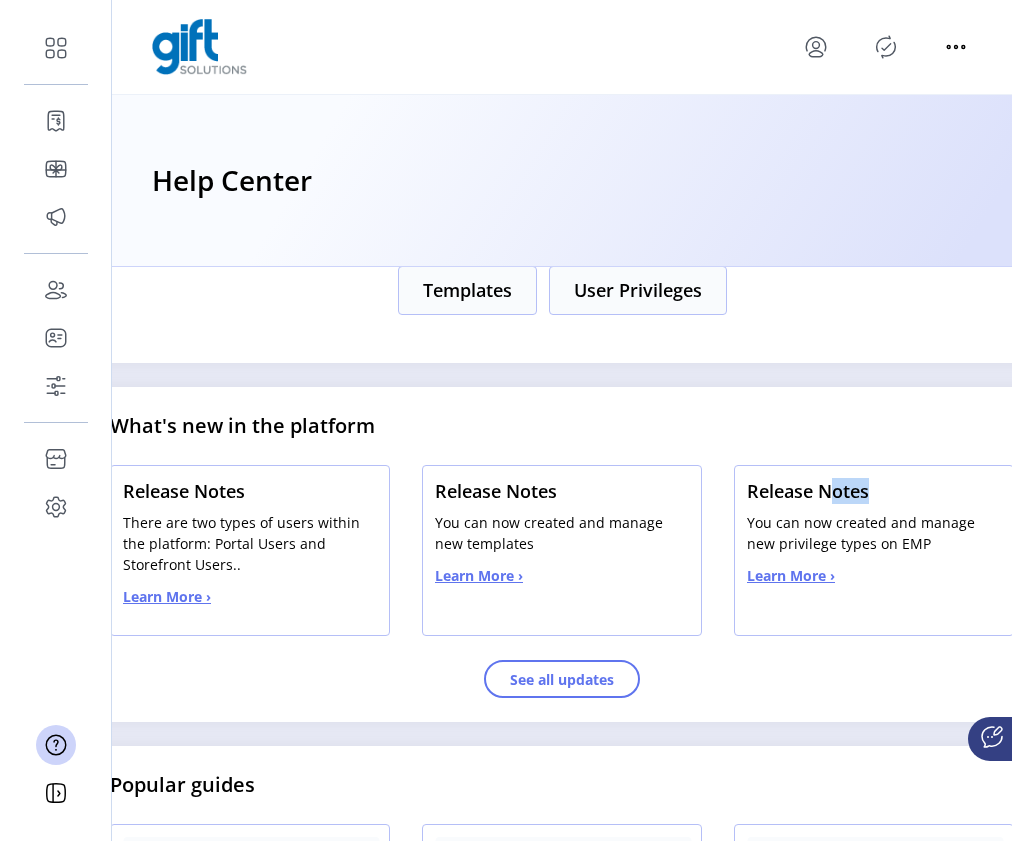 drag, startPoint x: 849, startPoint y: 482, endPoint x: 918, endPoint y: 482, distance: 69 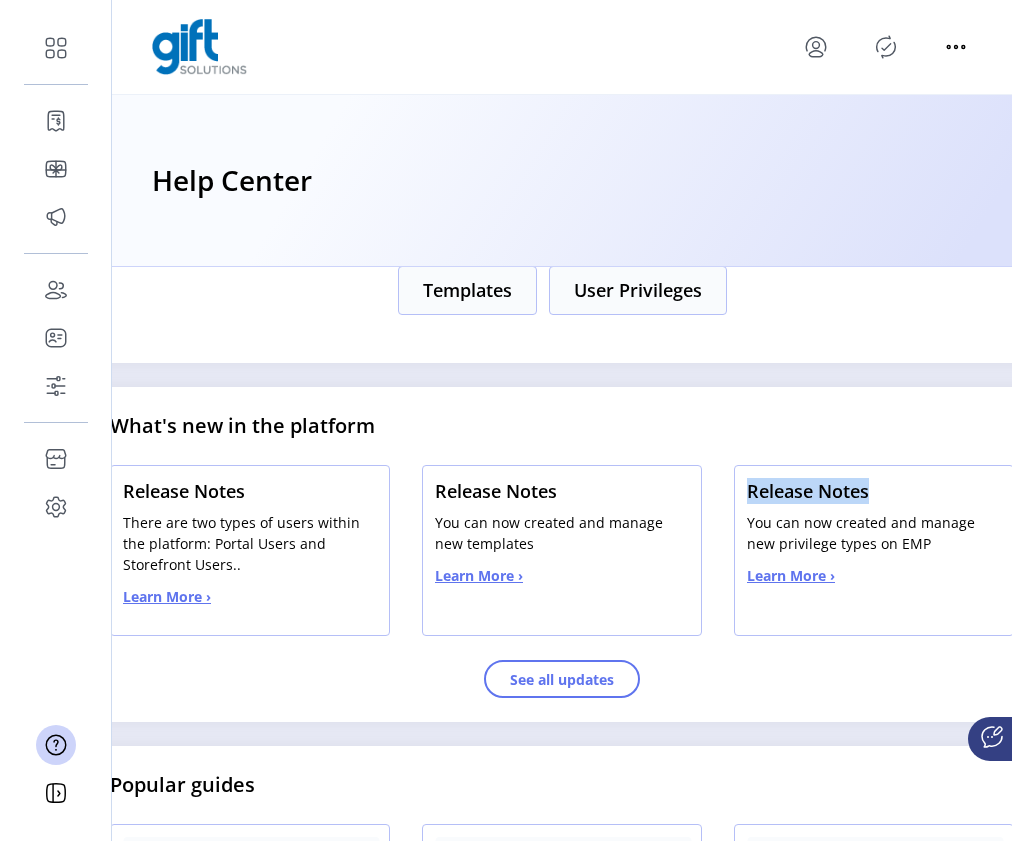 drag, startPoint x: 913, startPoint y: 488, endPoint x: 741, endPoint y: 486, distance: 172.01163 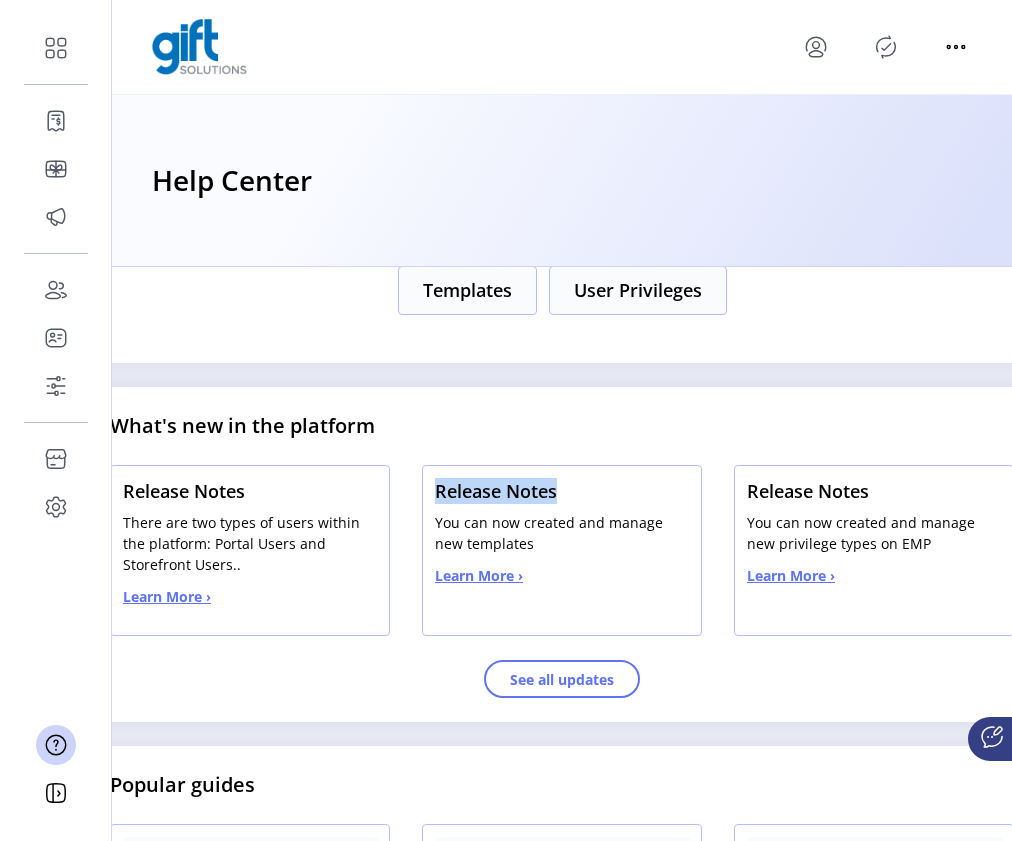 drag, startPoint x: 609, startPoint y: 495, endPoint x: 416, endPoint y: 491, distance: 193.04144 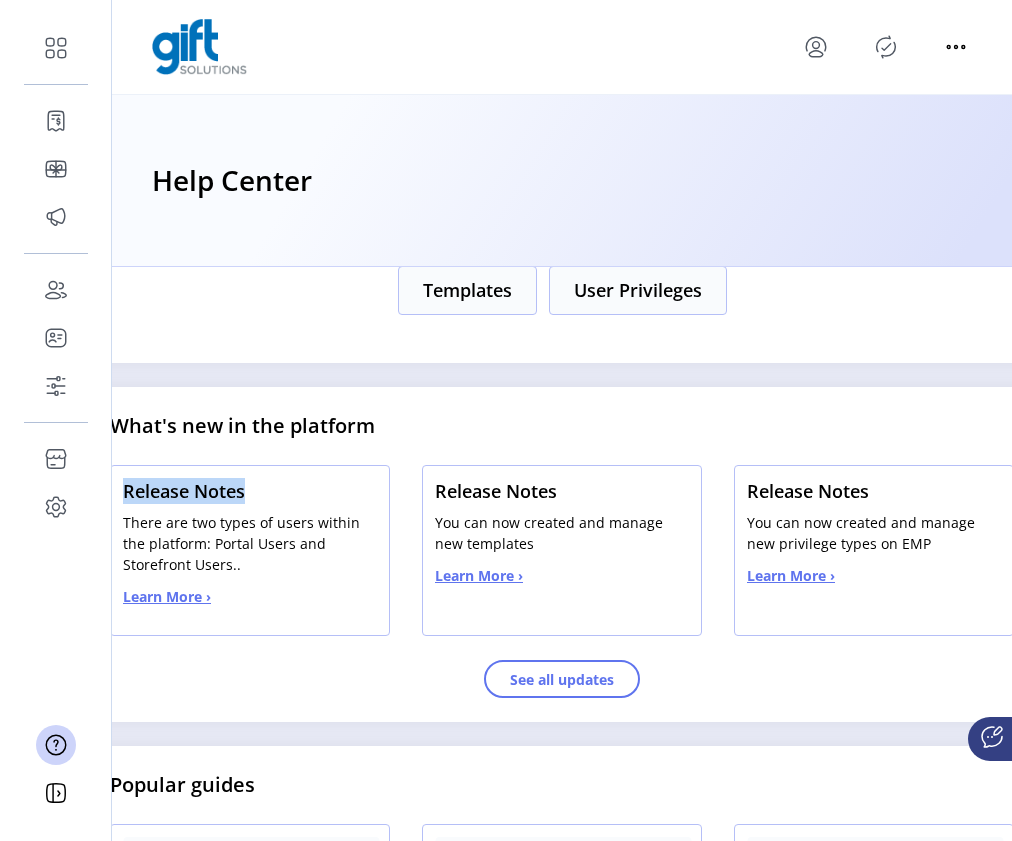 drag, startPoint x: 249, startPoint y: 491, endPoint x: 119, endPoint y: 491, distance: 130 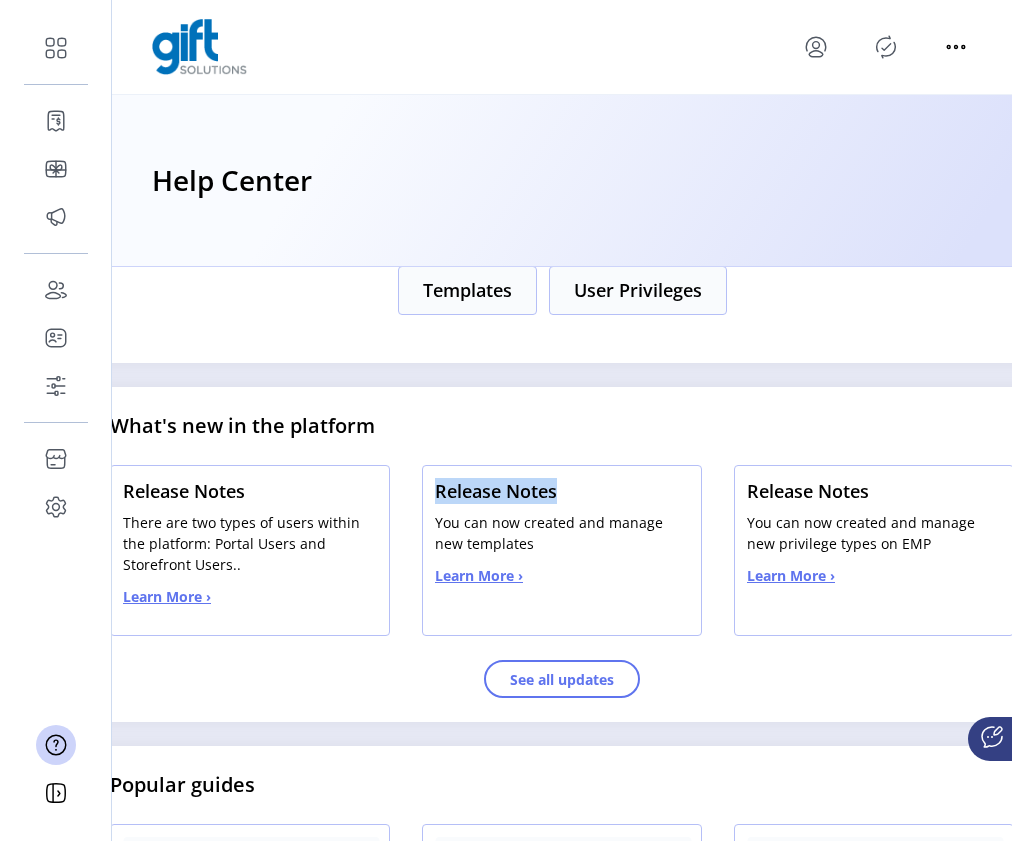 drag, startPoint x: 578, startPoint y: 496, endPoint x: 428, endPoint y: 491, distance: 150.08331 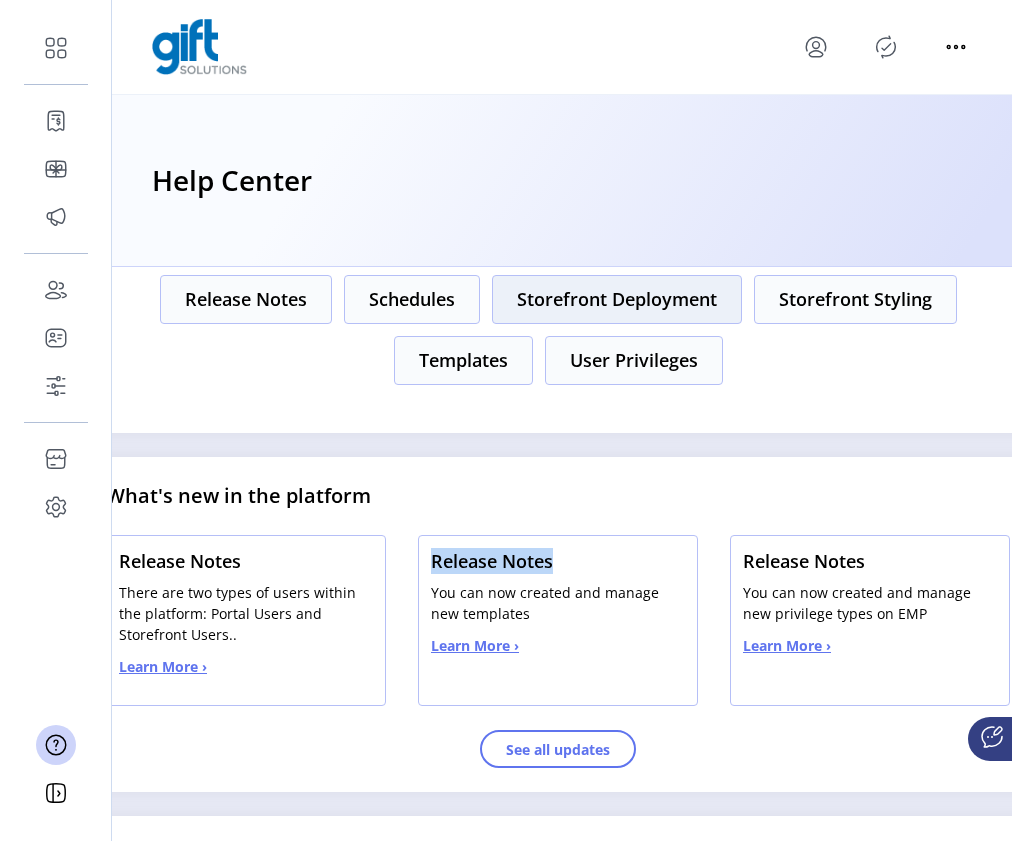 scroll, scrollTop: 472, scrollLeft: 4, axis: both 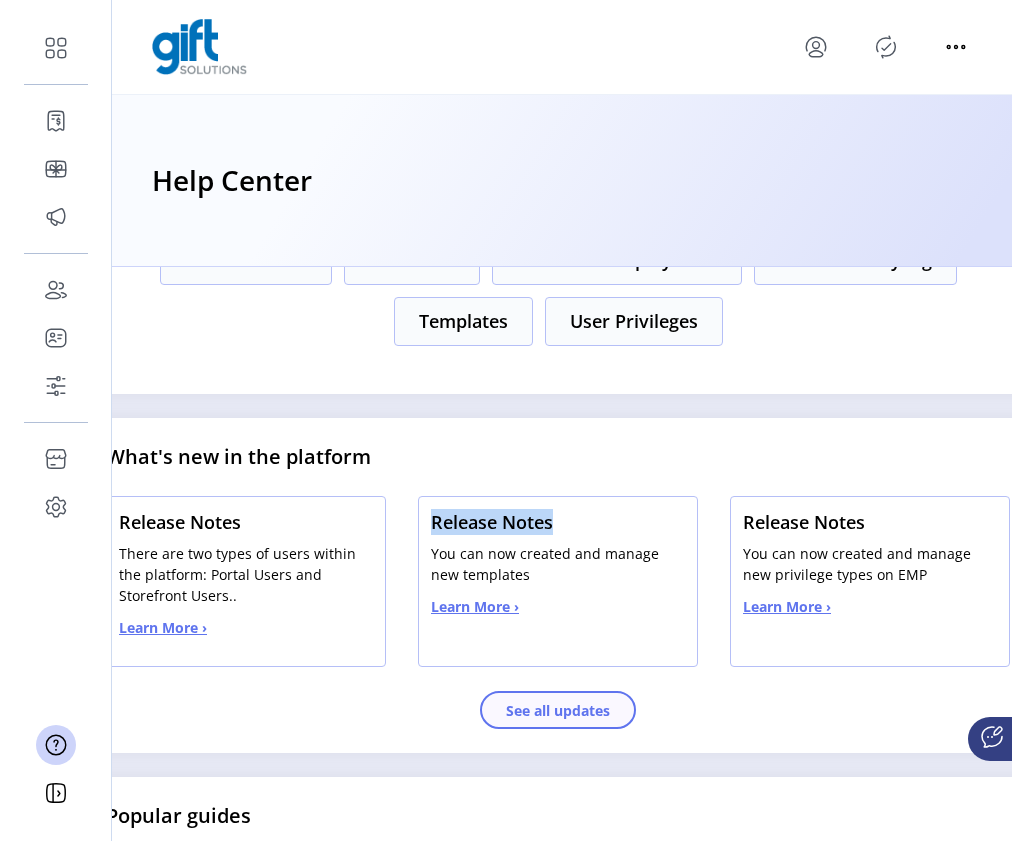 click on "See all updates" at bounding box center (558, 710) 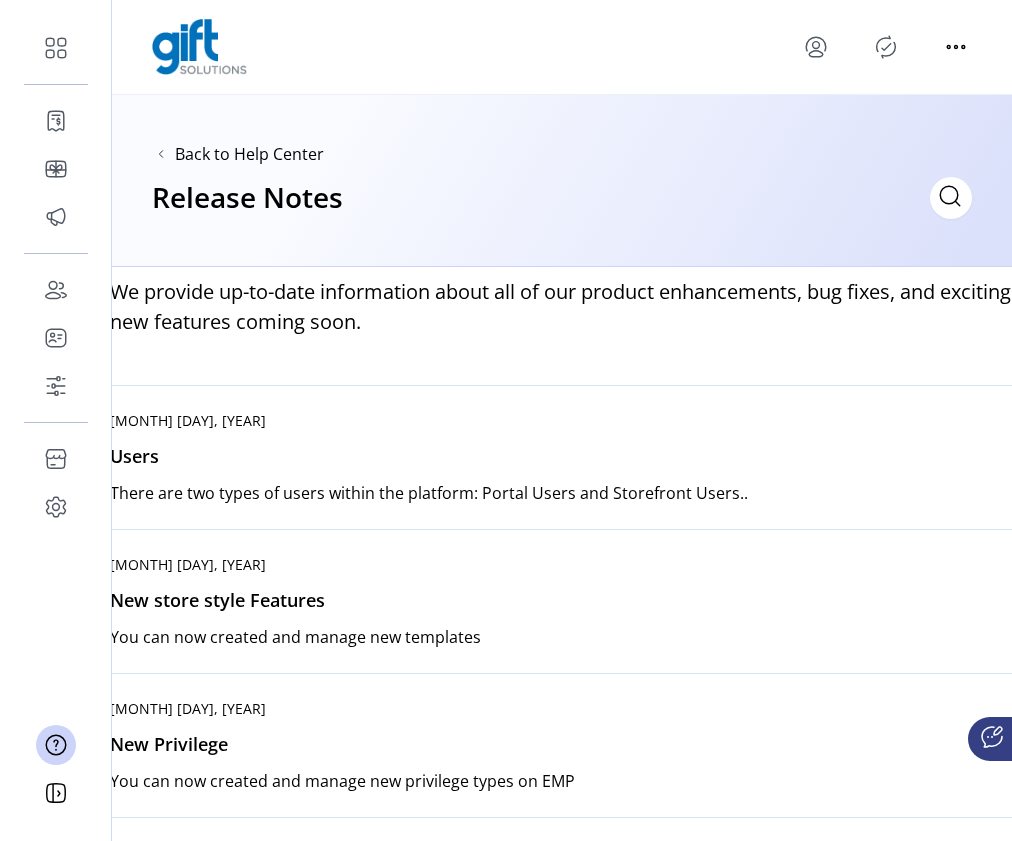 scroll, scrollTop: 146, scrollLeft: 0, axis: vertical 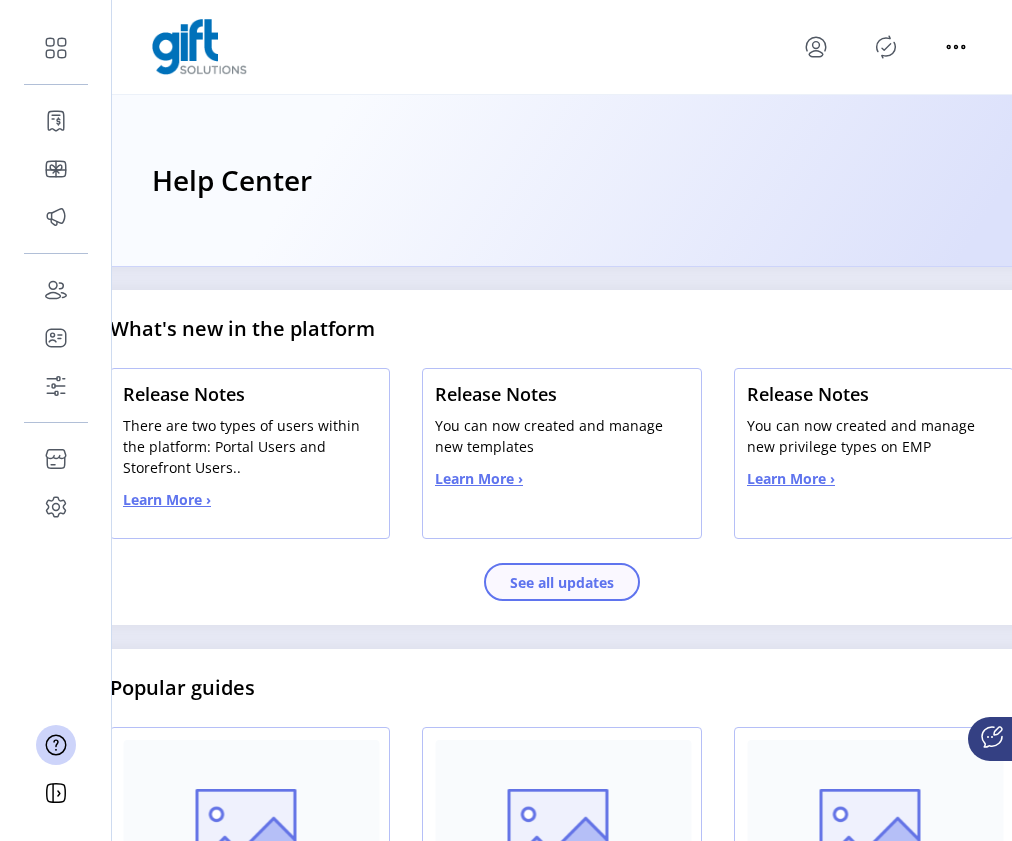 click on "See all updates" at bounding box center (562, 582) 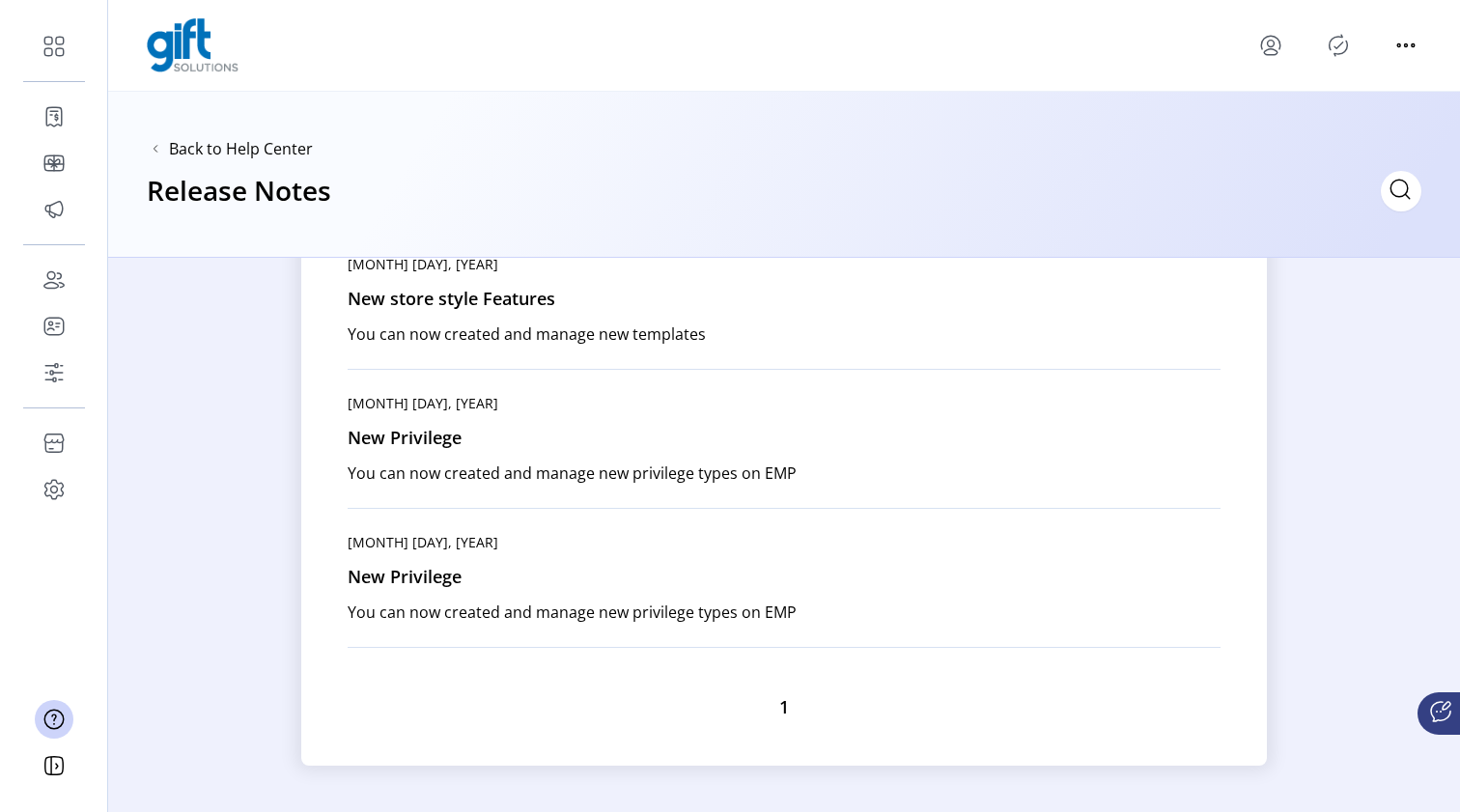 scroll, scrollTop: 414, scrollLeft: 0, axis: vertical 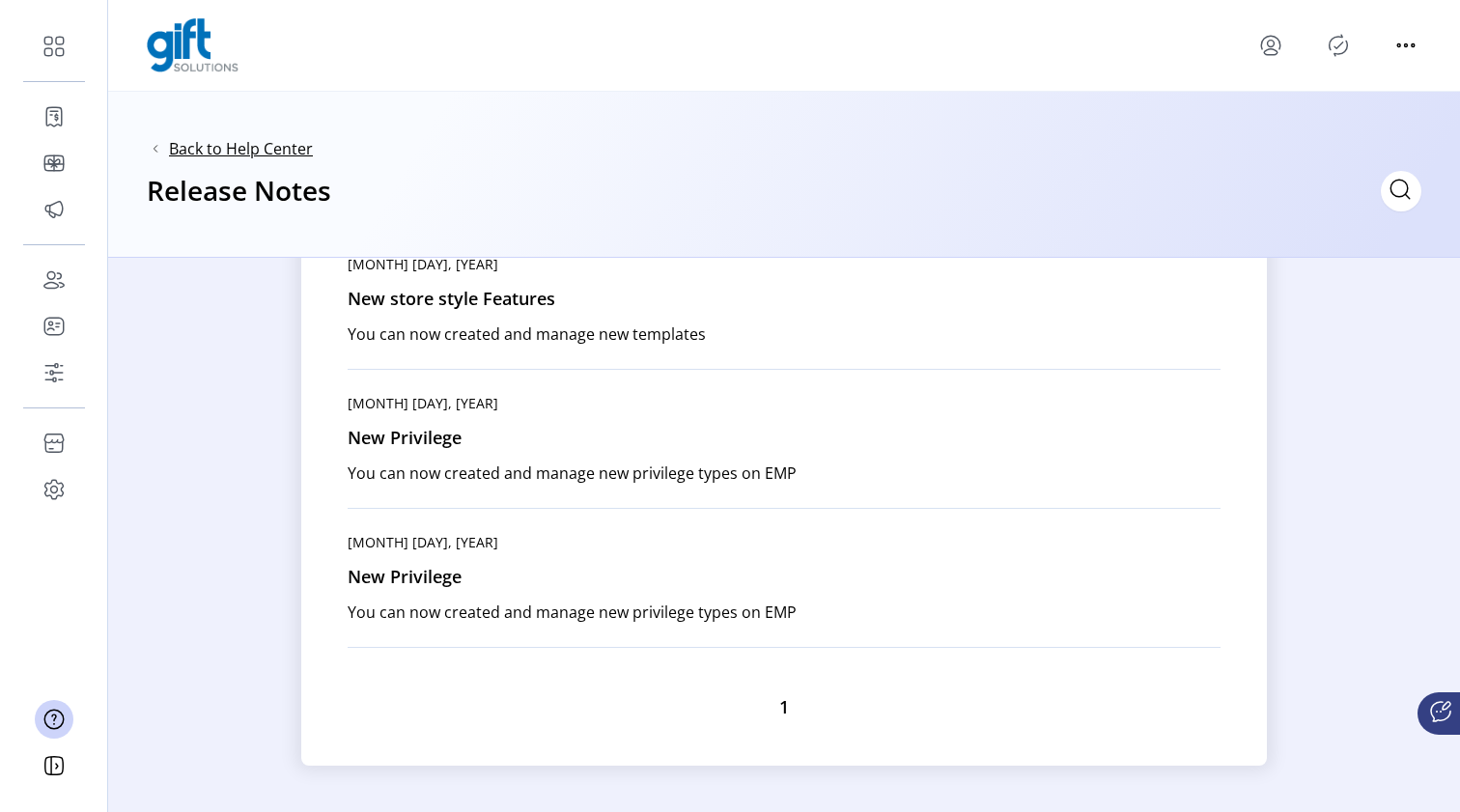 click on "Back to Help Center" at bounding box center (240, 149) 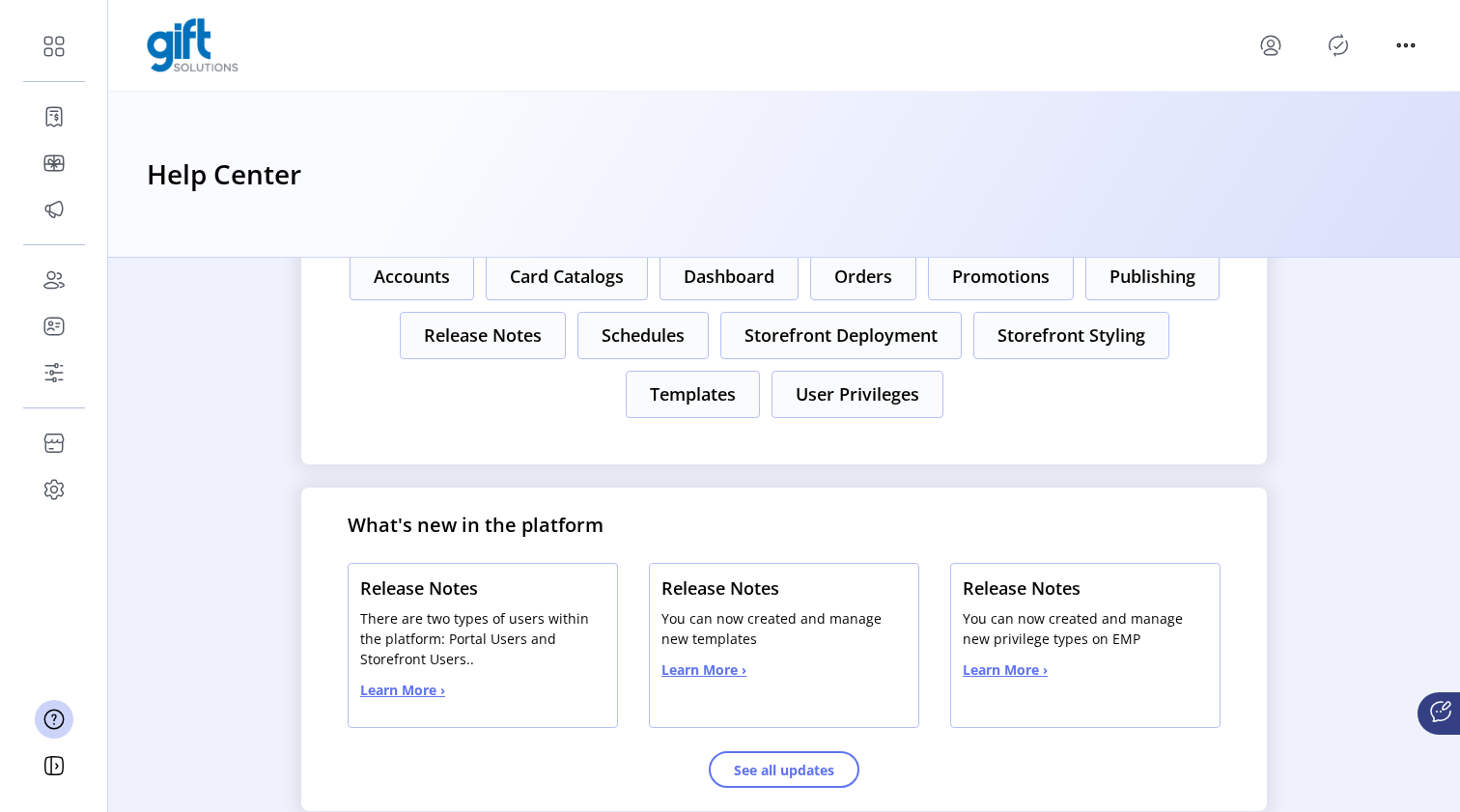 scroll, scrollTop: 373, scrollLeft: 0, axis: vertical 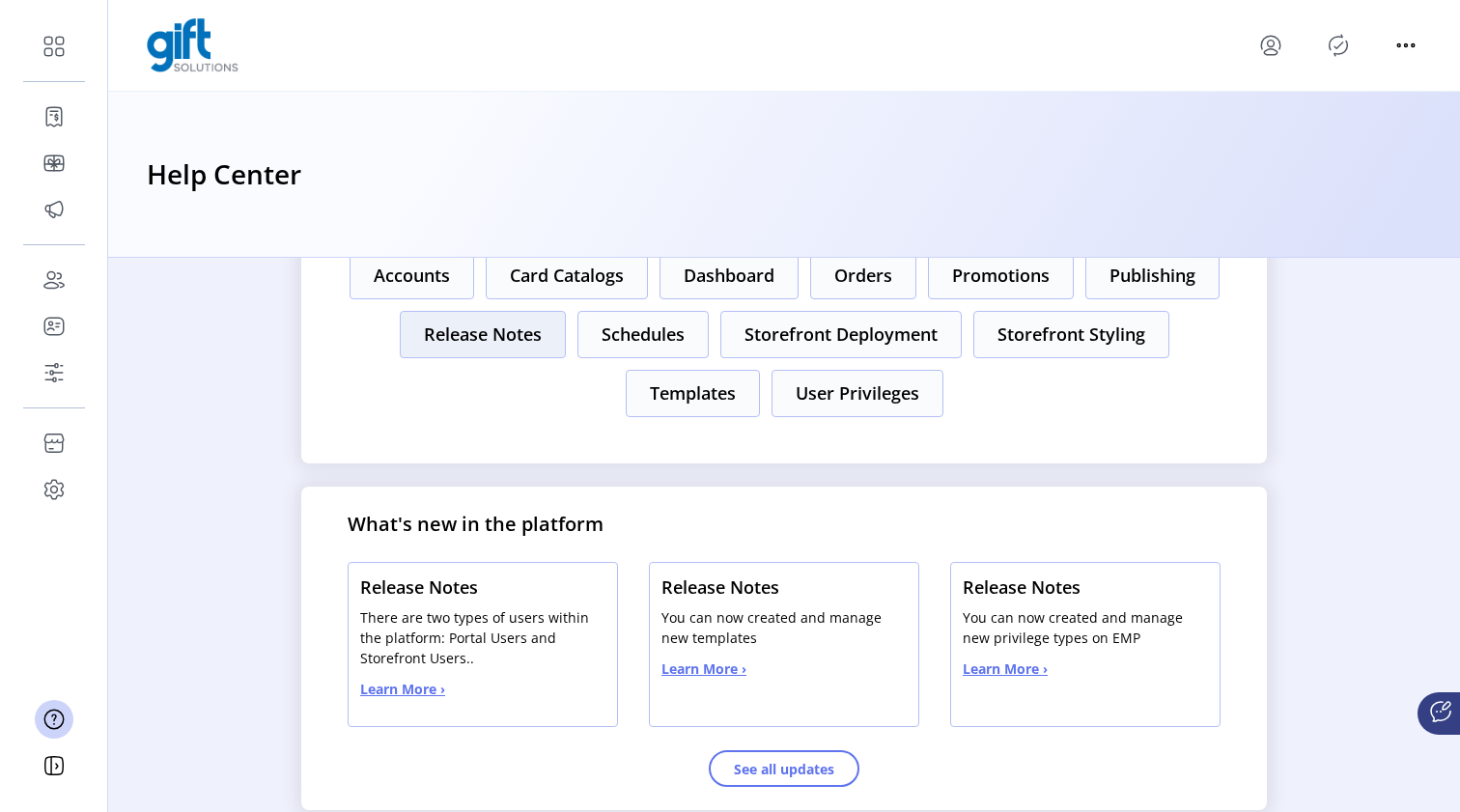 click on "Release Notes" at bounding box center [411, 275] 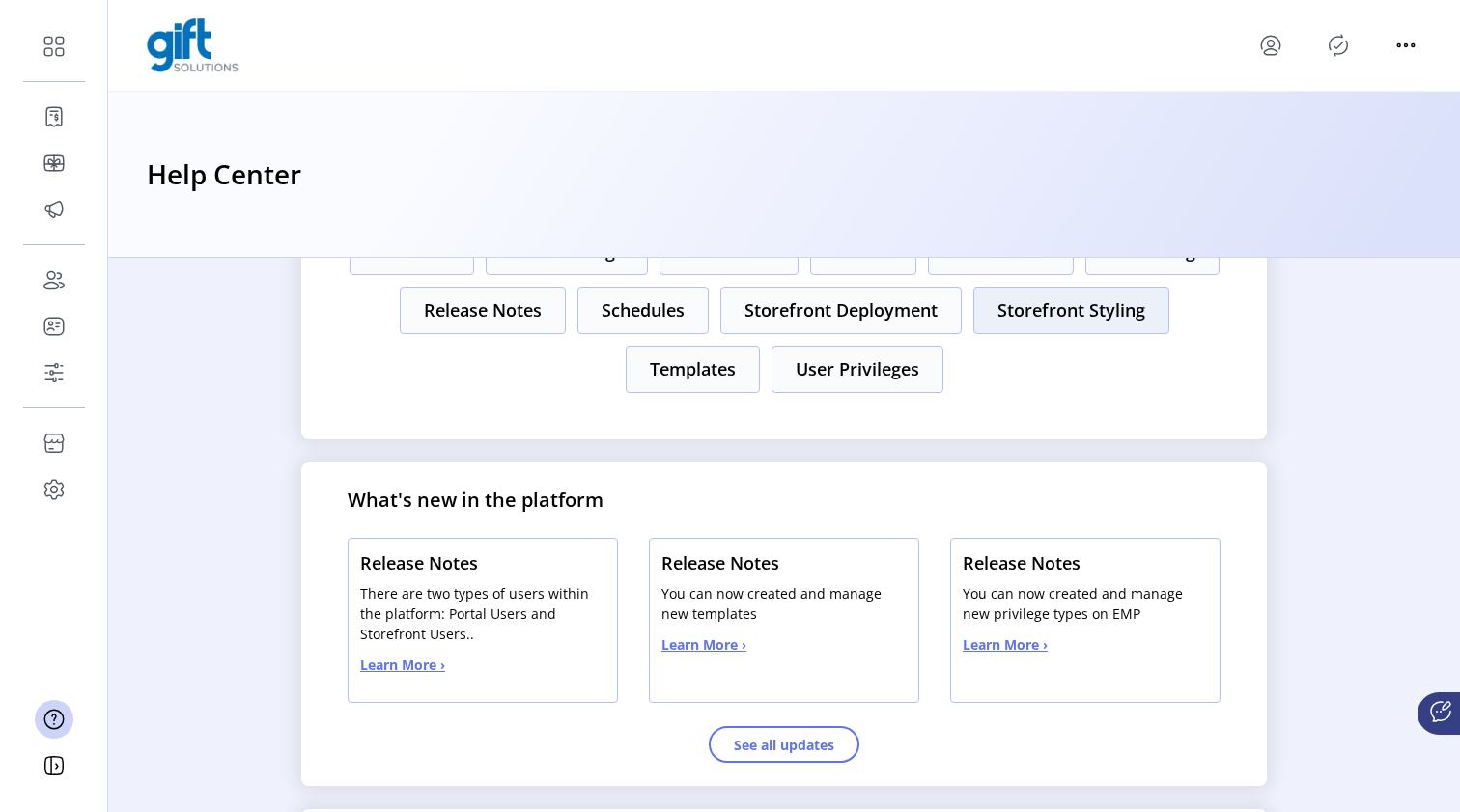 scroll, scrollTop: 380, scrollLeft: 0, axis: vertical 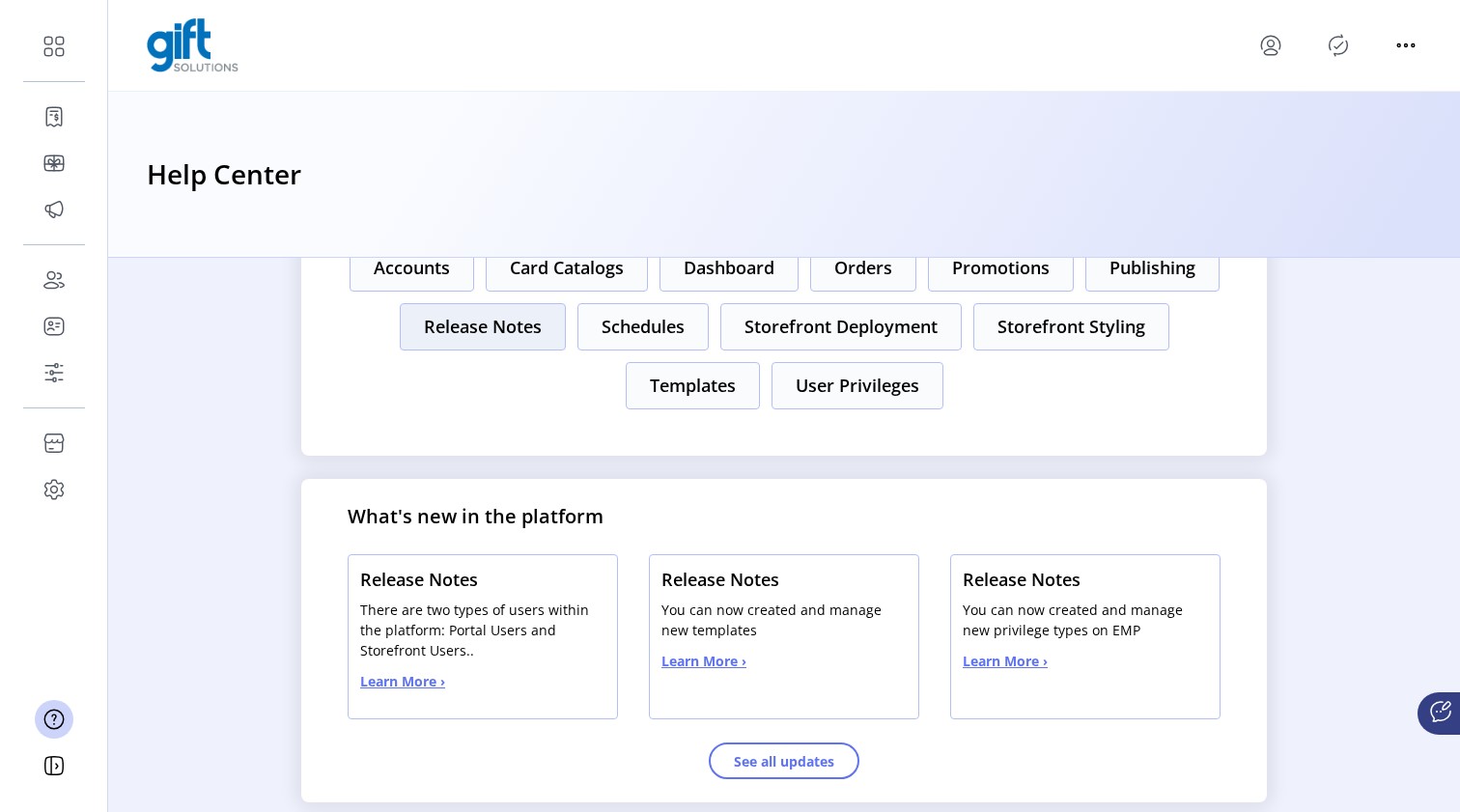 click on "Release Notes" at bounding box center (411, 267) 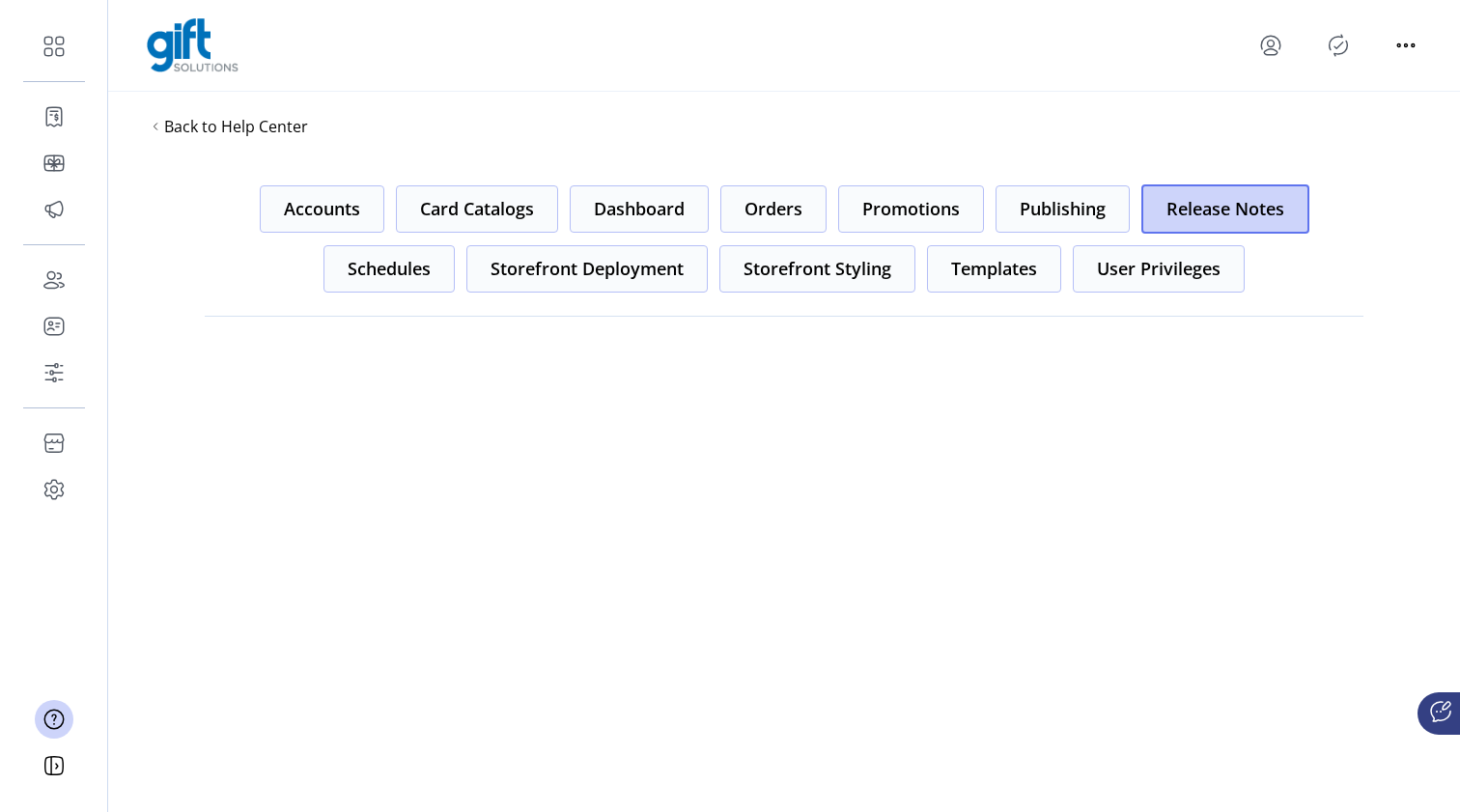 scroll, scrollTop: 0, scrollLeft: 0, axis: both 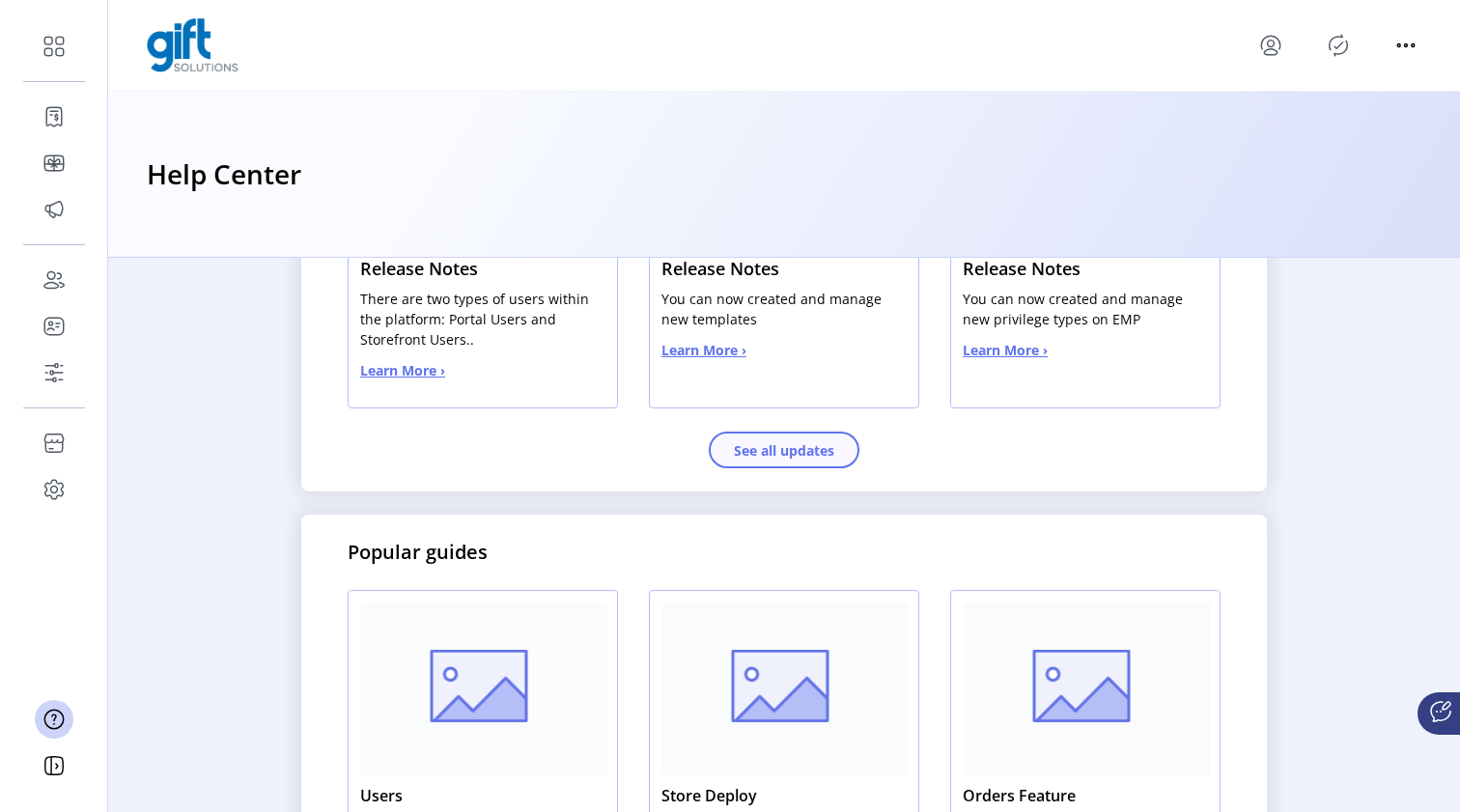 click on "See all updates" at bounding box center (784, 450) 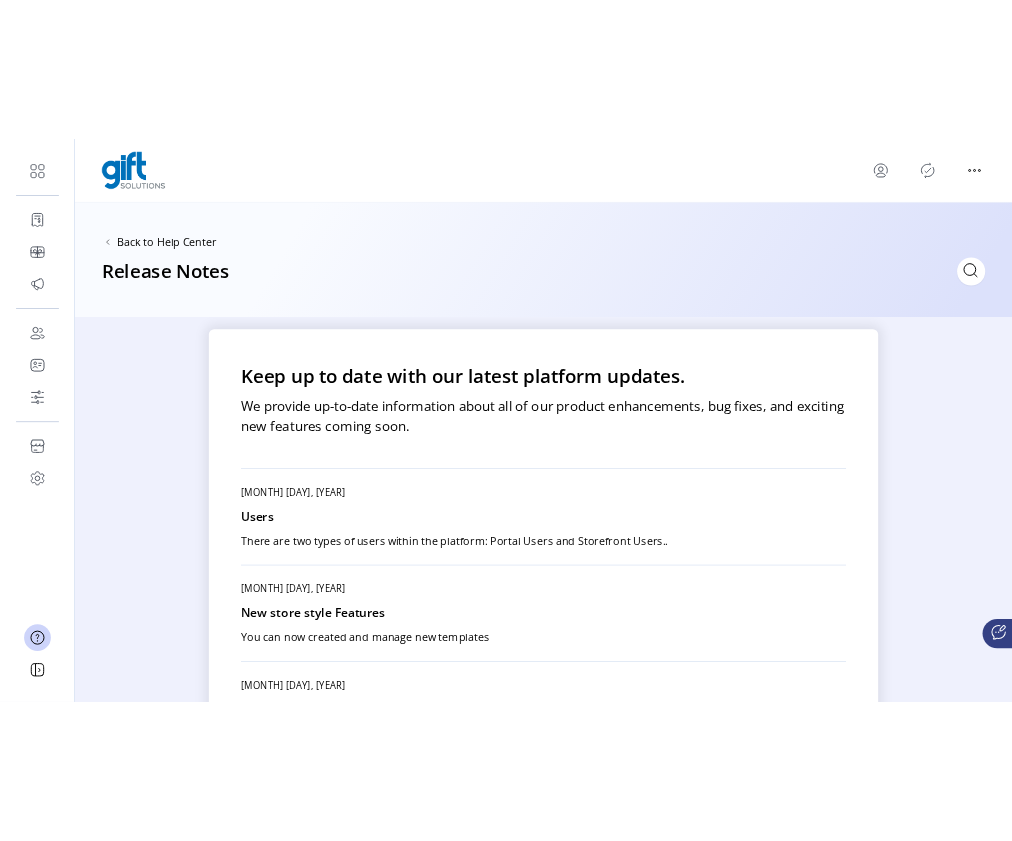 scroll, scrollTop: 29, scrollLeft: 0, axis: vertical 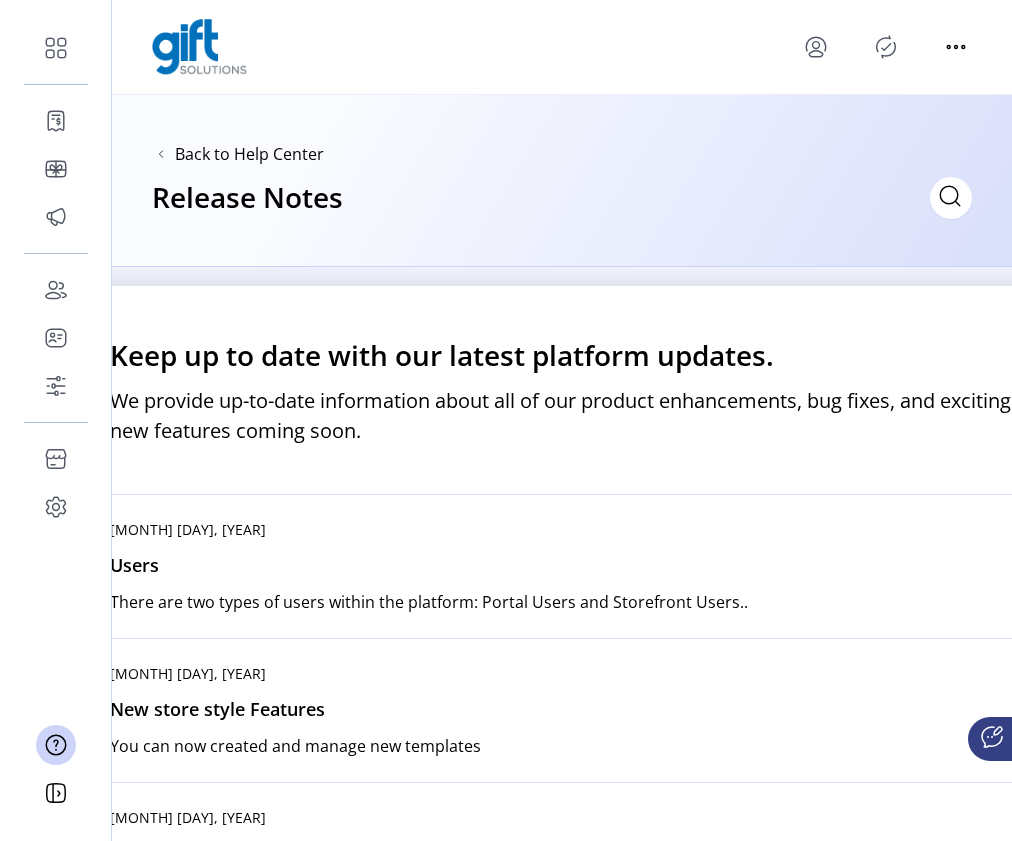 click on "Release Notes" at bounding box center (247, 198) 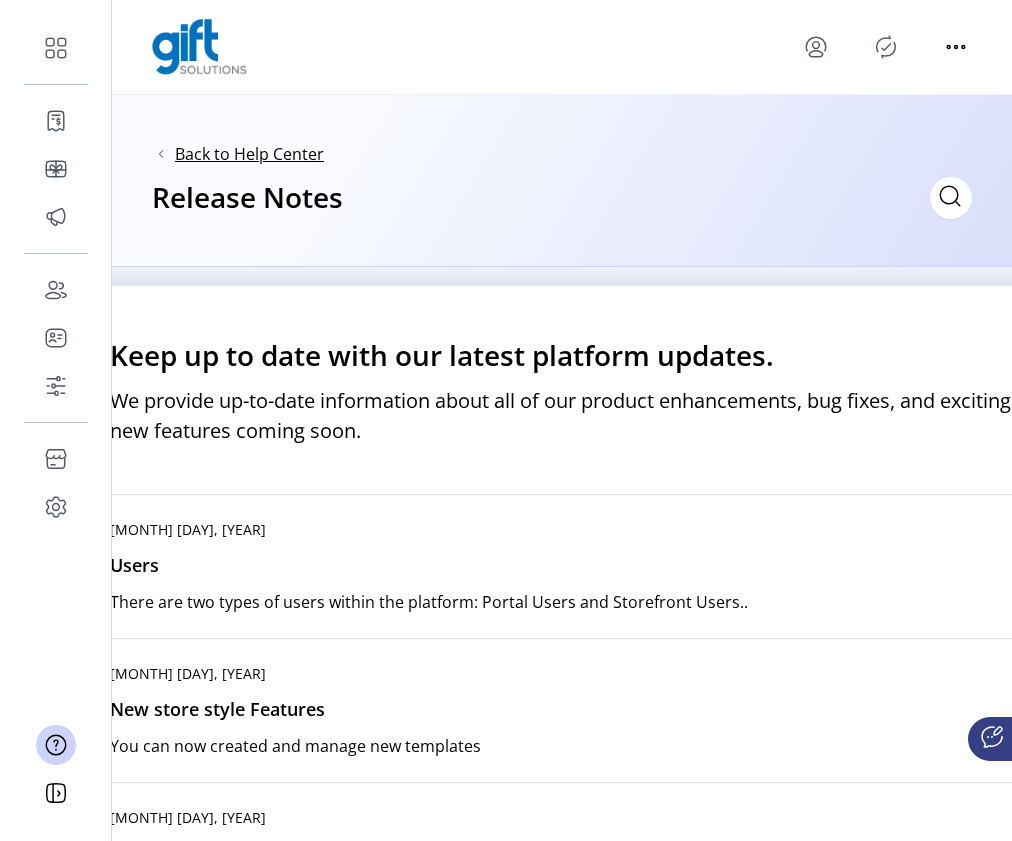 click on "Back to Help Center" at bounding box center (249, 154) 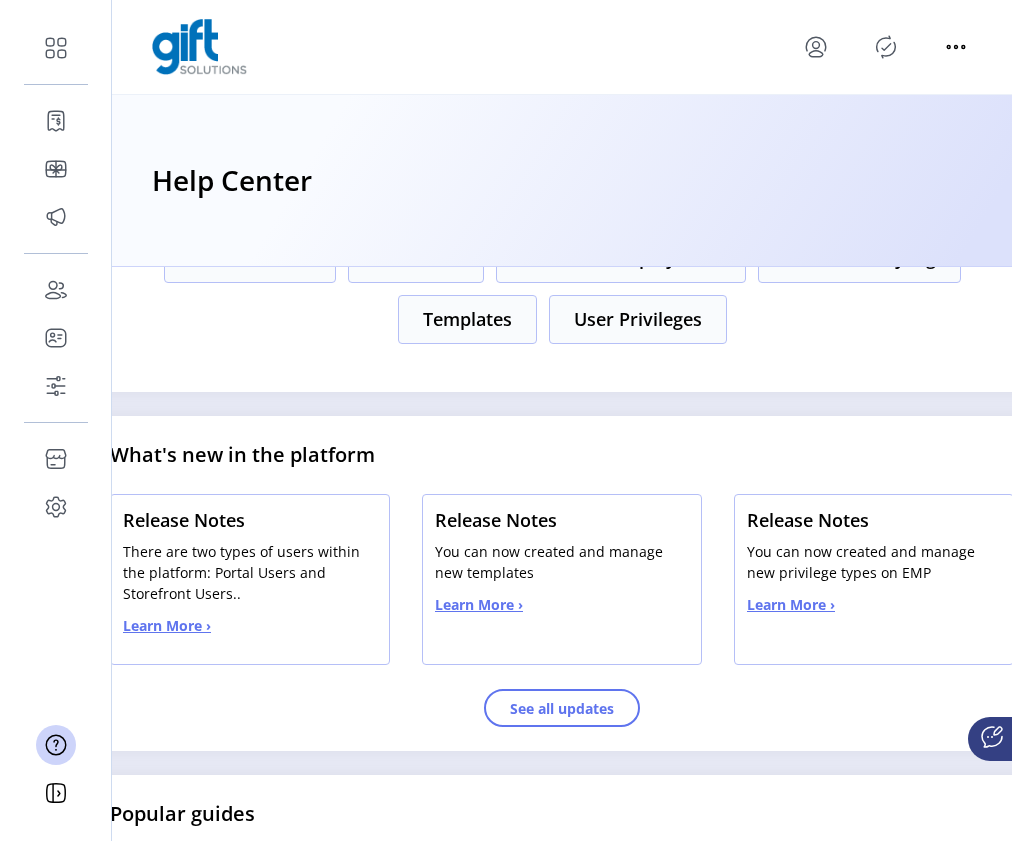 scroll, scrollTop: 419, scrollLeft: 2, axis: both 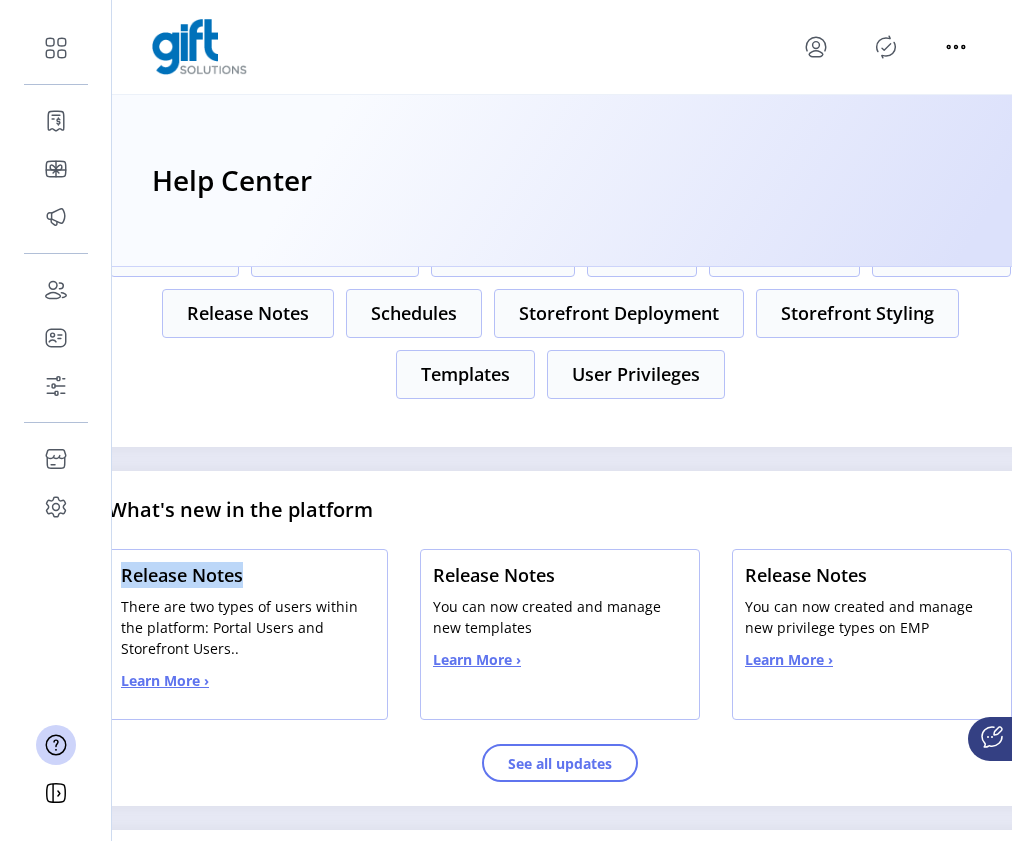 drag, startPoint x: 258, startPoint y: 577, endPoint x: 123, endPoint y: 572, distance: 135.09256 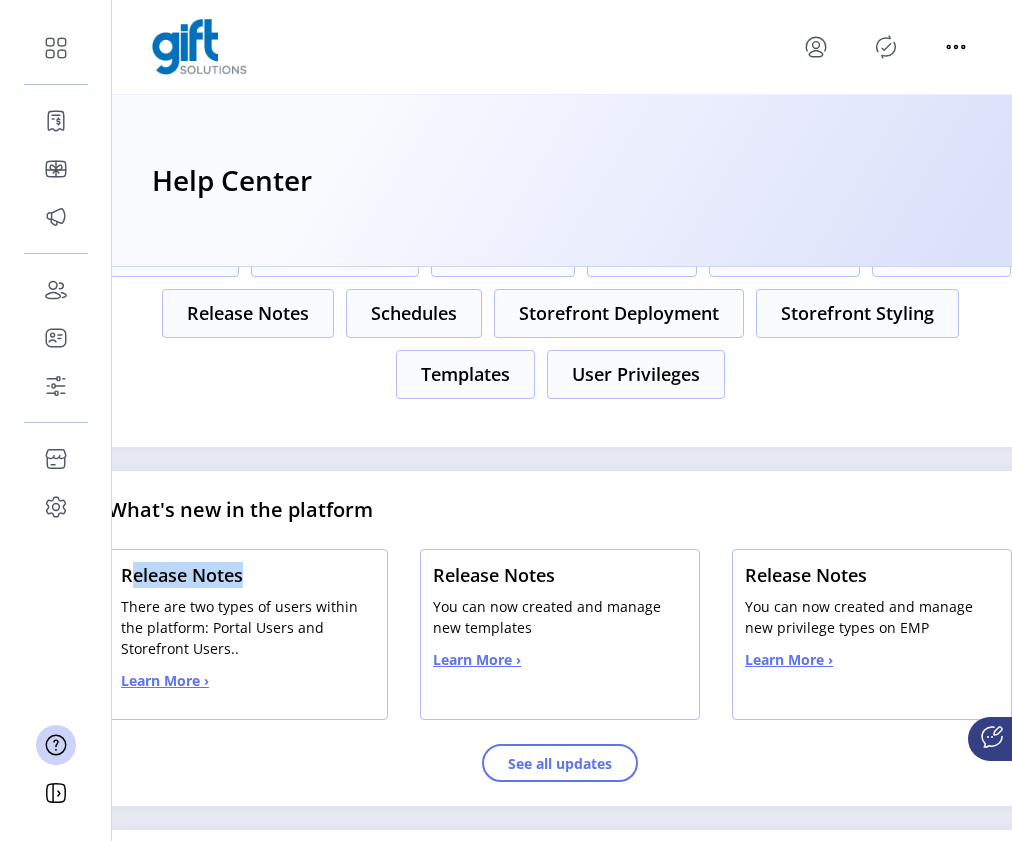 click on "Release Notes" at bounding box center (248, 575) 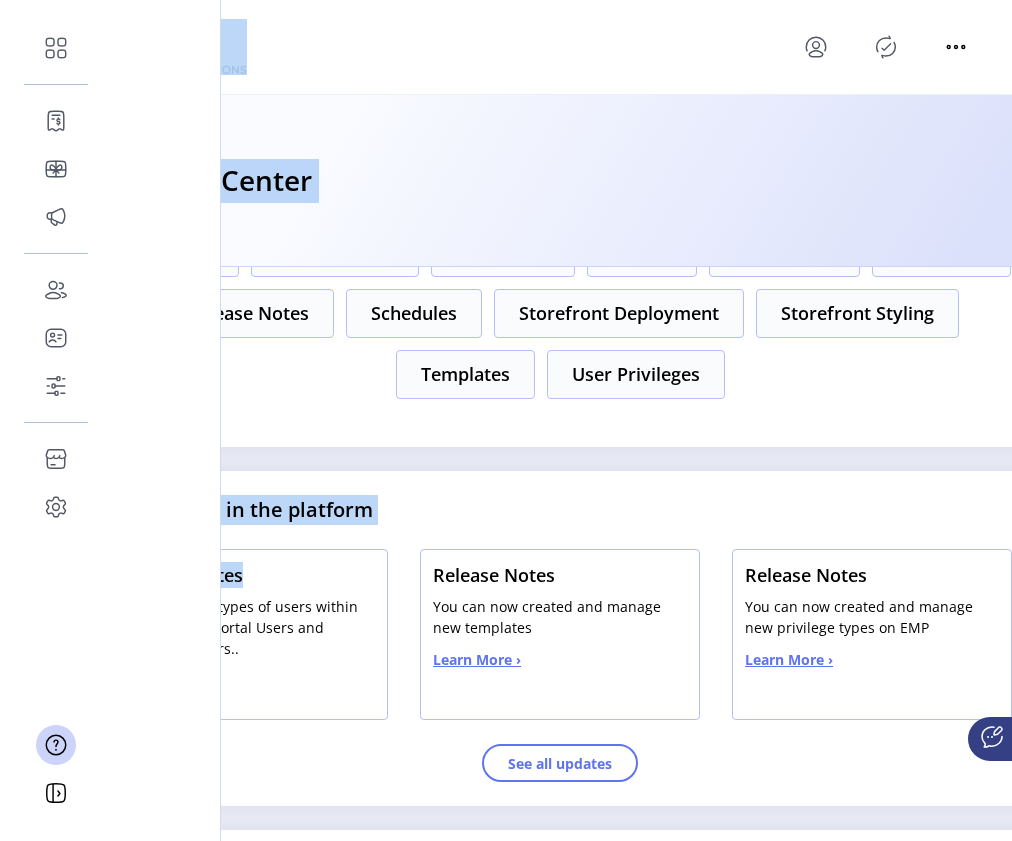 scroll, scrollTop: 419, scrollLeft: 0, axis: vertical 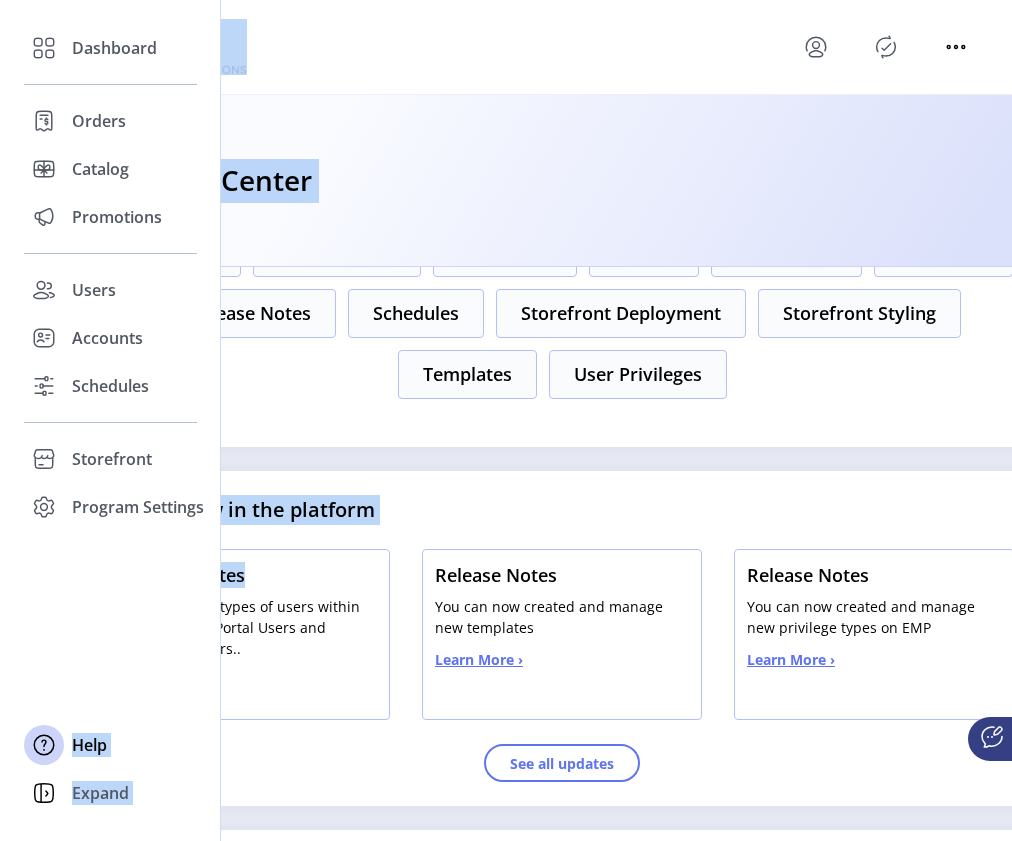 drag, startPoint x: 261, startPoint y: 574, endPoint x: 105, endPoint y: 573, distance: 156.0032 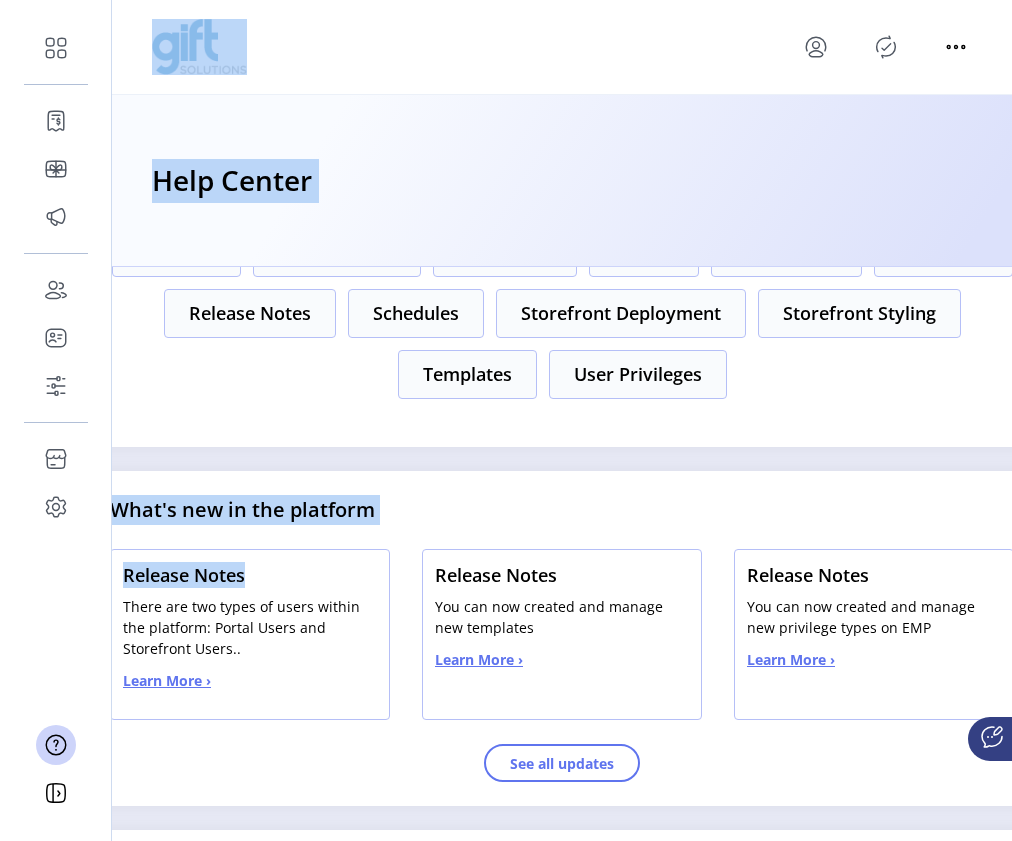 click on "Release Notes" at bounding box center (250, 575) 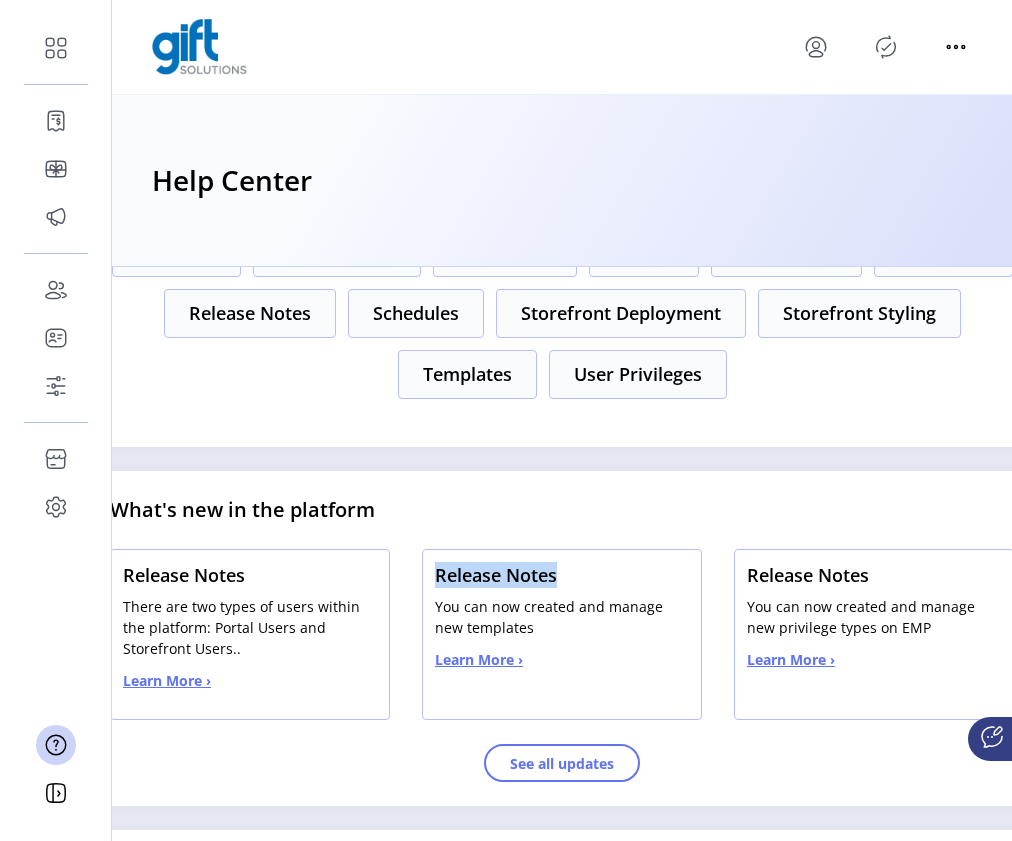 drag, startPoint x: 571, startPoint y: 566, endPoint x: 427, endPoint y: 562, distance: 144.05554 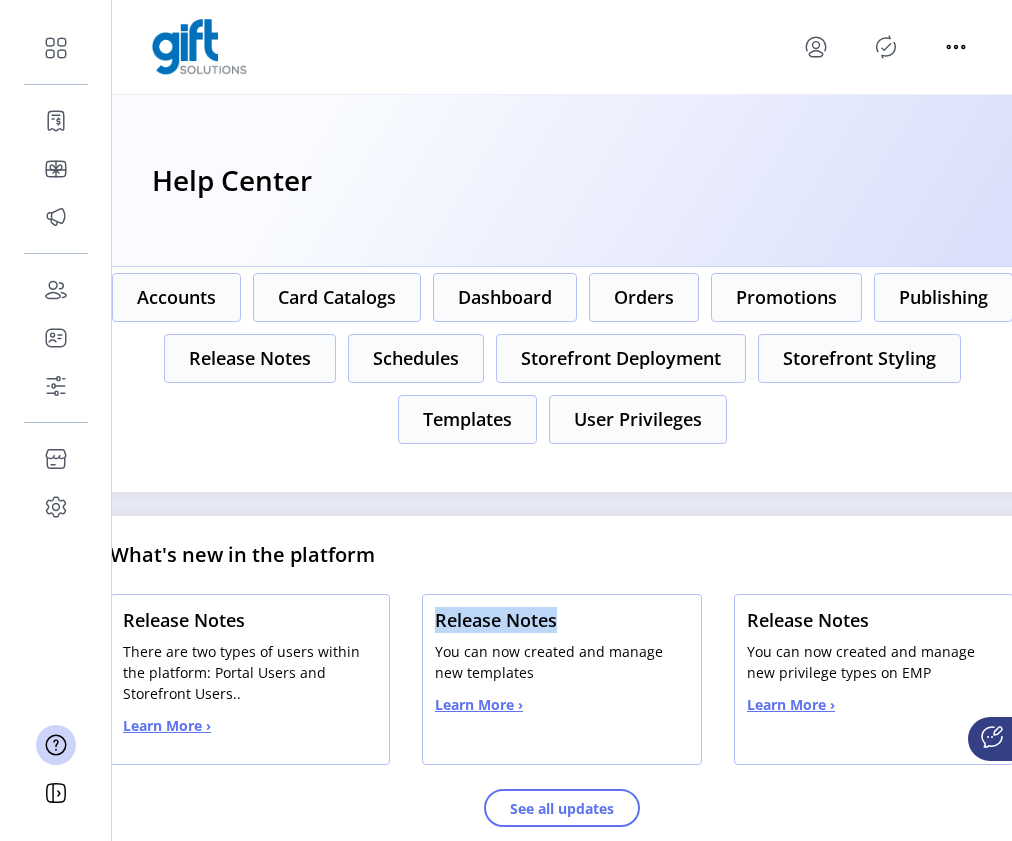 scroll, scrollTop: 374, scrollLeft: 0, axis: vertical 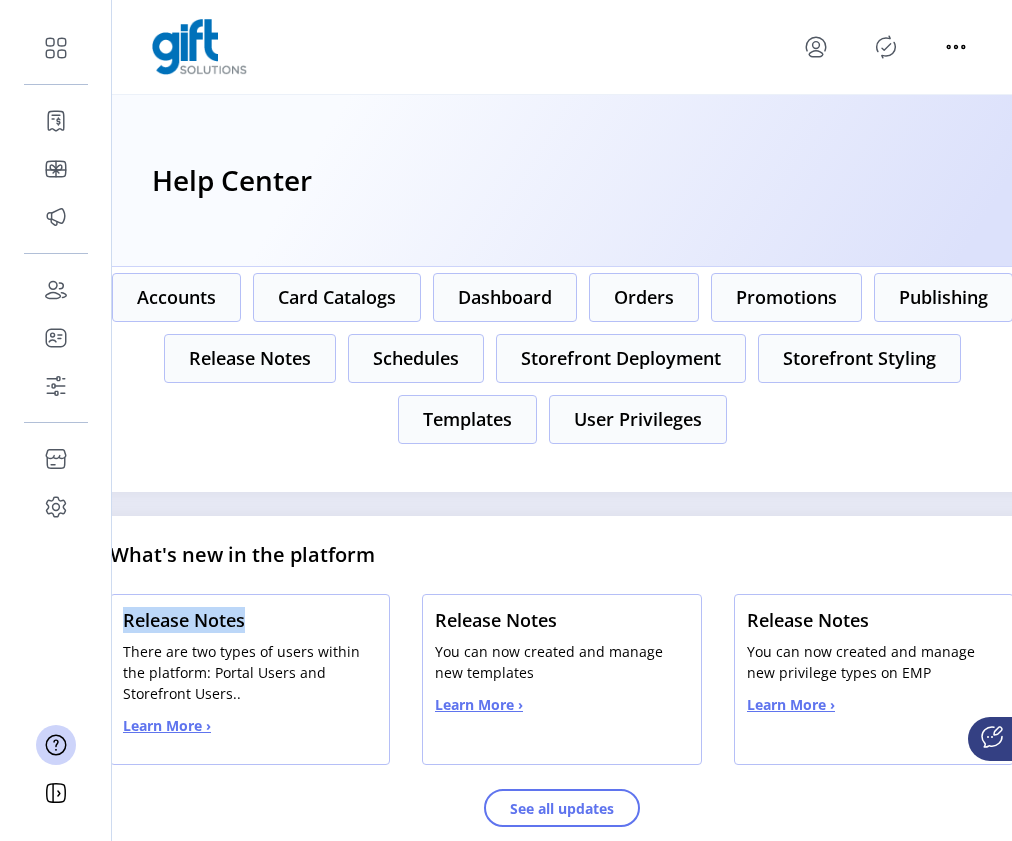 drag, startPoint x: 117, startPoint y: 623, endPoint x: 258, endPoint y: 619, distance: 141.05673 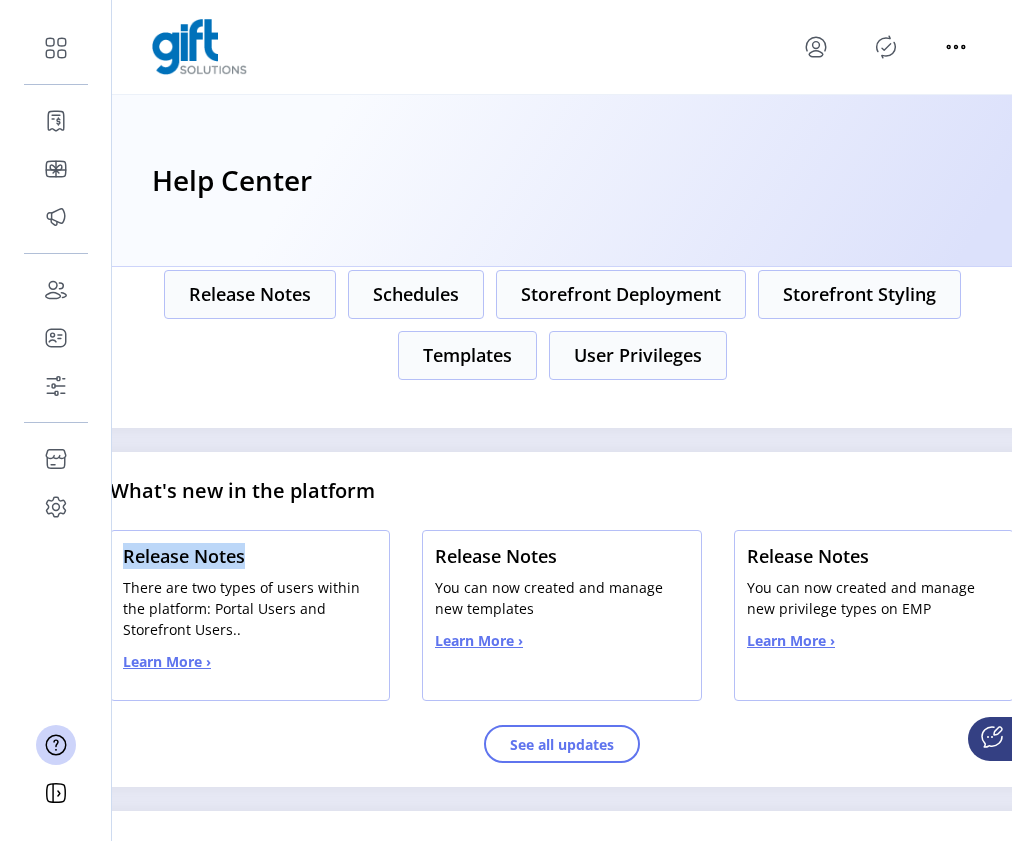 scroll, scrollTop: 459, scrollLeft: 0, axis: vertical 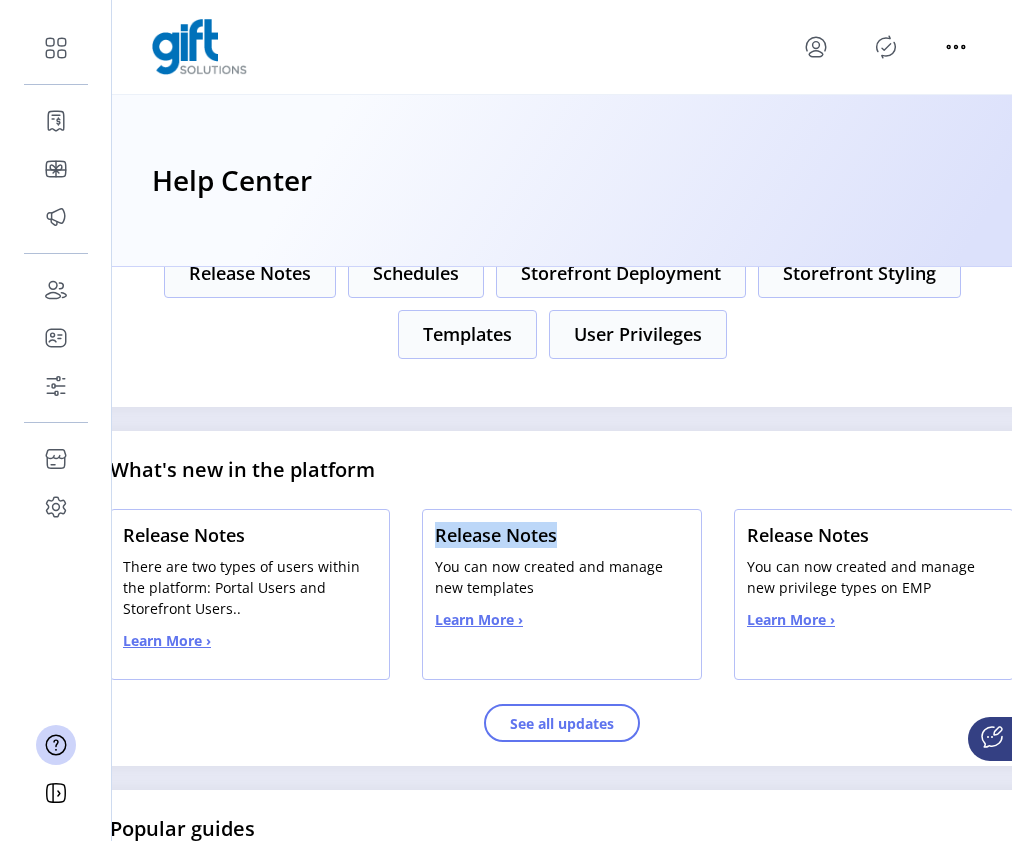 drag, startPoint x: 569, startPoint y: 535, endPoint x: 427, endPoint y: 529, distance: 142.12671 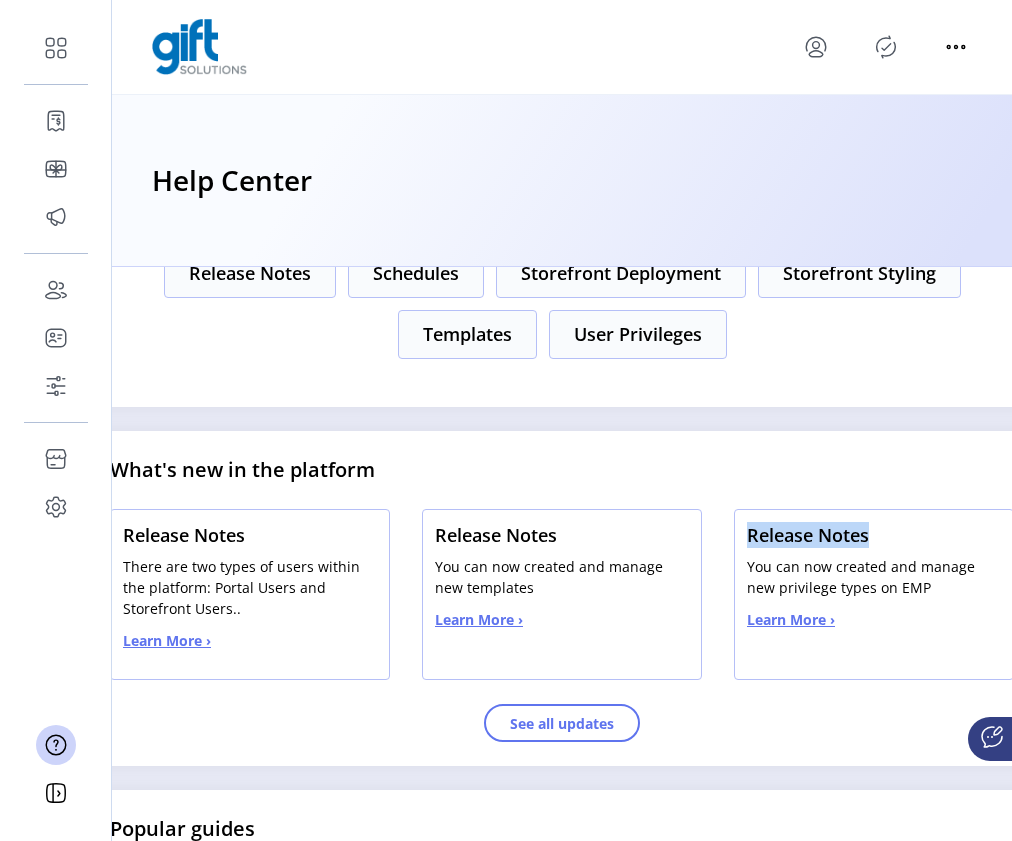 drag, startPoint x: 891, startPoint y: 534, endPoint x: 749, endPoint y: 532, distance: 142.01408 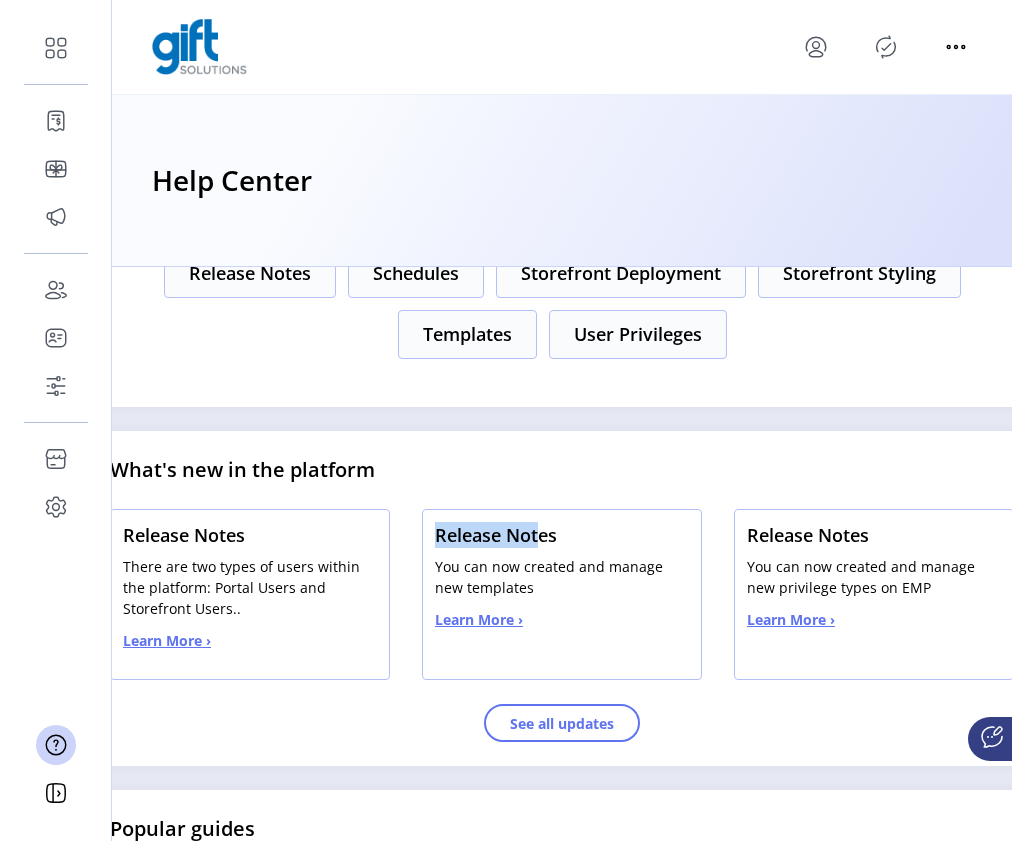 drag, startPoint x: 547, startPoint y: 539, endPoint x: 436, endPoint y: 542, distance: 111.040535 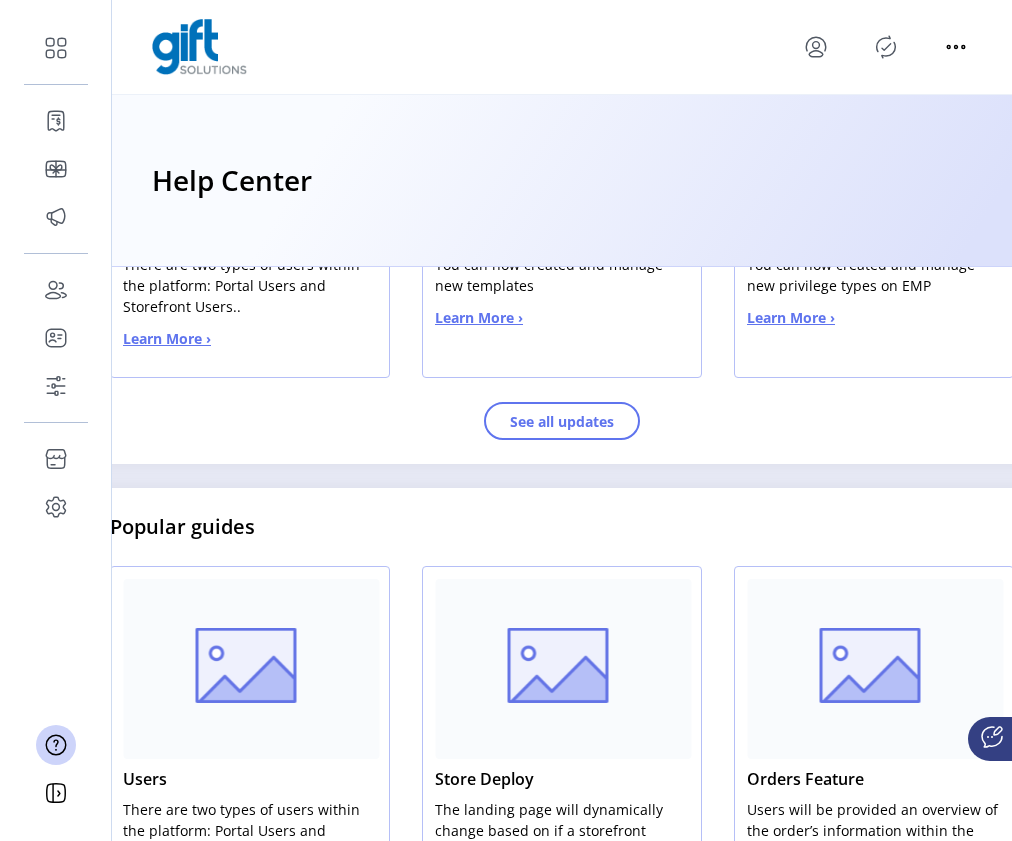 scroll, scrollTop: 761, scrollLeft: 0, axis: vertical 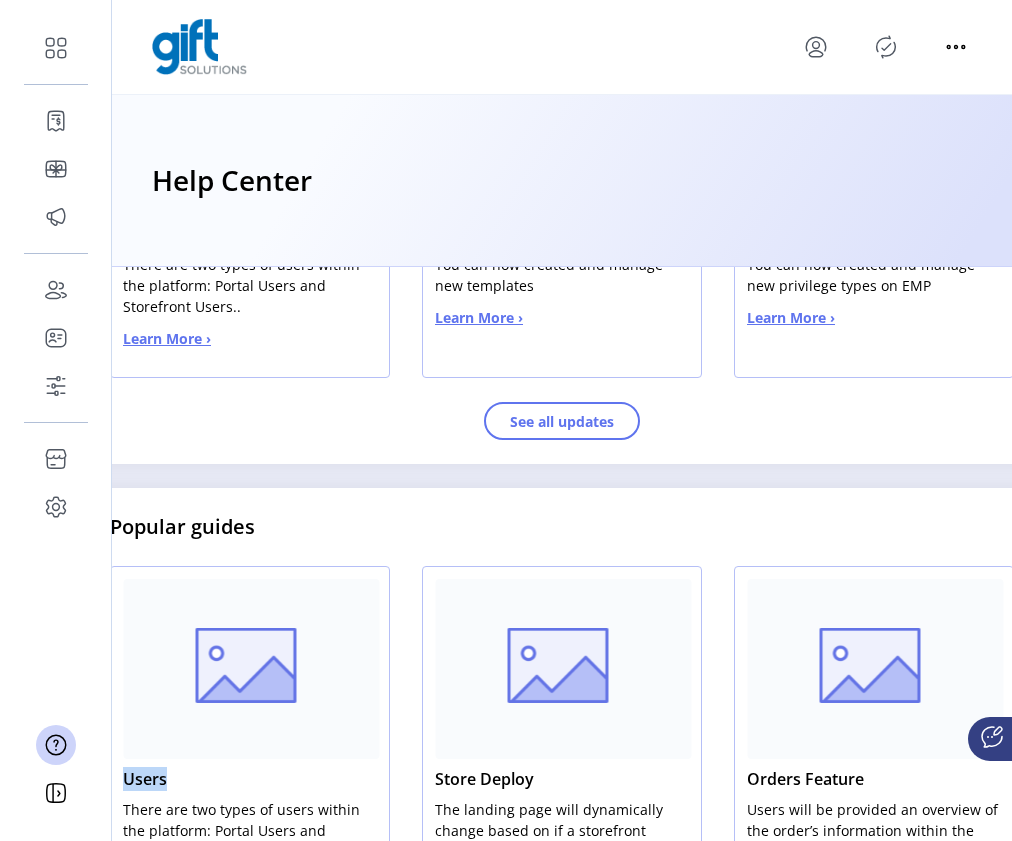 drag, startPoint x: 157, startPoint y: 782, endPoint x: 122, endPoint y: 783, distance: 35.014282 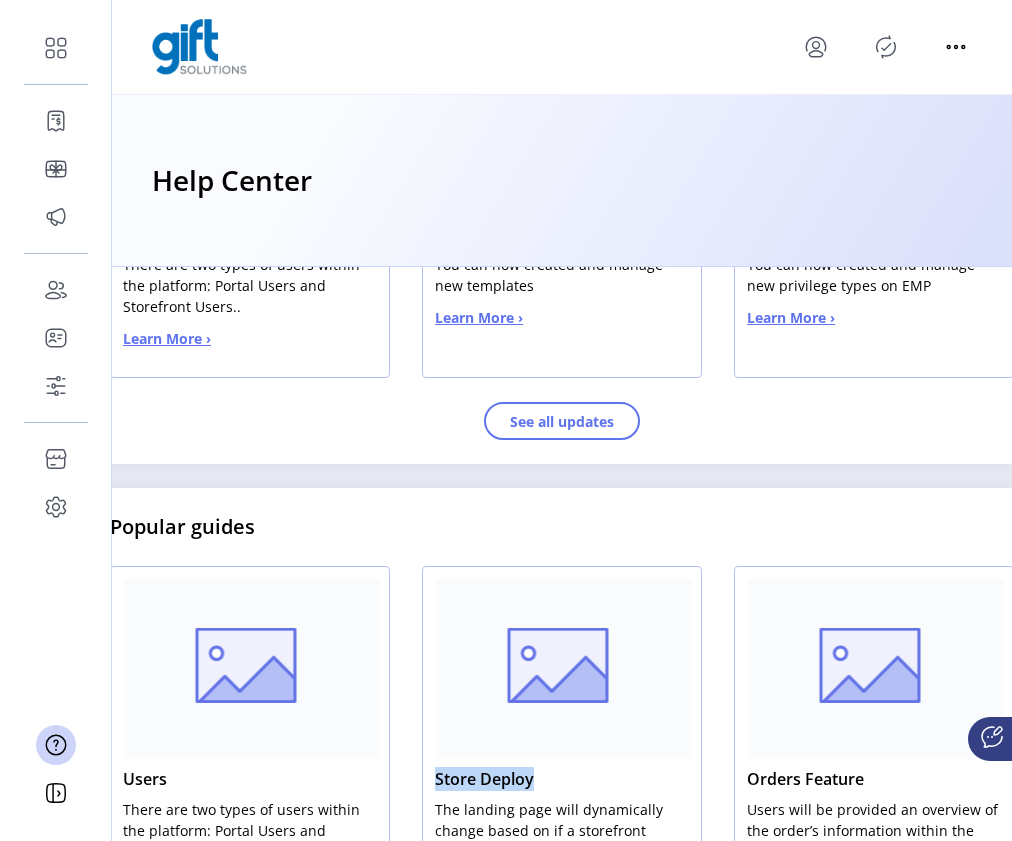 drag, startPoint x: 553, startPoint y: 777, endPoint x: 428, endPoint y: 777, distance: 125 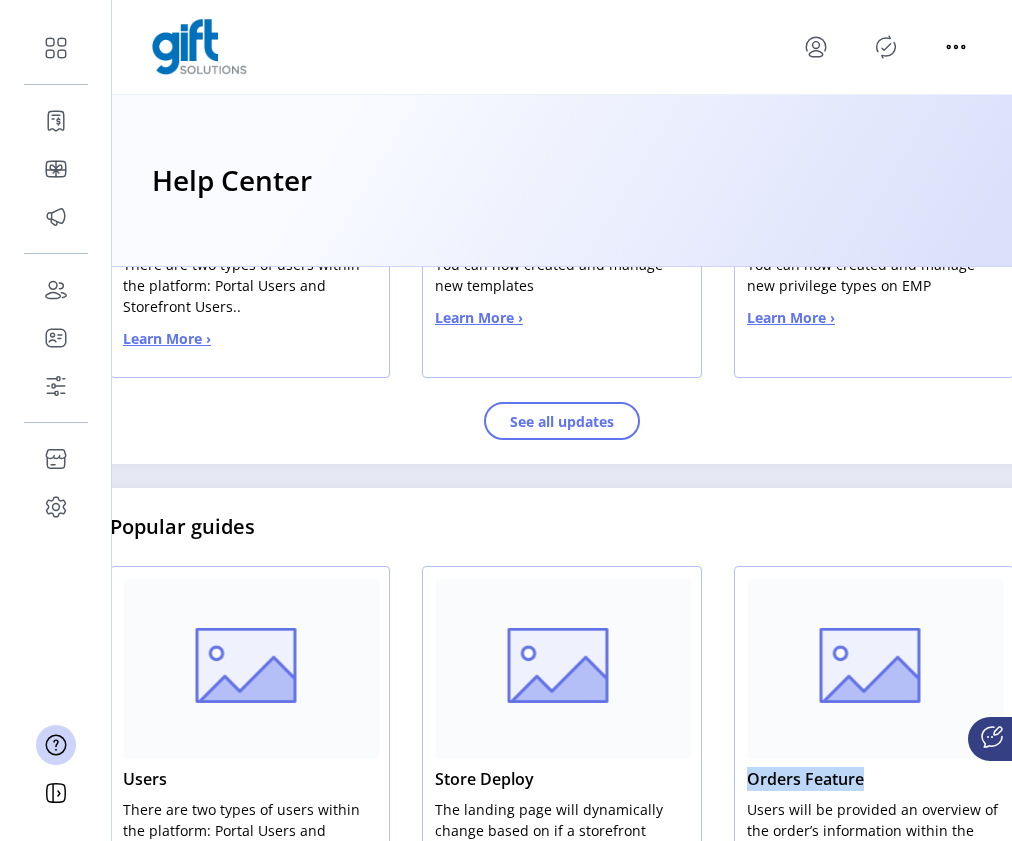 drag, startPoint x: 875, startPoint y: 777, endPoint x: 726, endPoint y: 780, distance: 149.0302 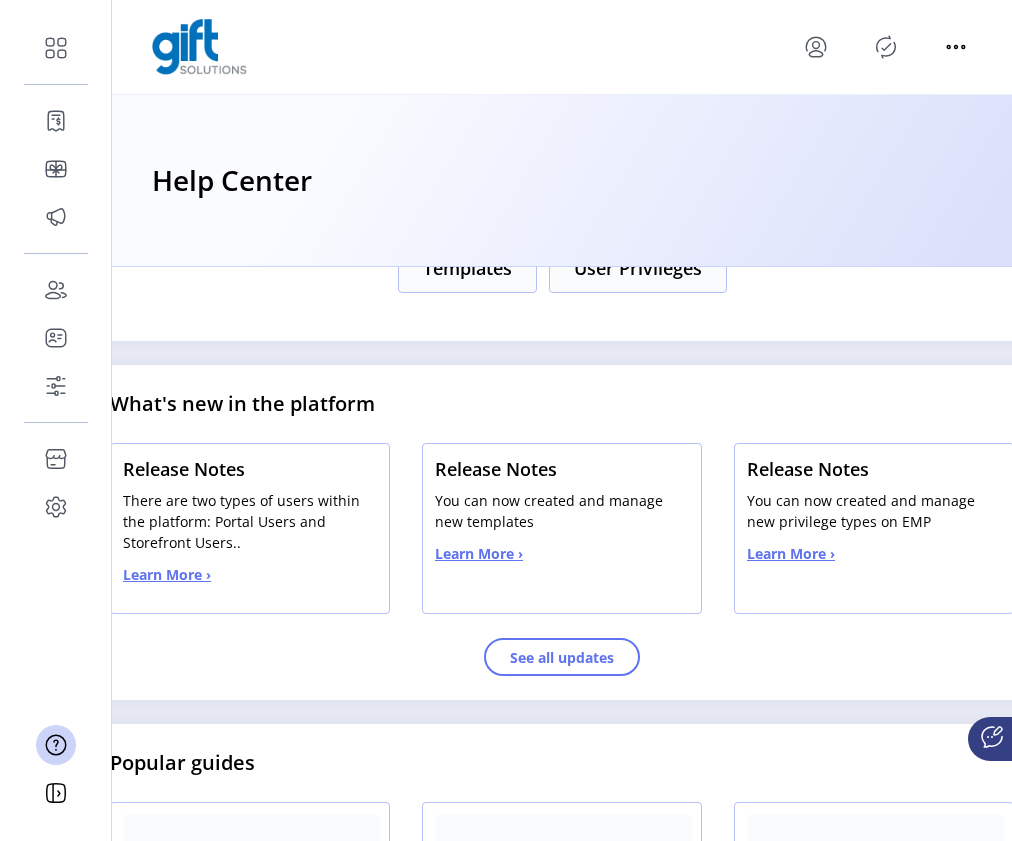 scroll, scrollTop: 505, scrollLeft: 0, axis: vertical 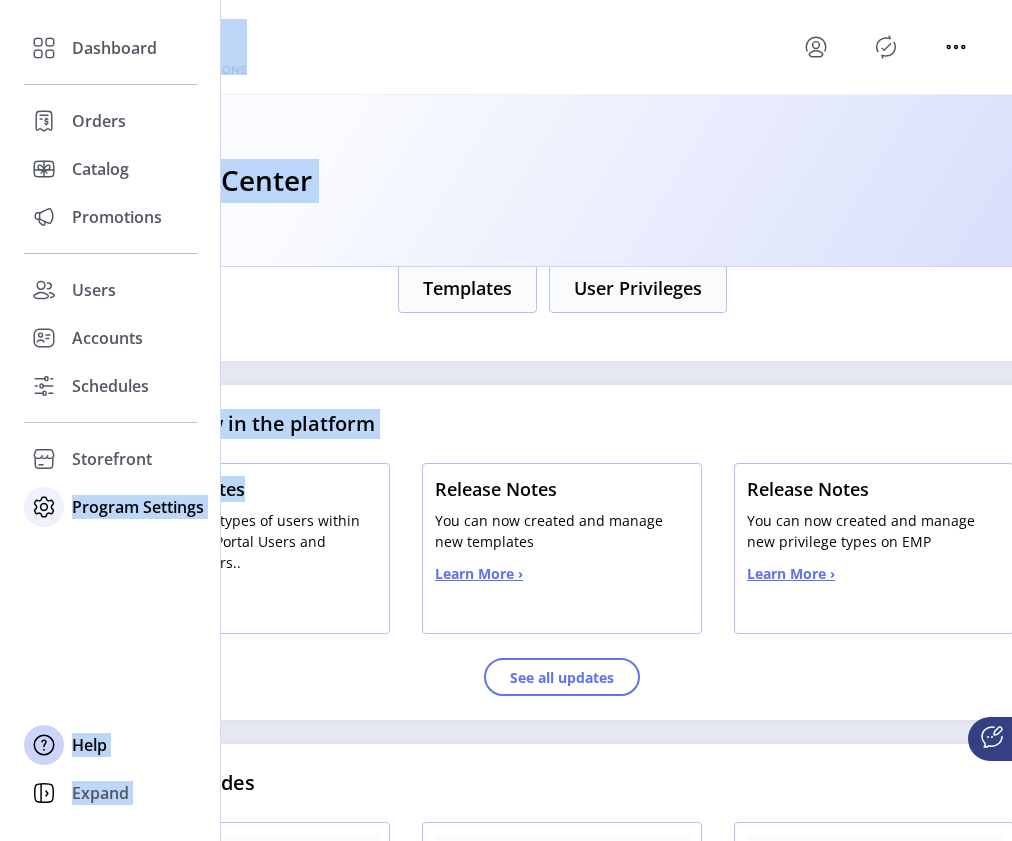 drag, startPoint x: 265, startPoint y: 492, endPoint x: 158, endPoint y: 490, distance: 107.01869 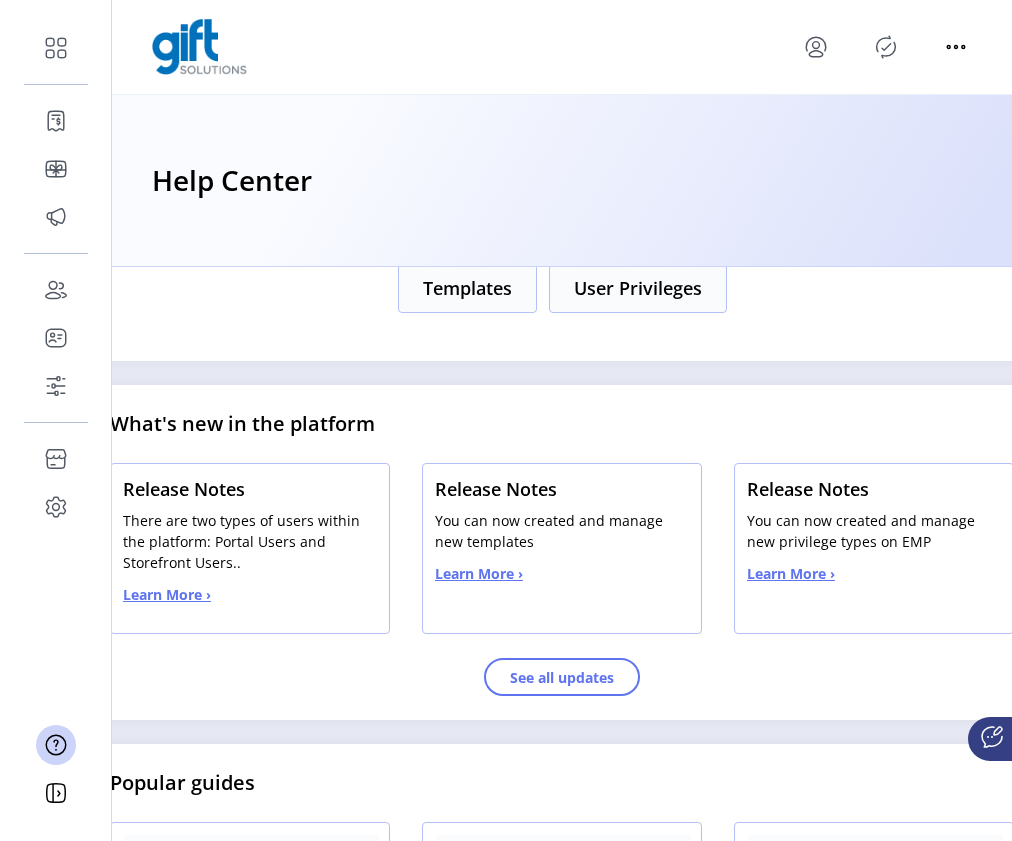 click on "What's new in the platform Release Notes There are two types of users within the platform: Portal Users and Storefront Users.. Learn More › Release Notes  You can now created and manage new templates Learn More › Release Notes  You can now created and manage new privilege types on EMP Learn More › See all updates" at bounding box center (562, 552) 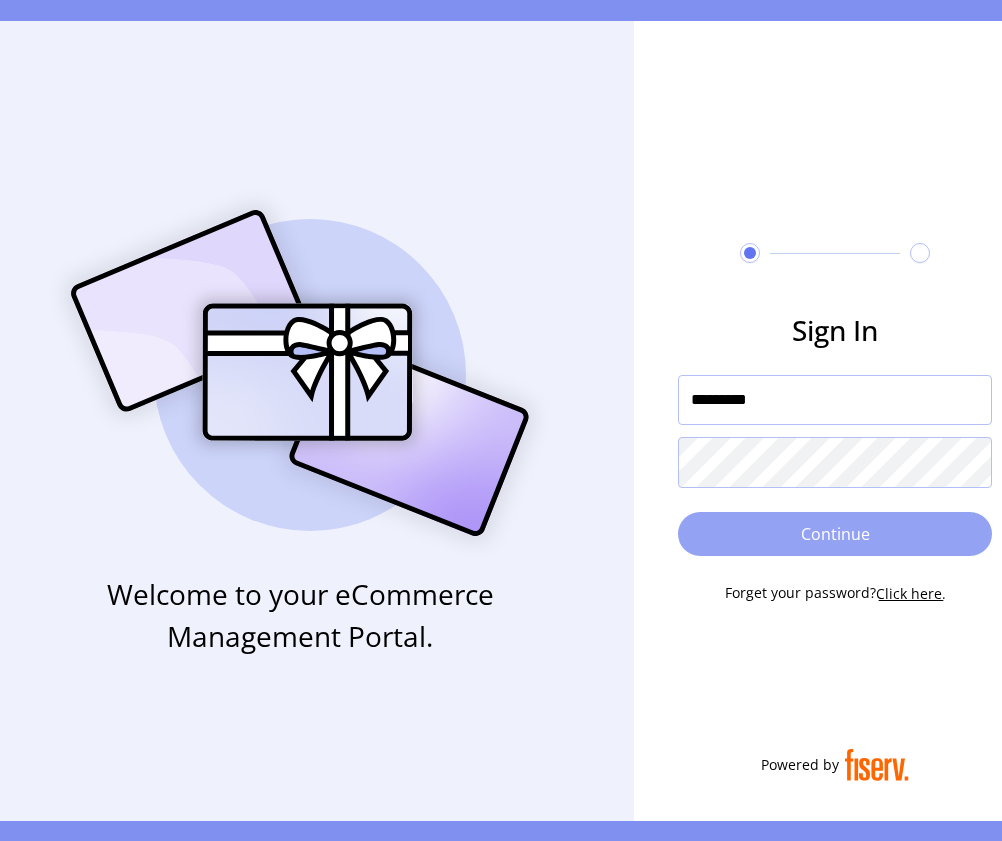 click on "Continue" at bounding box center (835, 534) 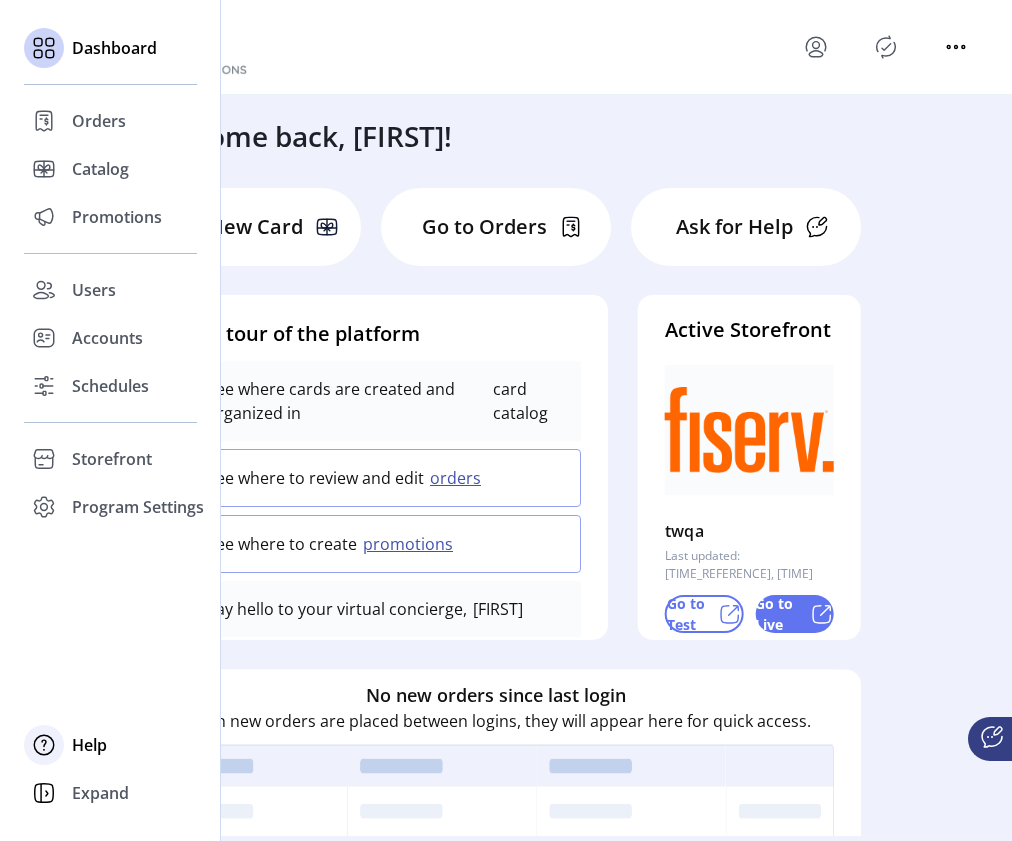 click on "Help" at bounding box center (99, 121) 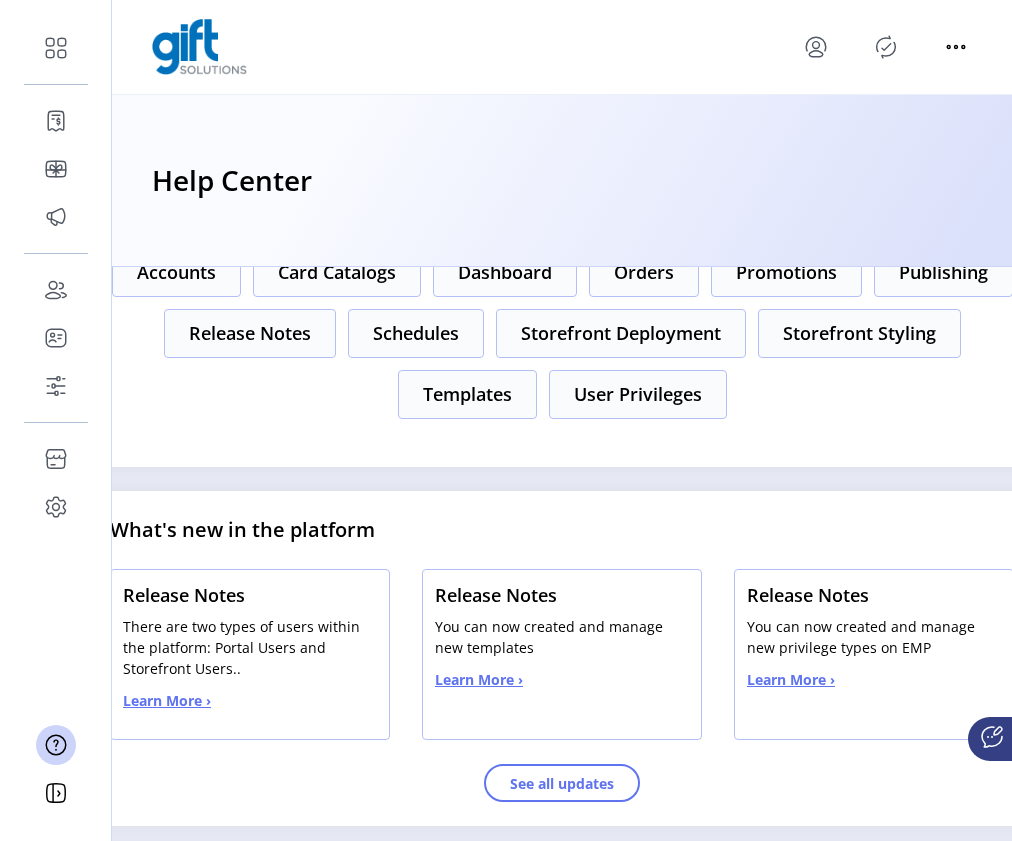 scroll, scrollTop: 406, scrollLeft: 0, axis: vertical 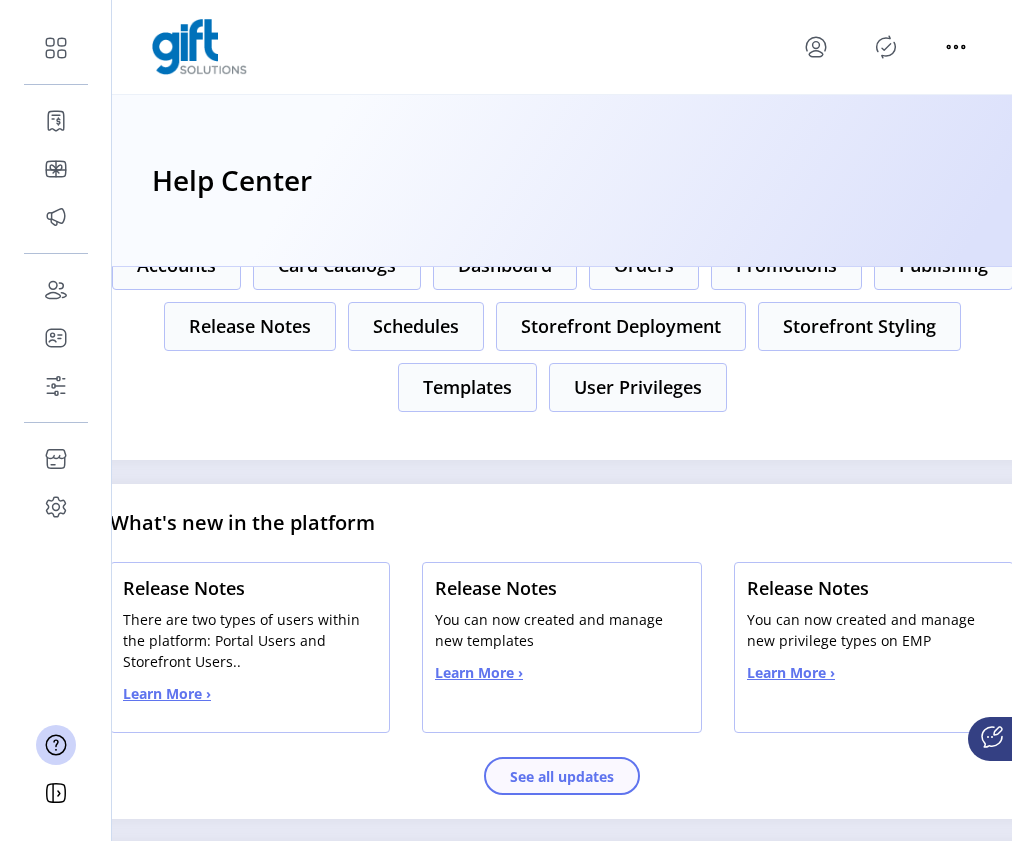click on "See all updates" at bounding box center (562, 776) 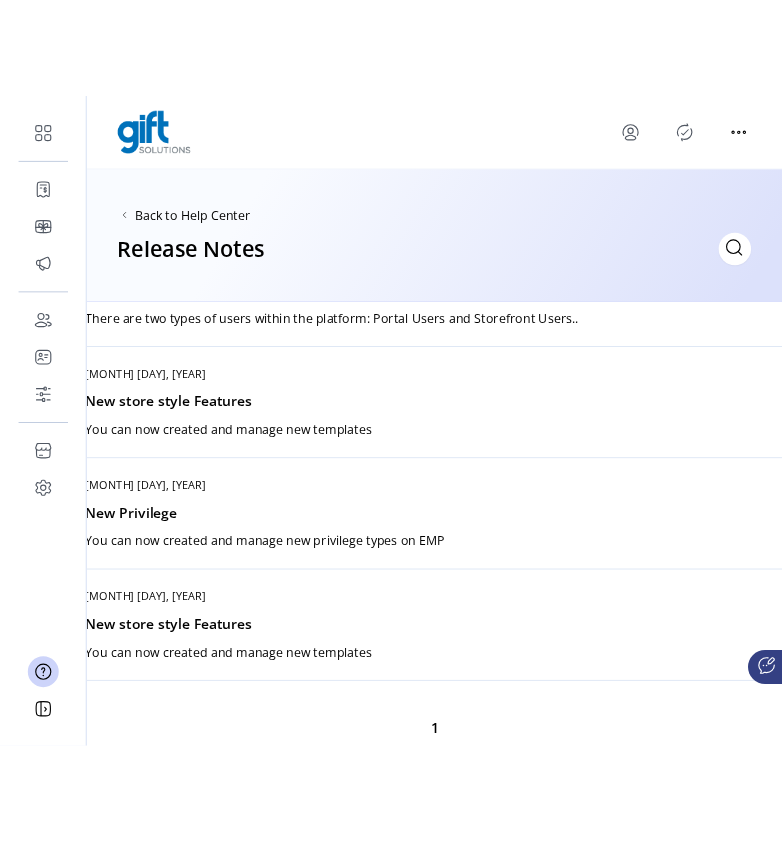 scroll, scrollTop: 360, scrollLeft: 0, axis: vertical 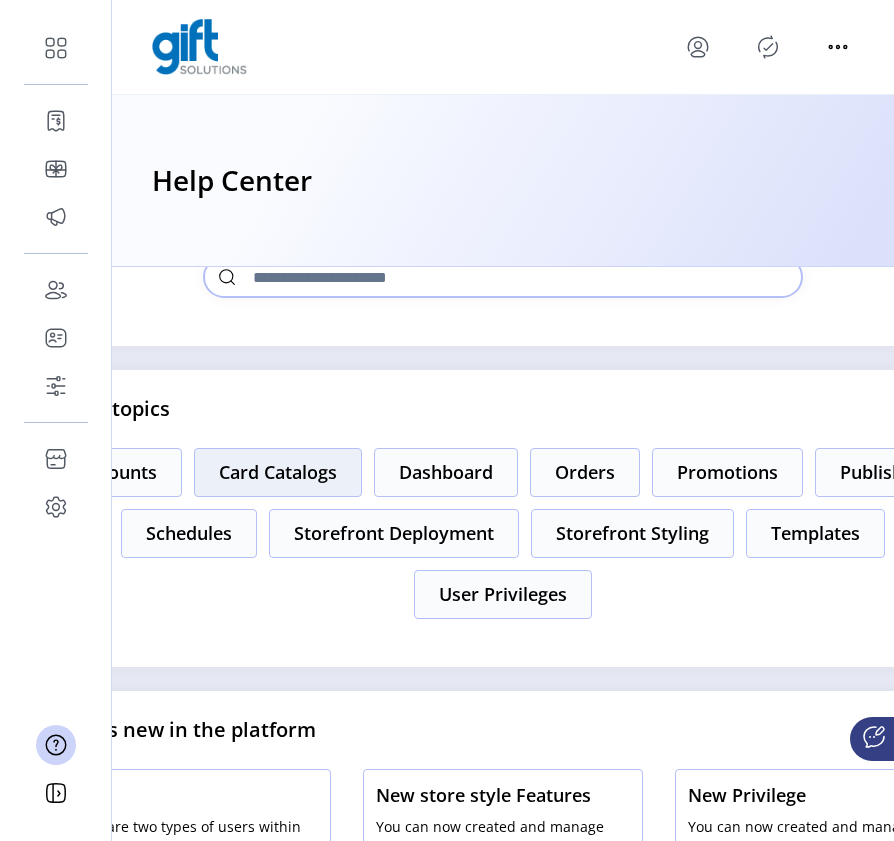 click on "Card Catalogs" at bounding box center [117, 472] 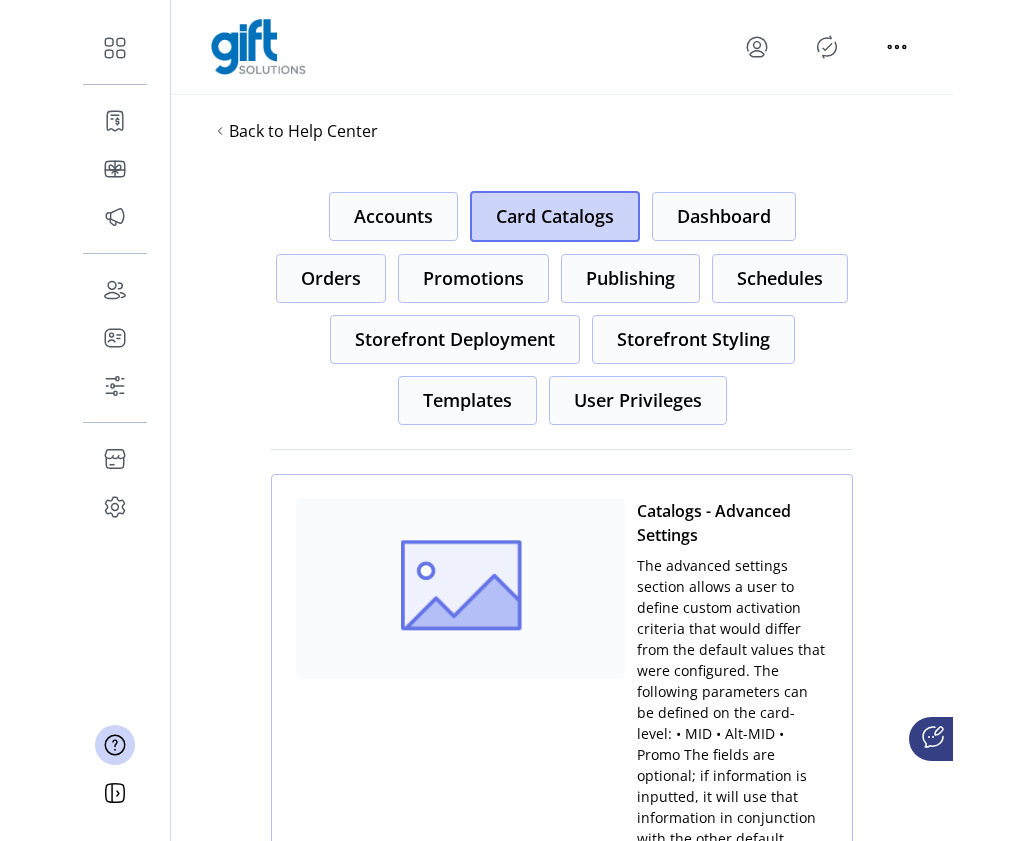 scroll, scrollTop: 0, scrollLeft: 0, axis: both 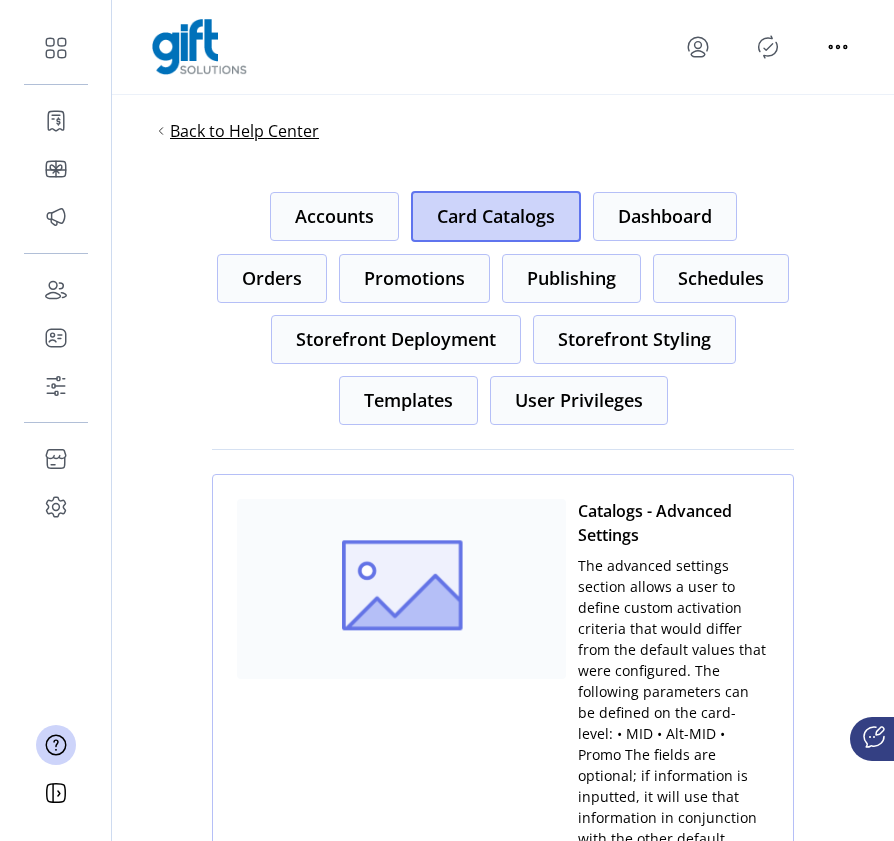 click on "Back to Help Center" at bounding box center (244, 131) 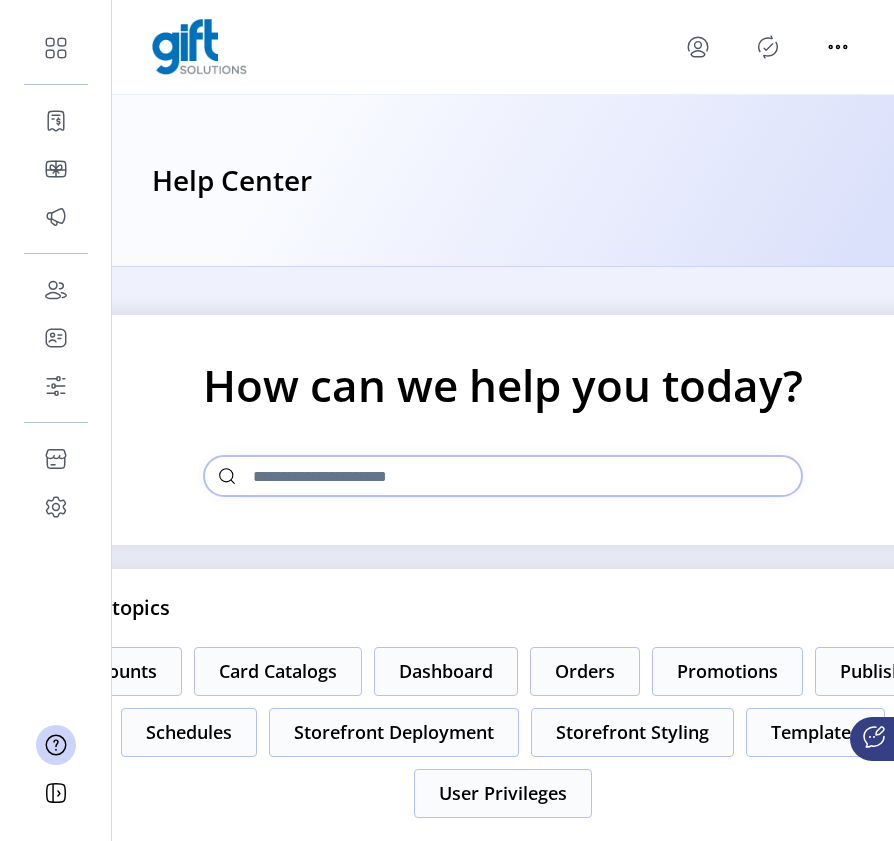 click on "Help Center" at bounding box center (503, 181) 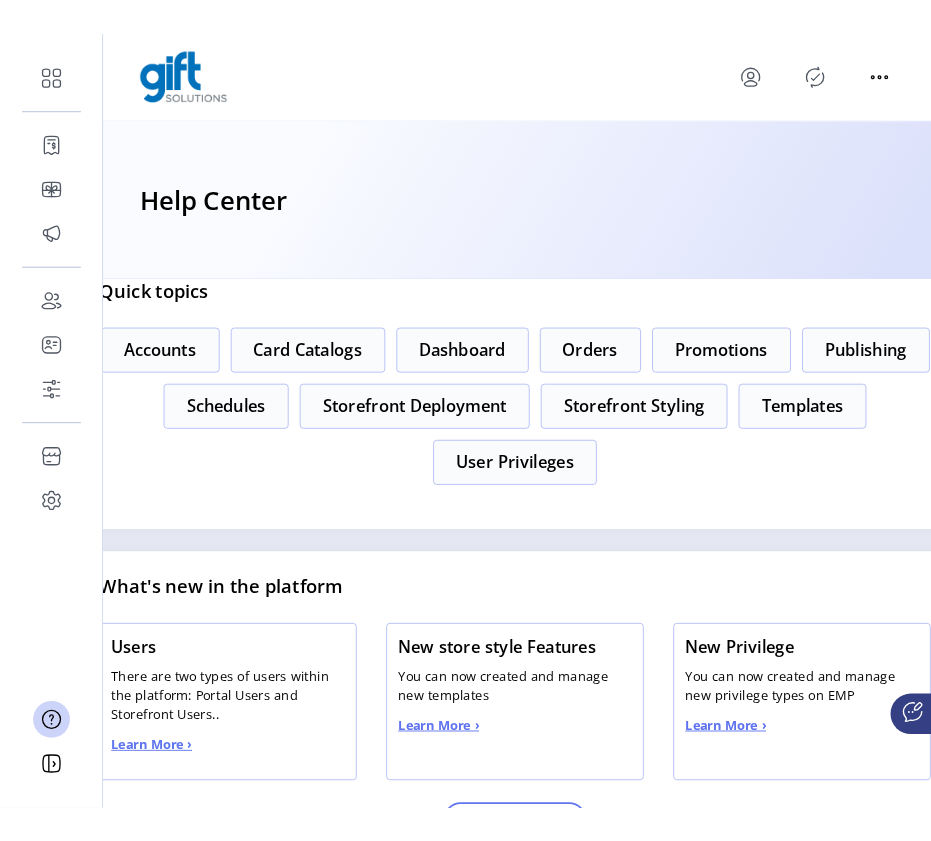 scroll, scrollTop: 330, scrollLeft: 0, axis: vertical 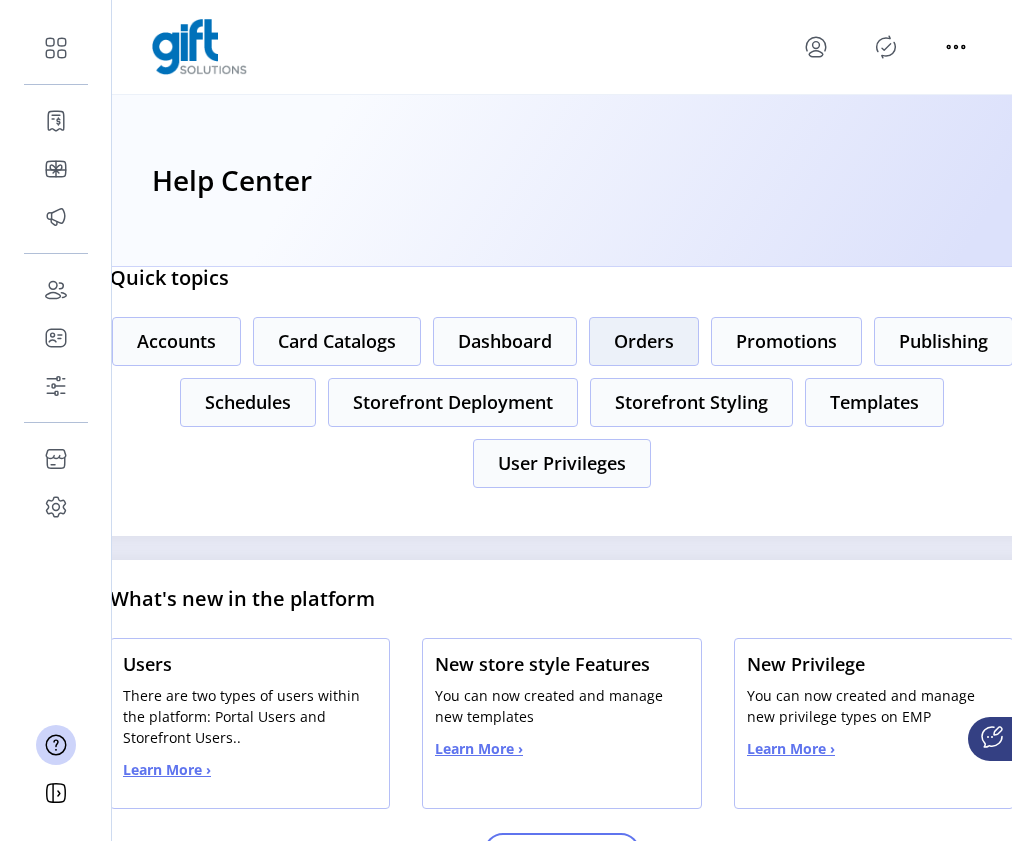 click on "Orders" at bounding box center (176, 341) 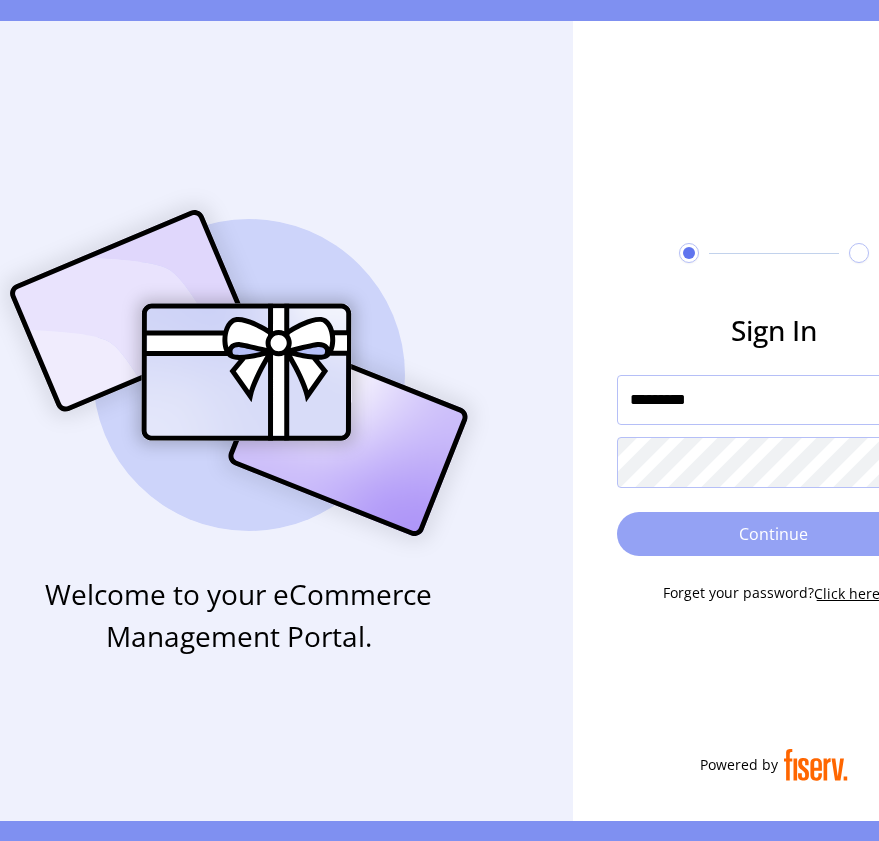 click on "Continue" at bounding box center [774, 534] 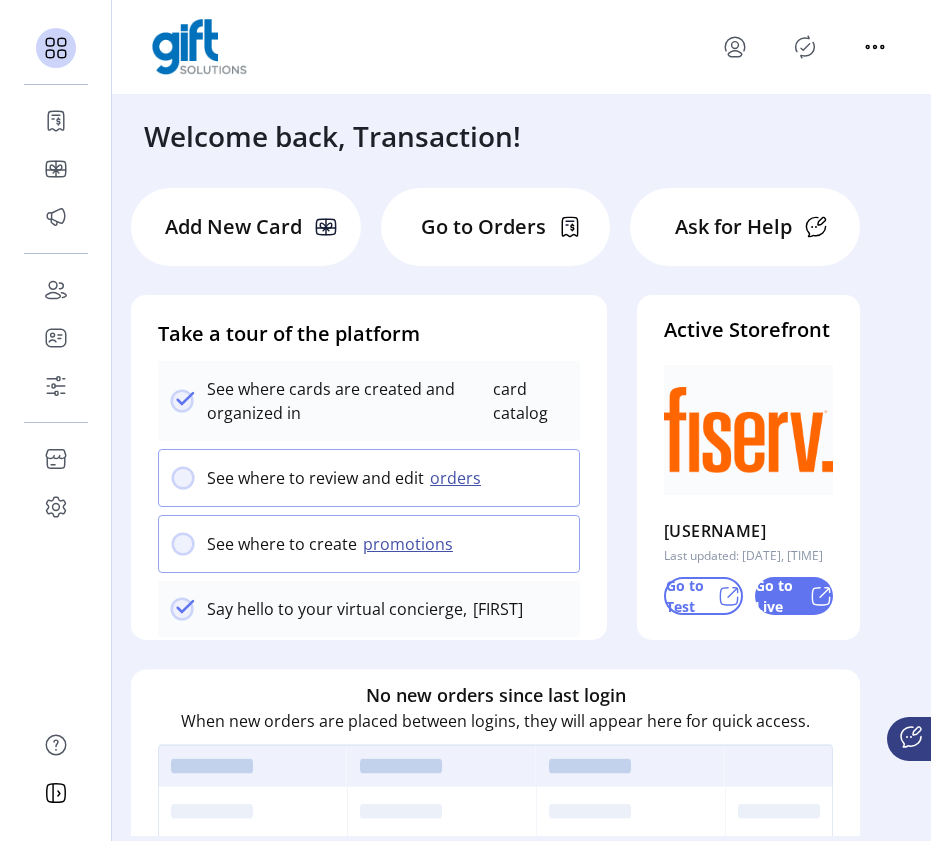 scroll, scrollTop: 13, scrollLeft: 0, axis: vertical 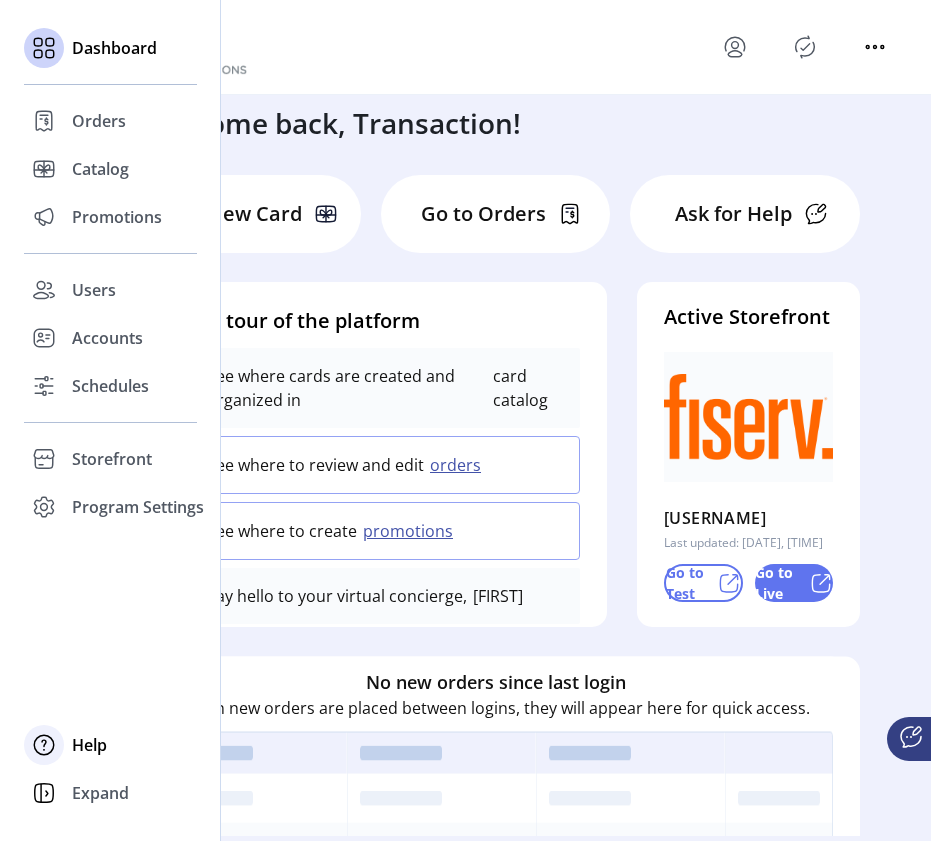 click on "Help" at bounding box center [99, 121] 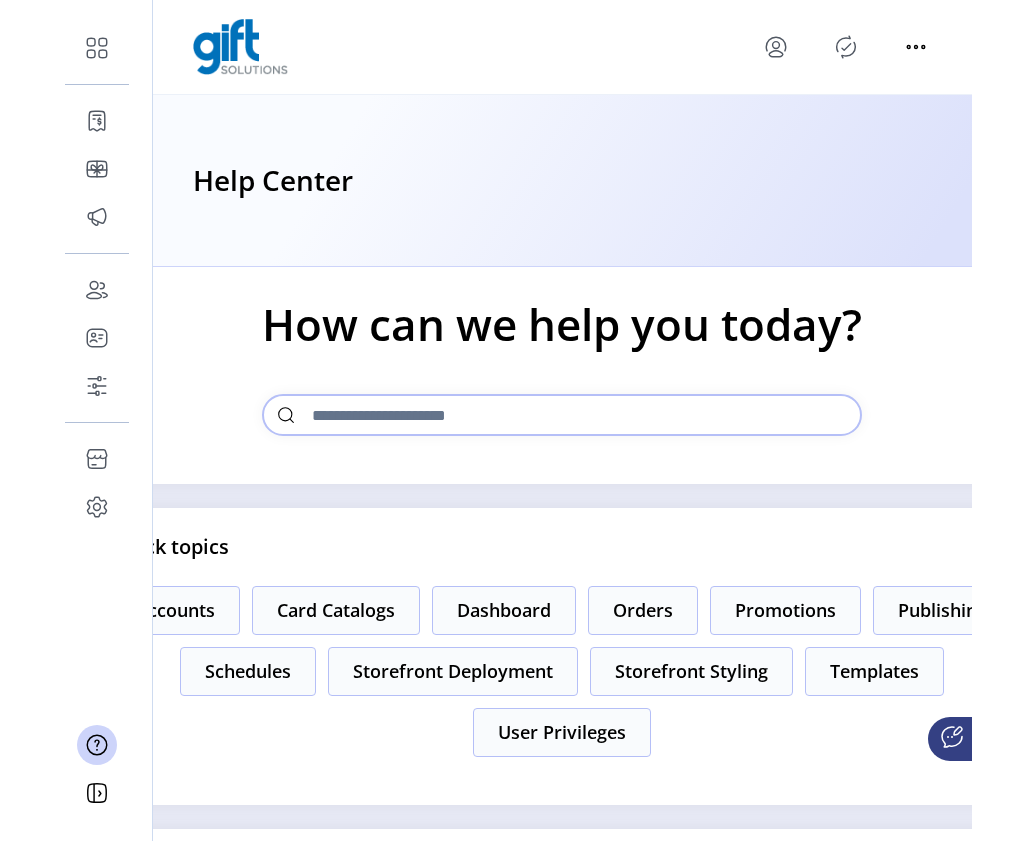 scroll, scrollTop: 87, scrollLeft: 1, axis: both 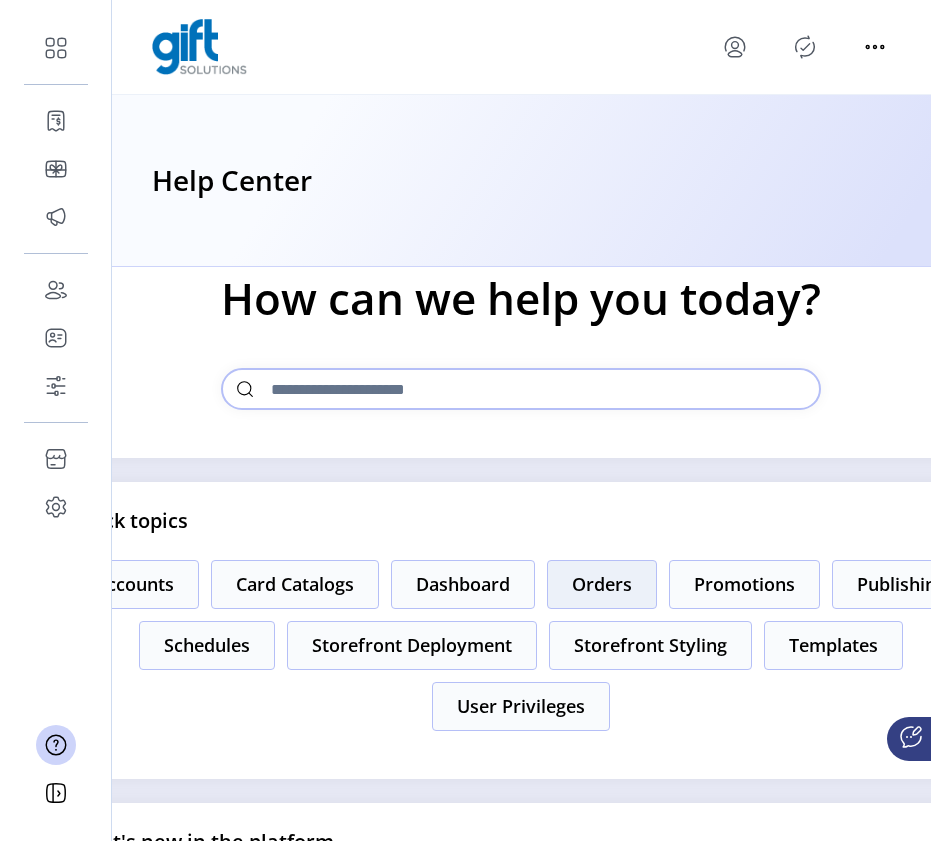 click on "Orders" at bounding box center [134, 584] 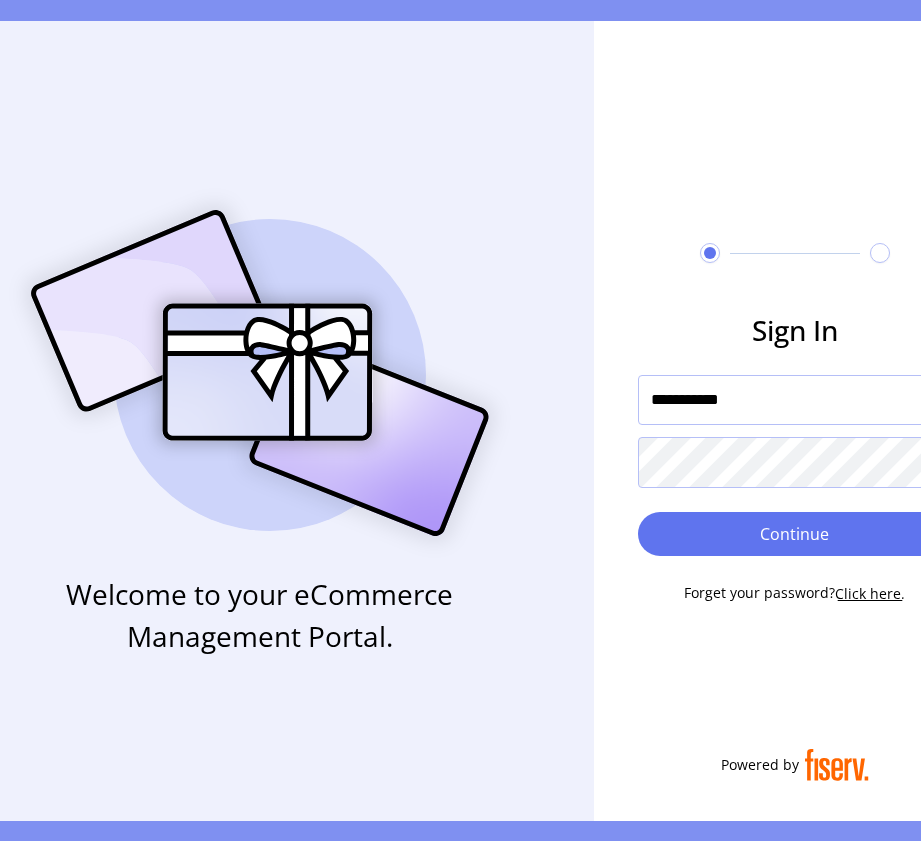 click on "Continue" at bounding box center (795, 534) 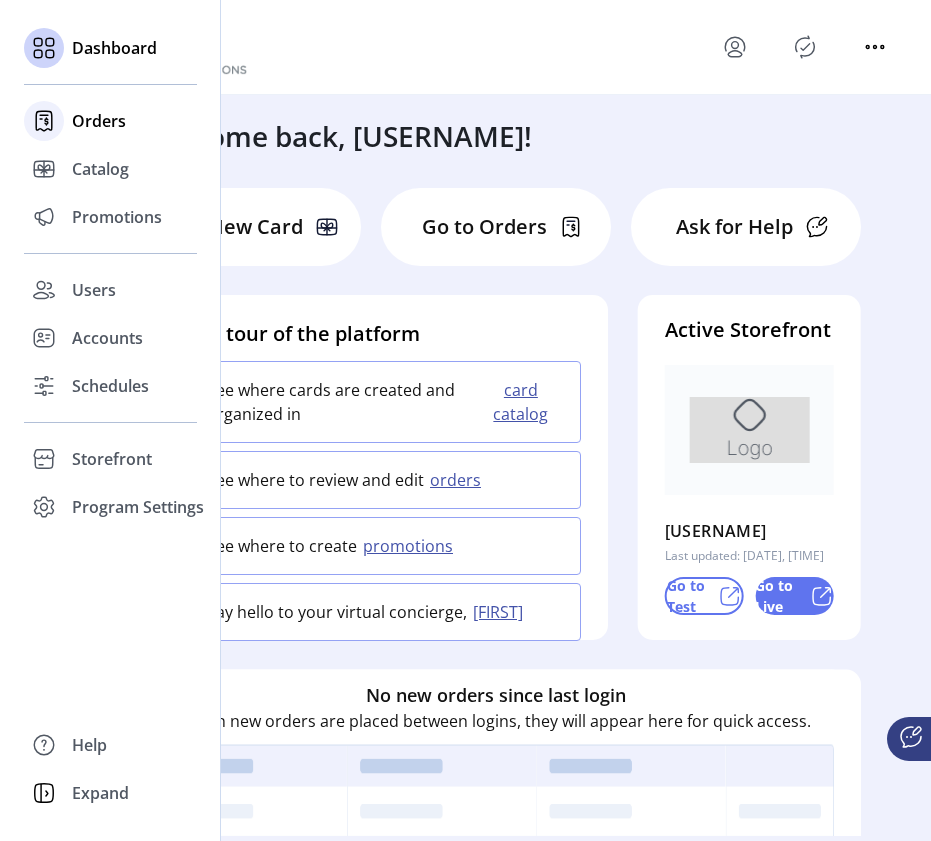 click on "Orders" at bounding box center [110, 121] 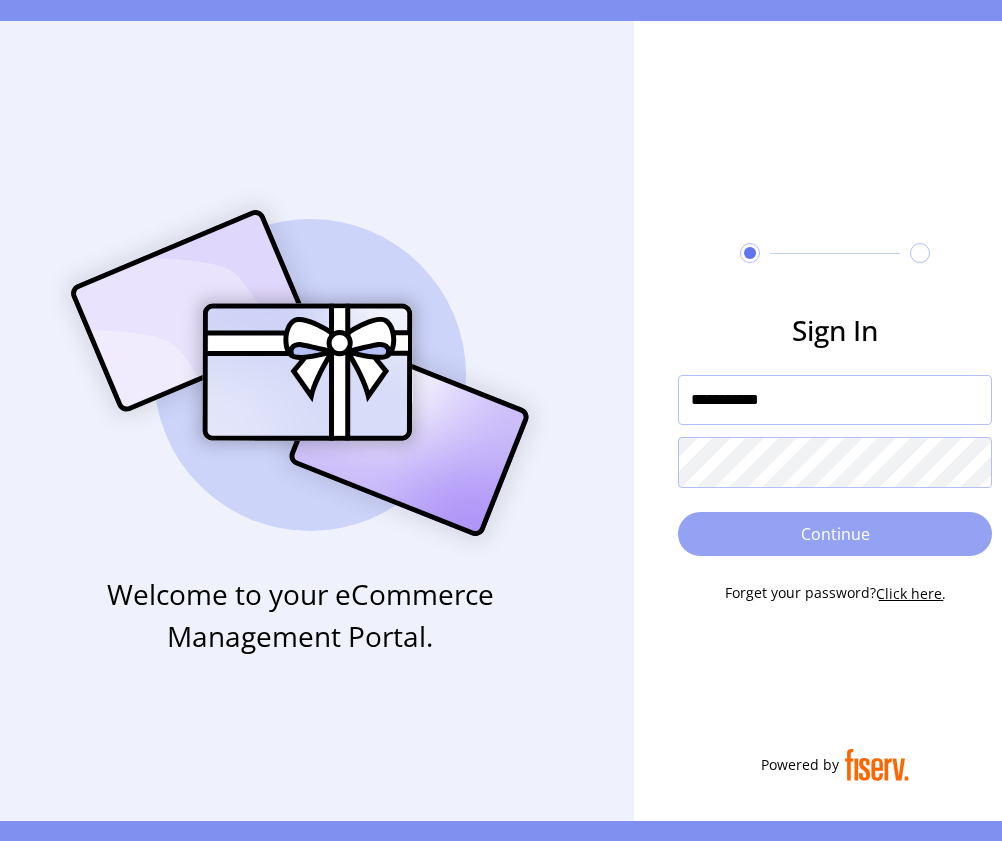 click on "Continue" at bounding box center (835, 534) 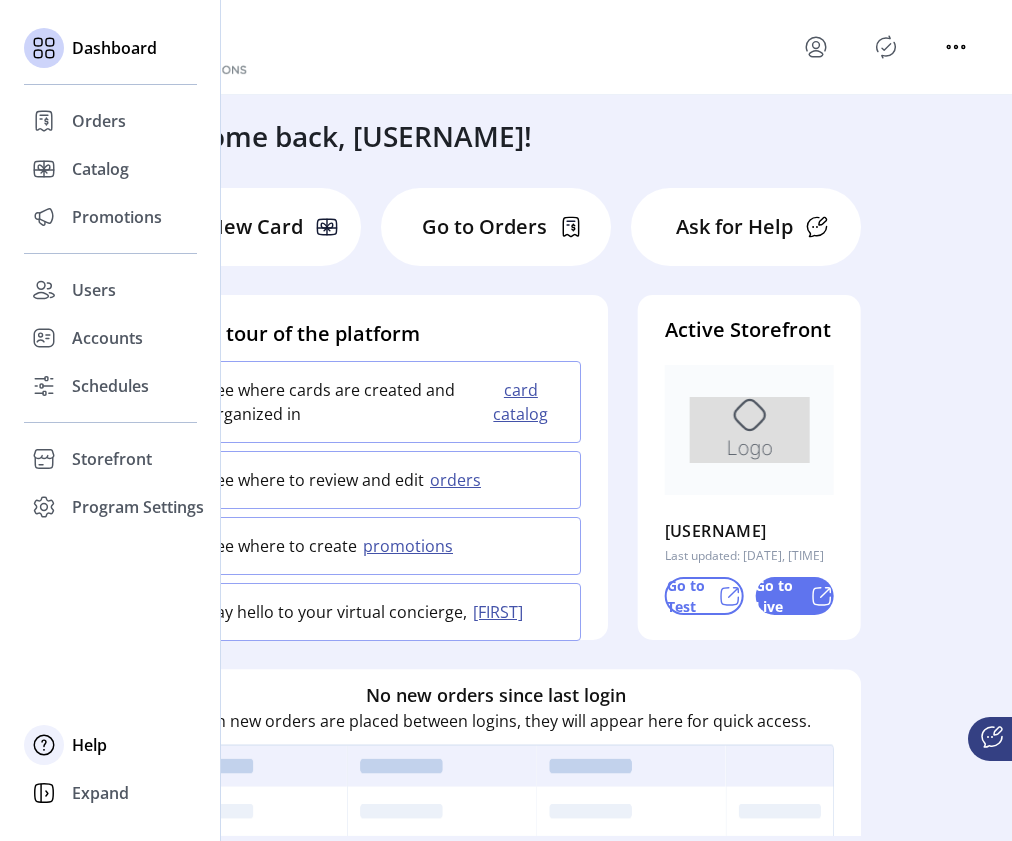 click on "Help" at bounding box center (99, 121) 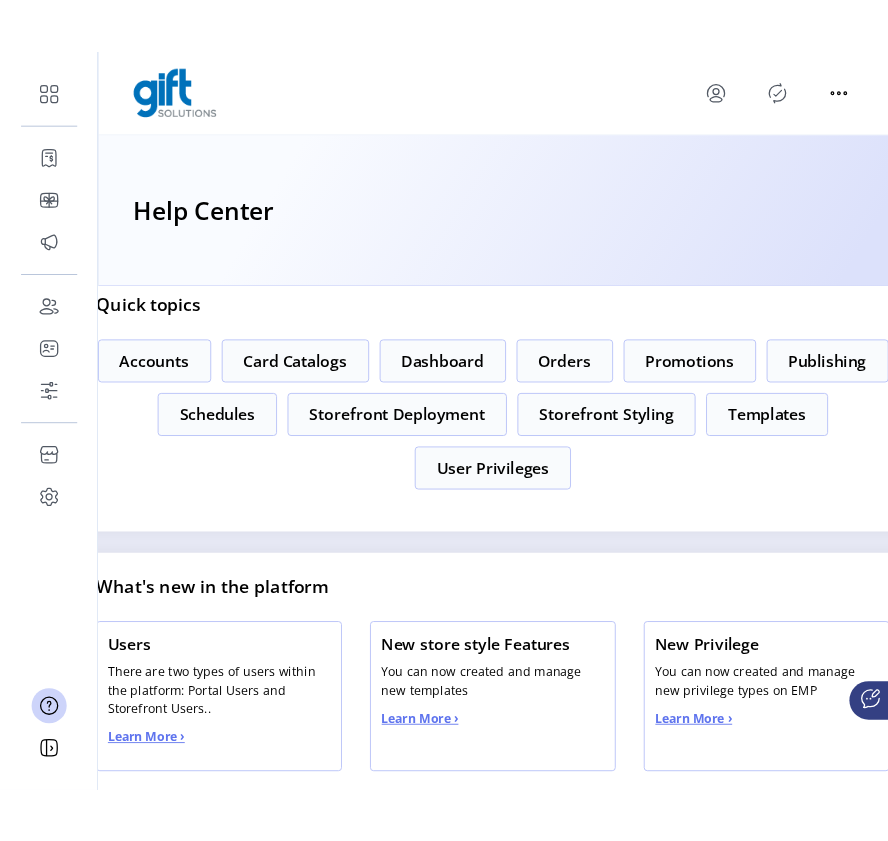scroll, scrollTop: 308, scrollLeft: 0, axis: vertical 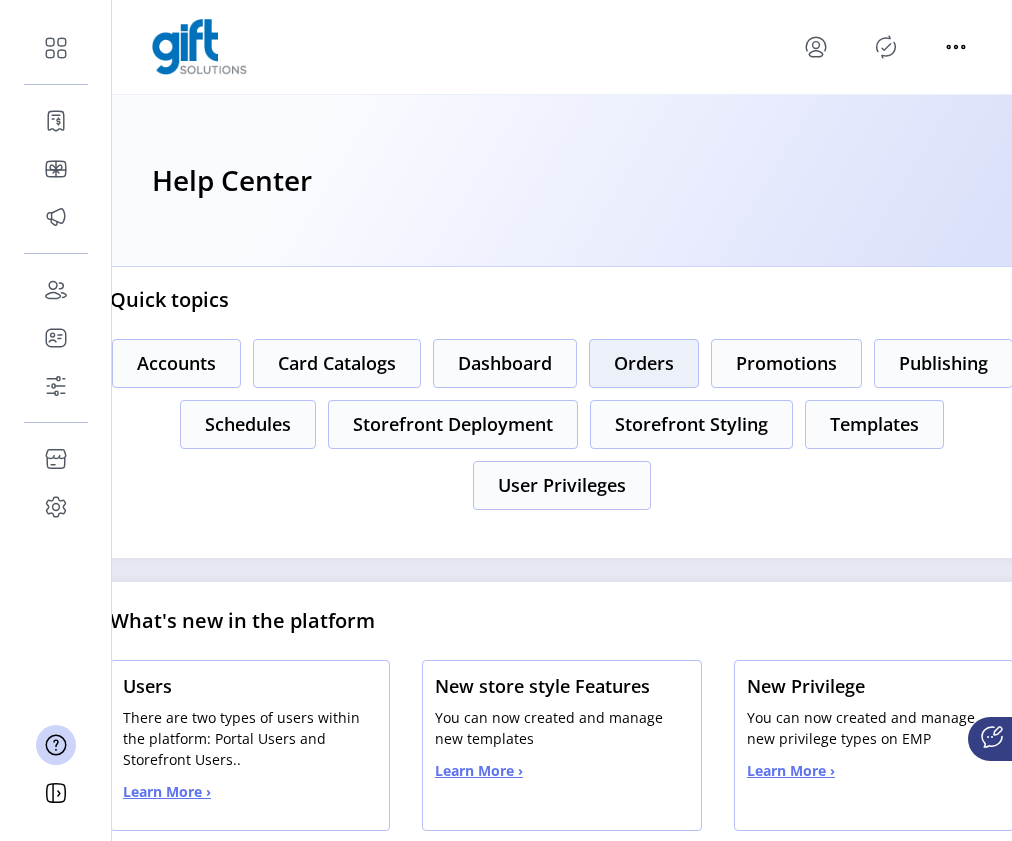 click on "Orders" at bounding box center (176, 363) 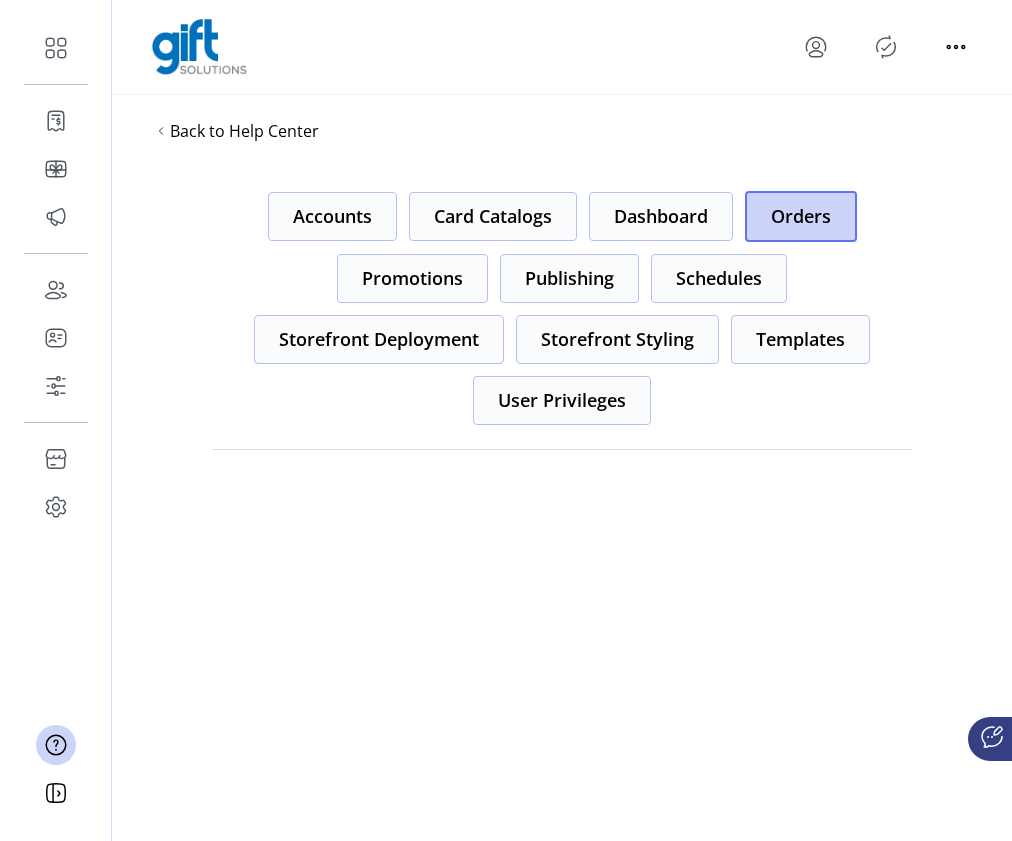 drag, startPoint x: 1011, startPoint y: 141, endPoint x: 998, endPoint y: 141, distance: 13 